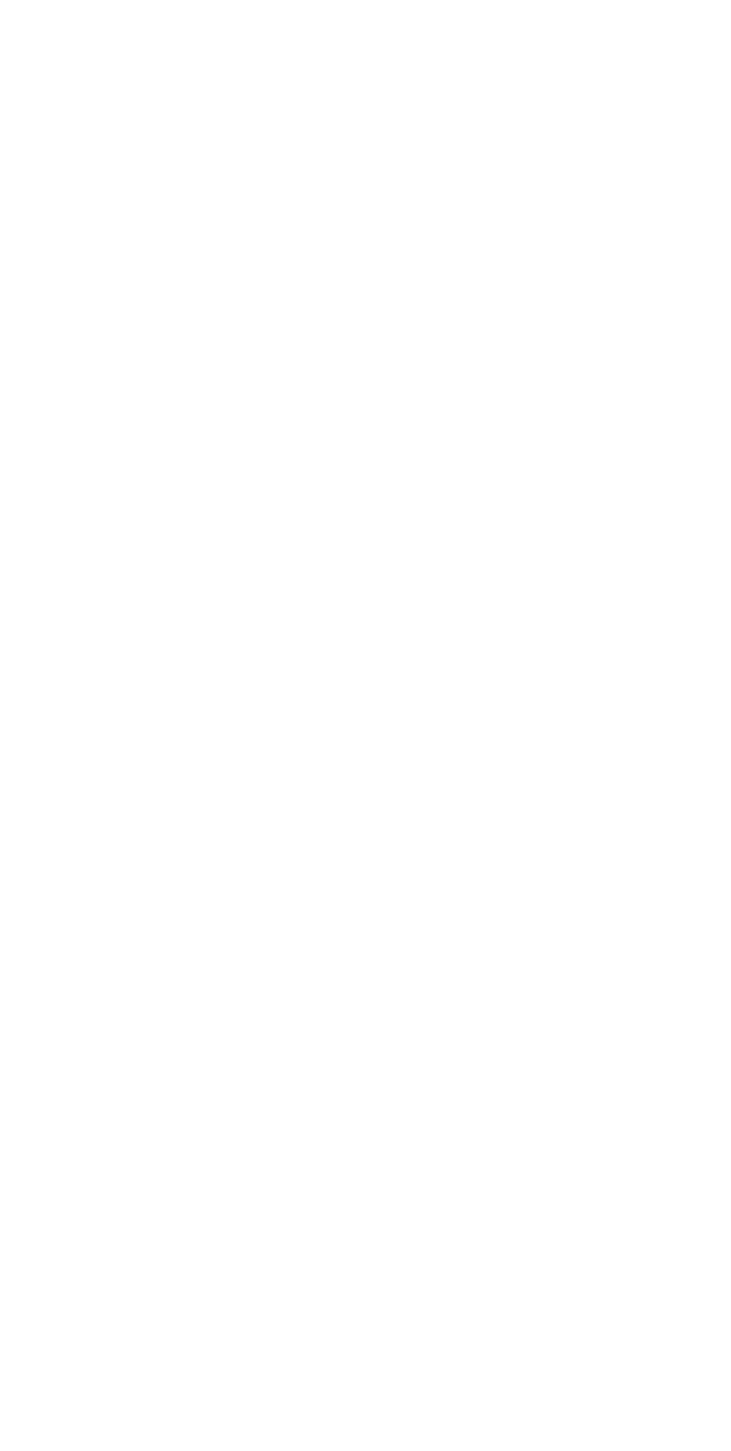 scroll, scrollTop: 0, scrollLeft: 0, axis: both 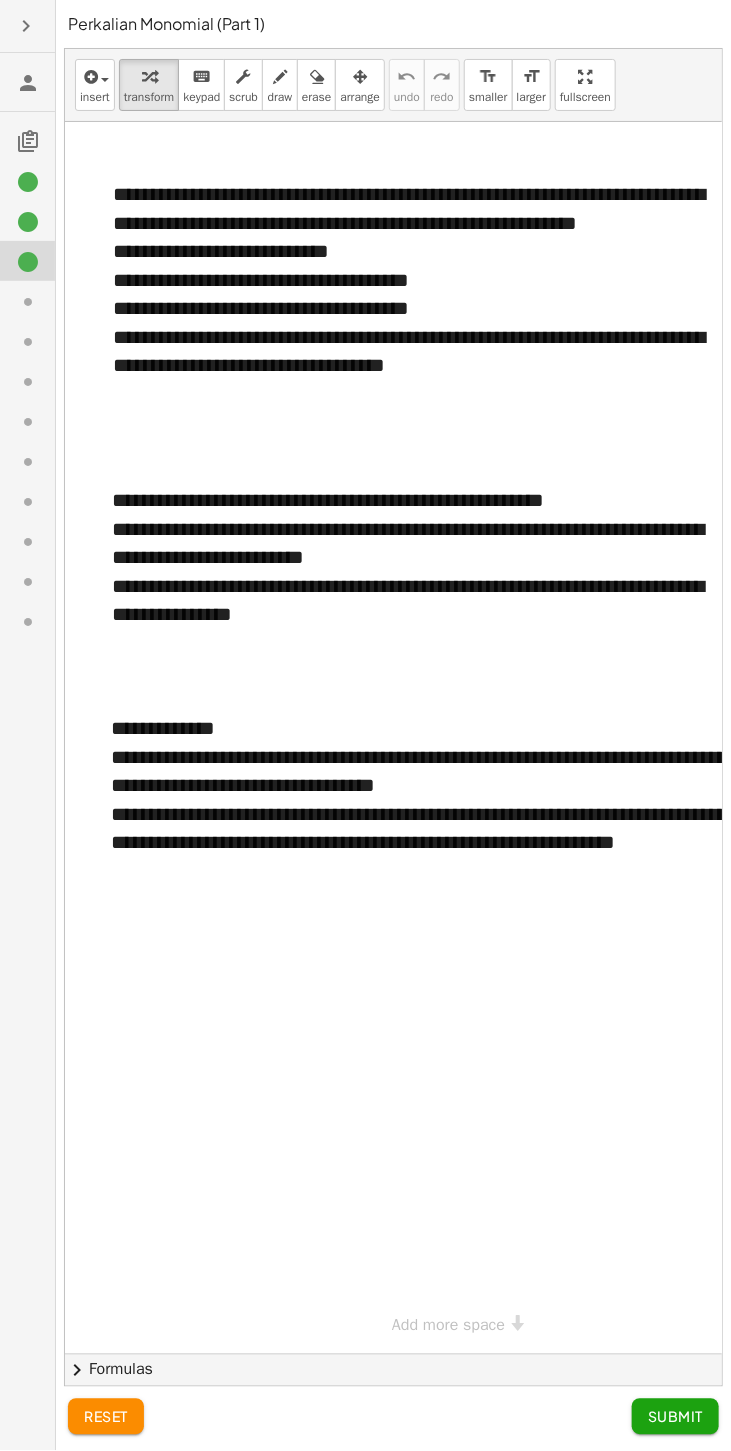 click 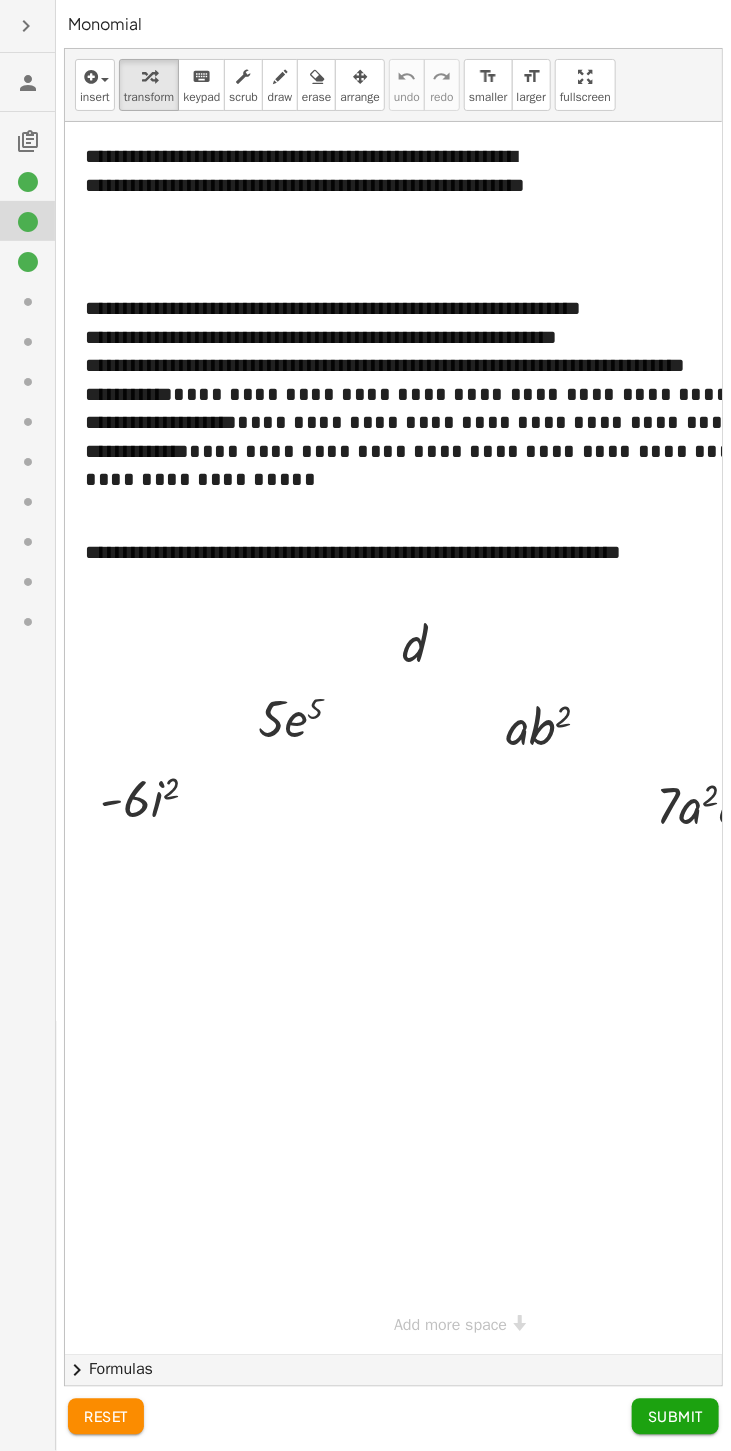 click 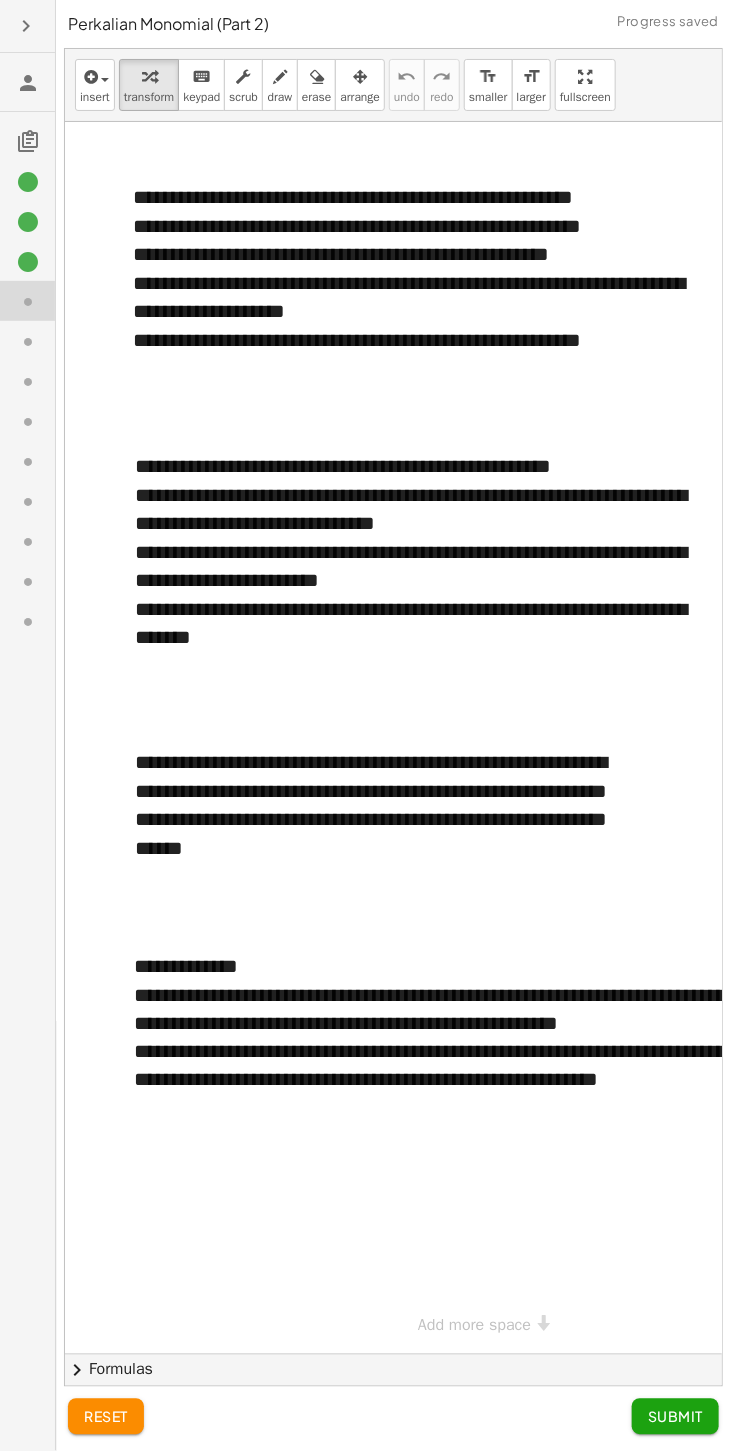 click 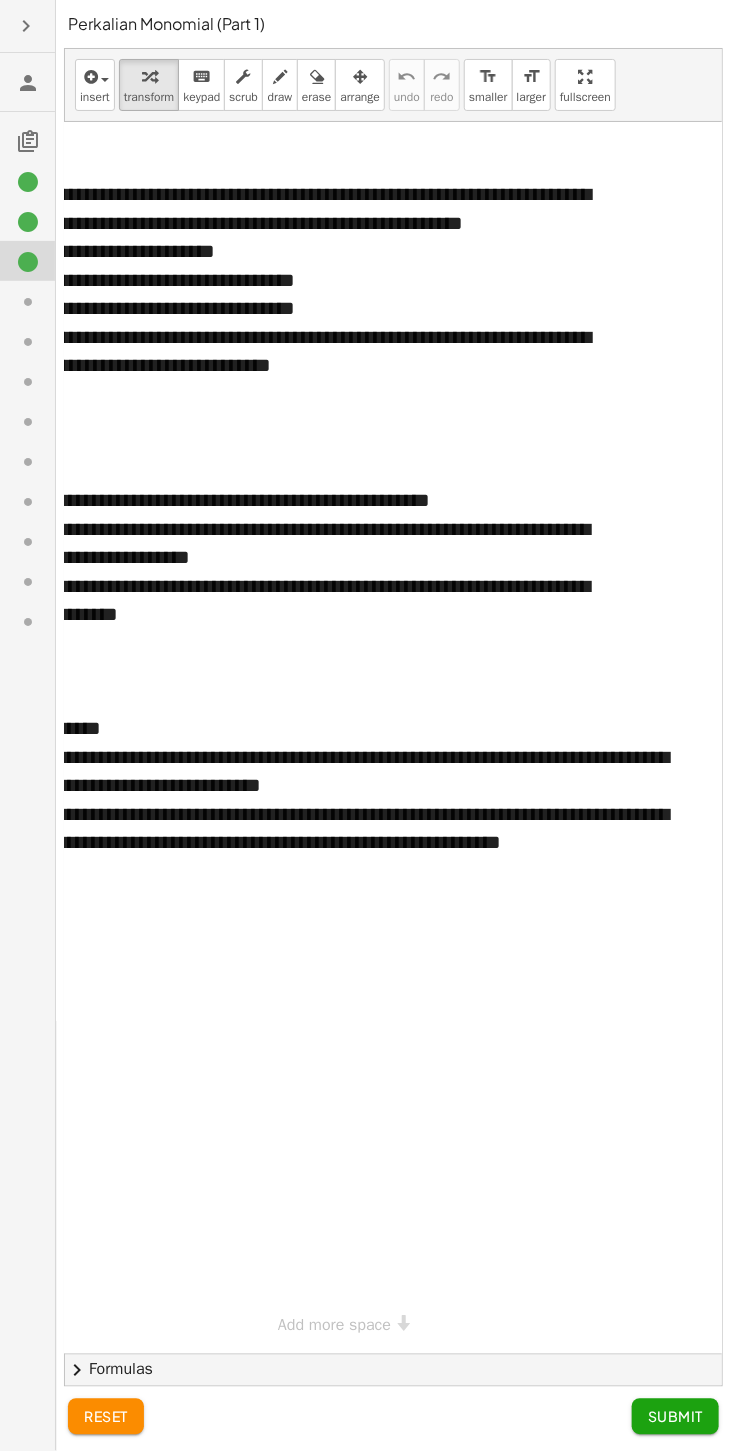 scroll, scrollTop: 0, scrollLeft: 0, axis: both 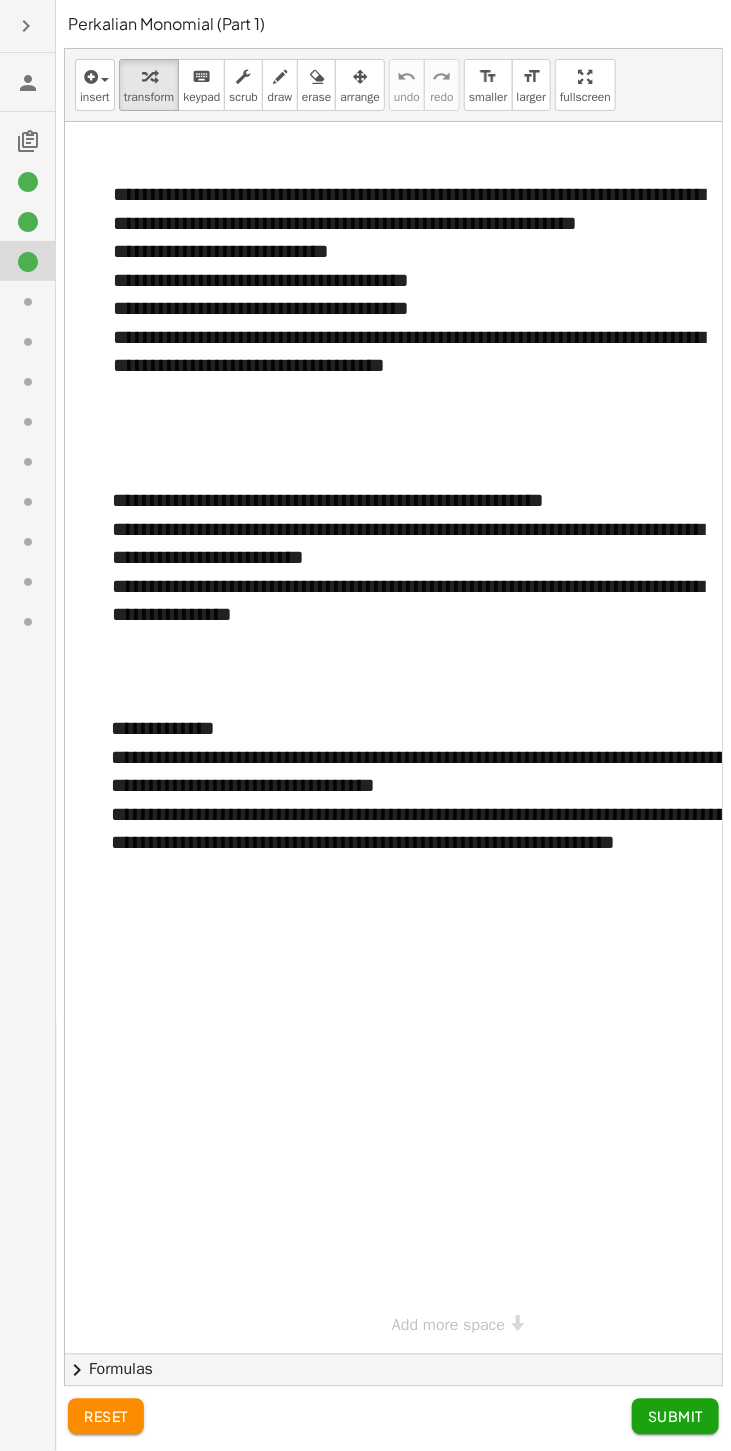click 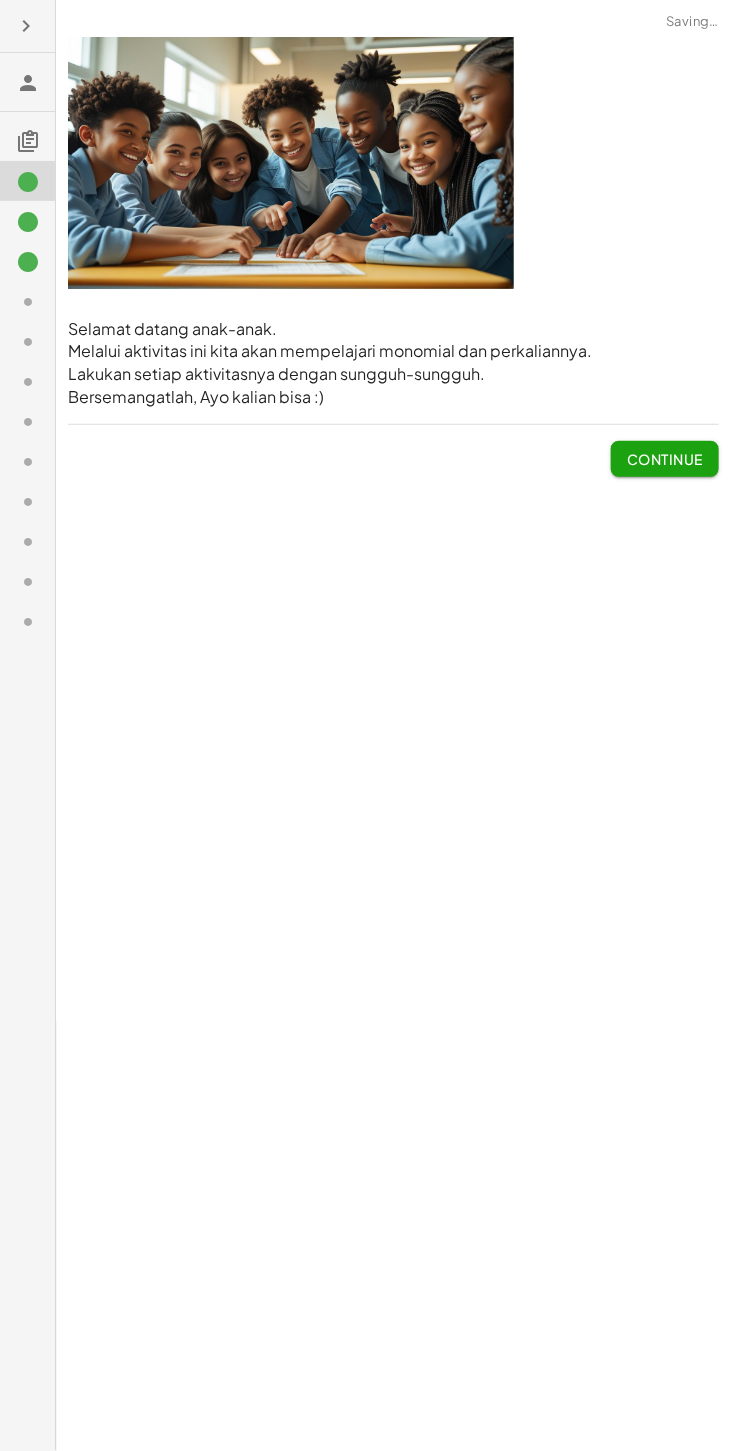 click 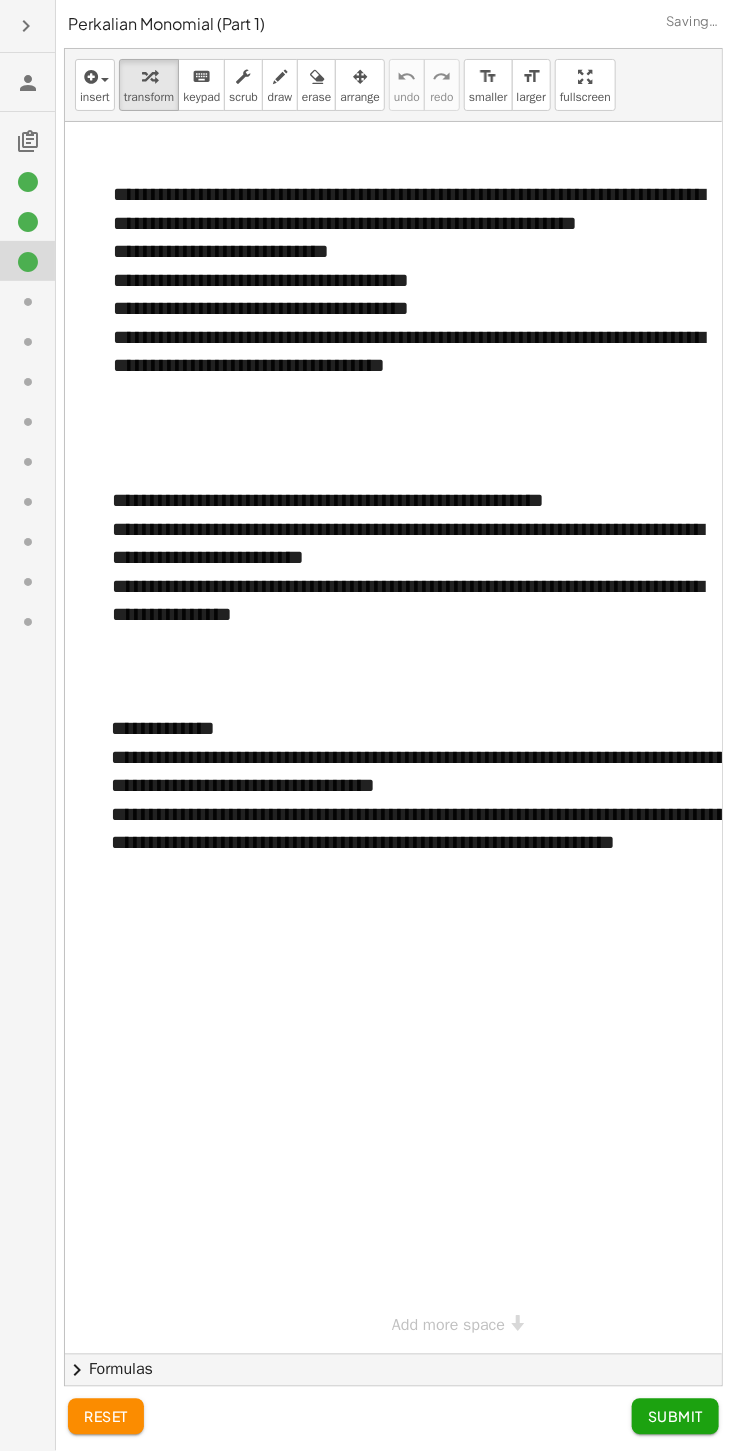 click 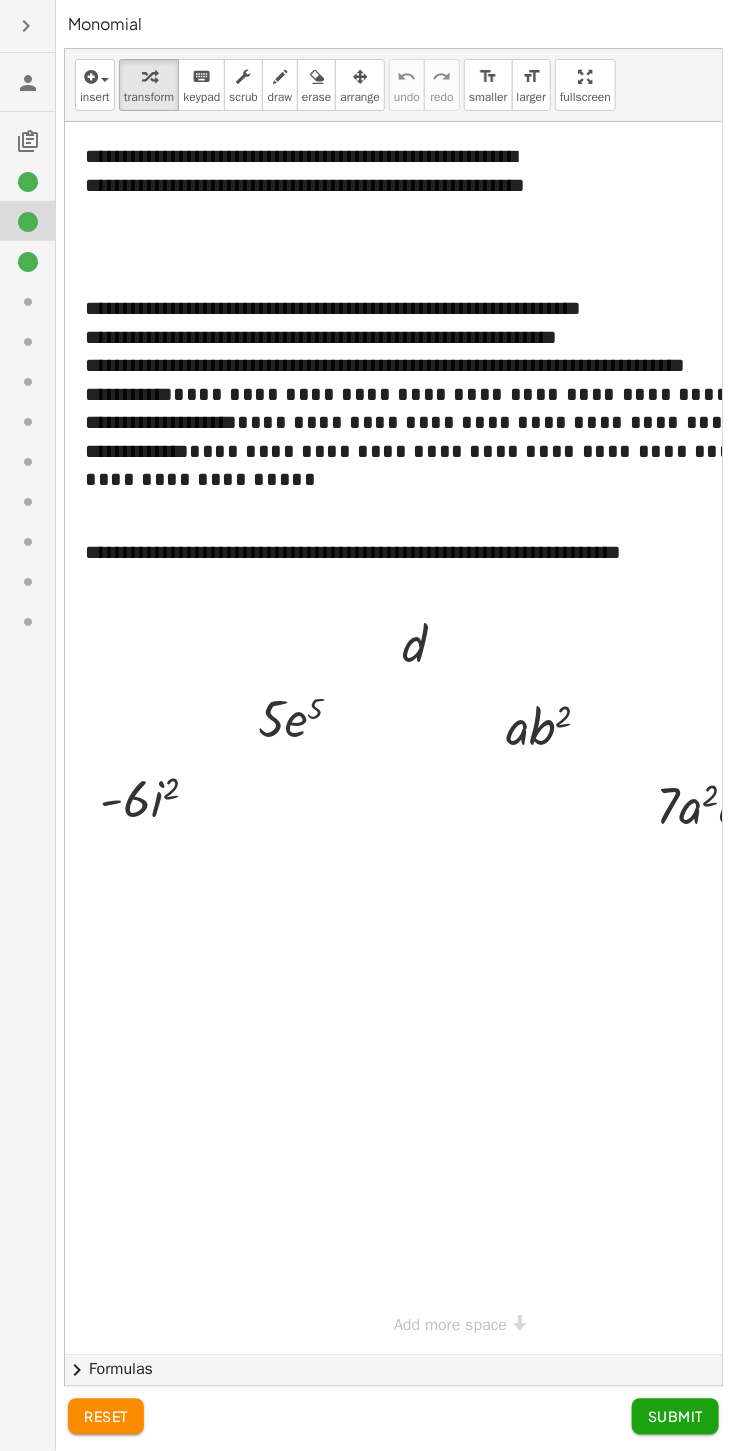click 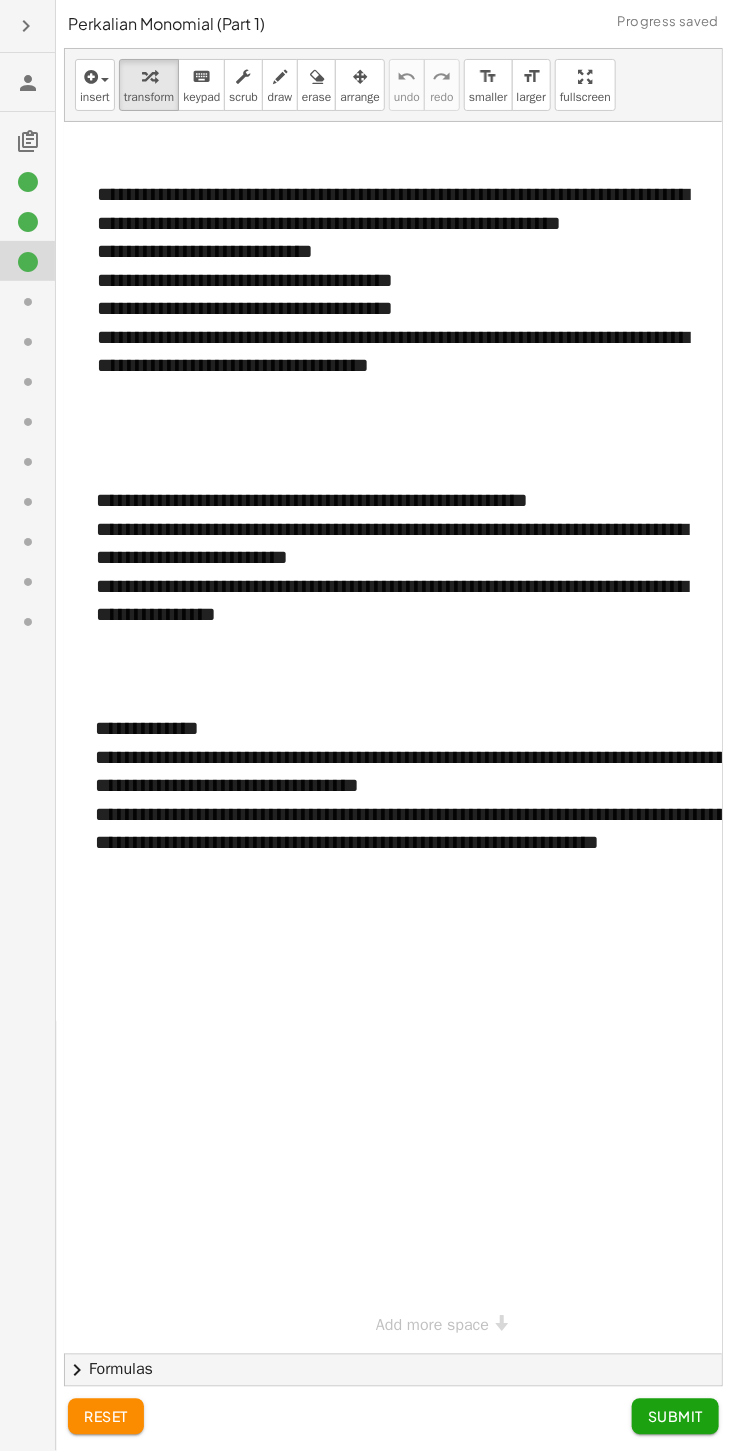 scroll, scrollTop: 0, scrollLeft: 0, axis: both 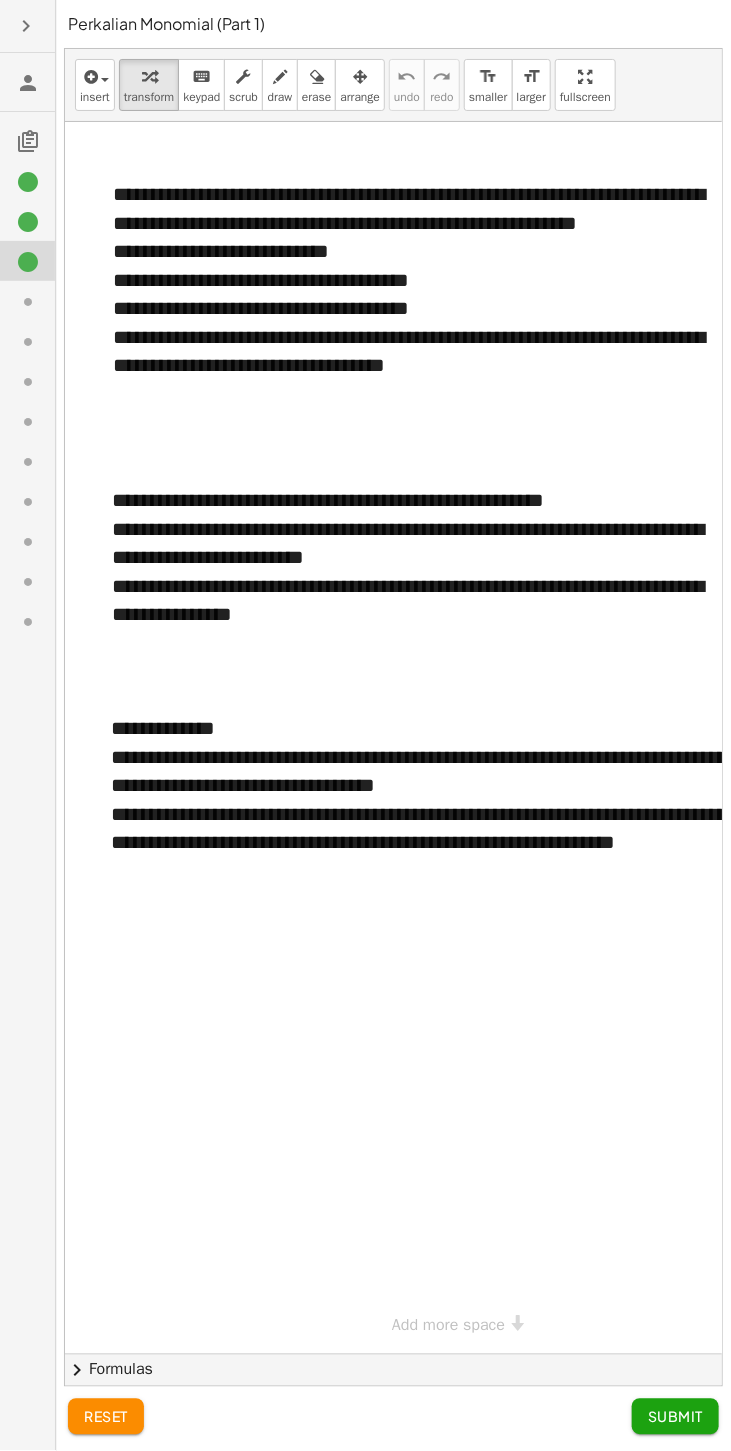 click 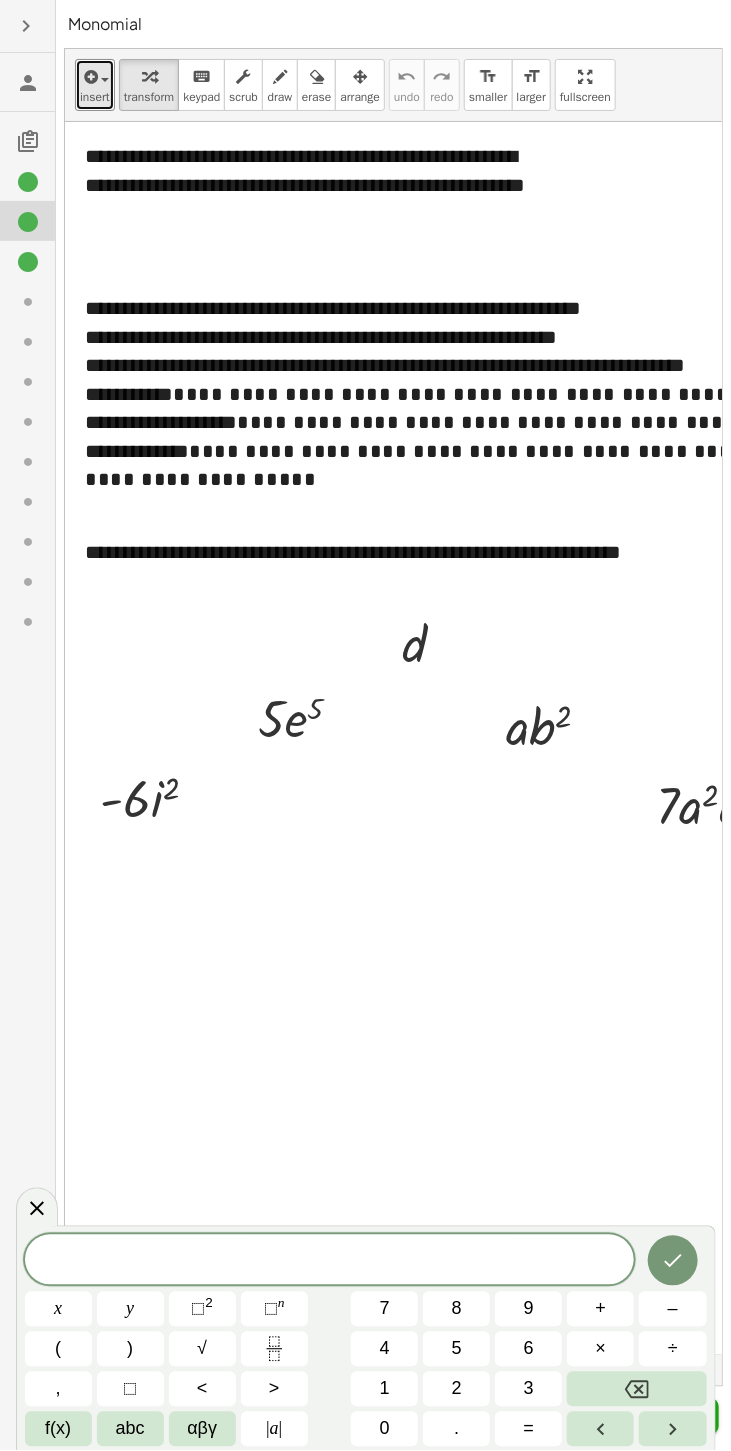 click on "insert" at bounding box center [95, 97] 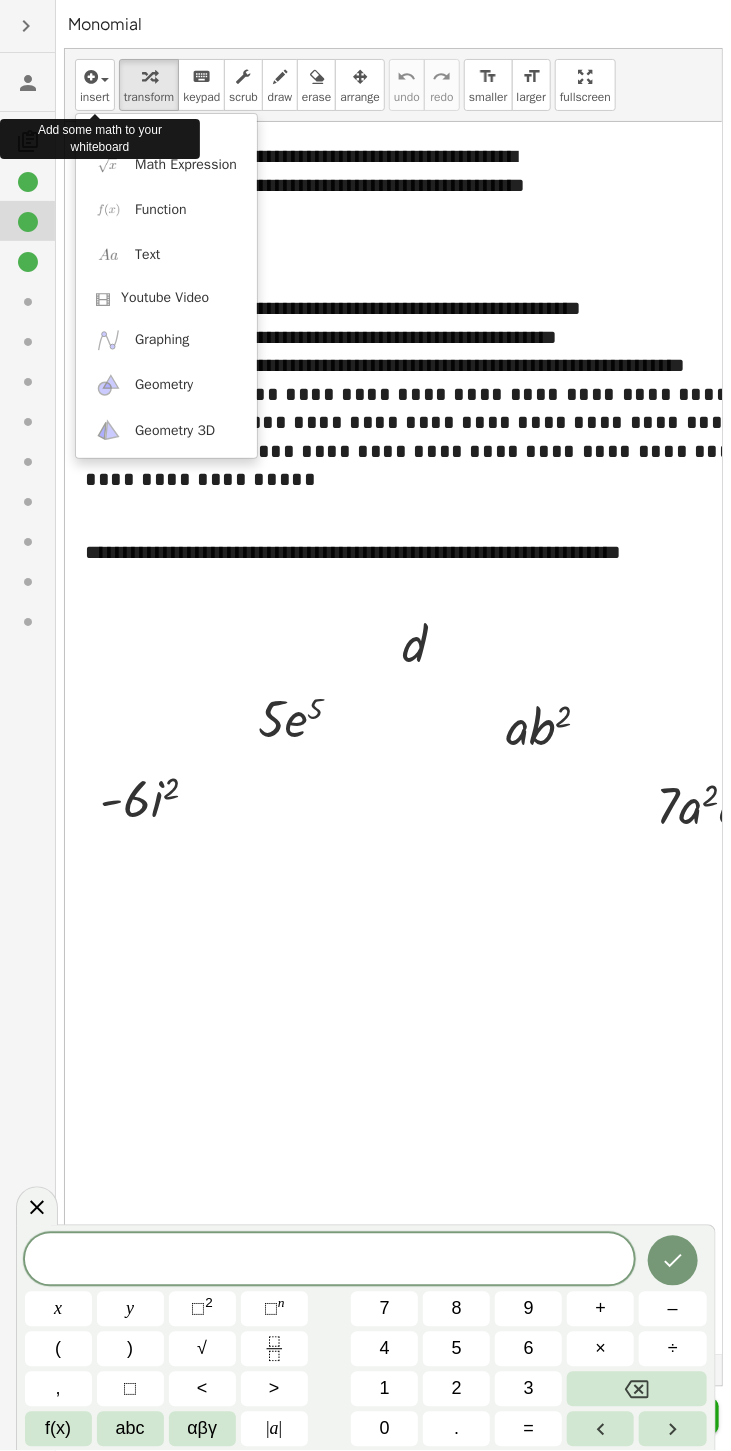 click at bounding box center [365, 725] 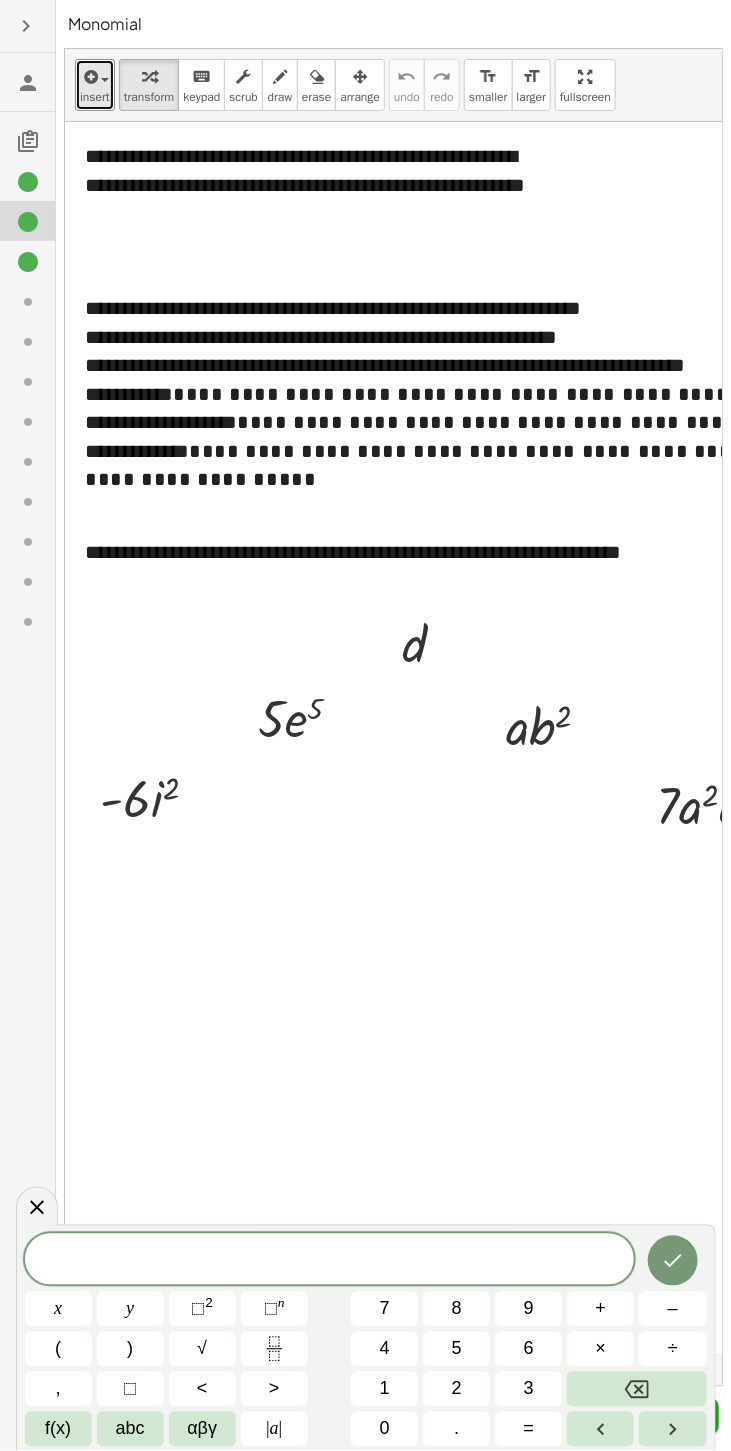 click at bounding box center [105, 80] 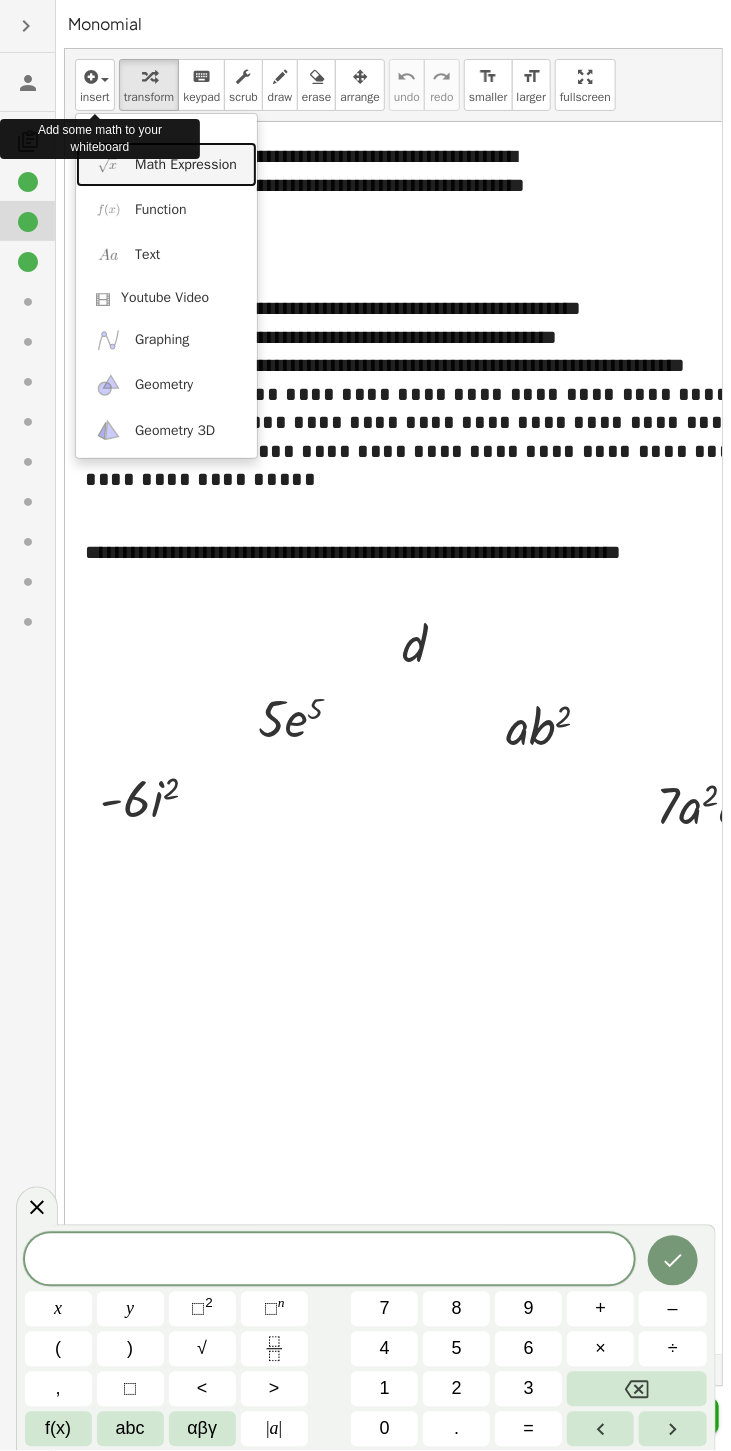 click on "Math Expression" at bounding box center (186, 165) 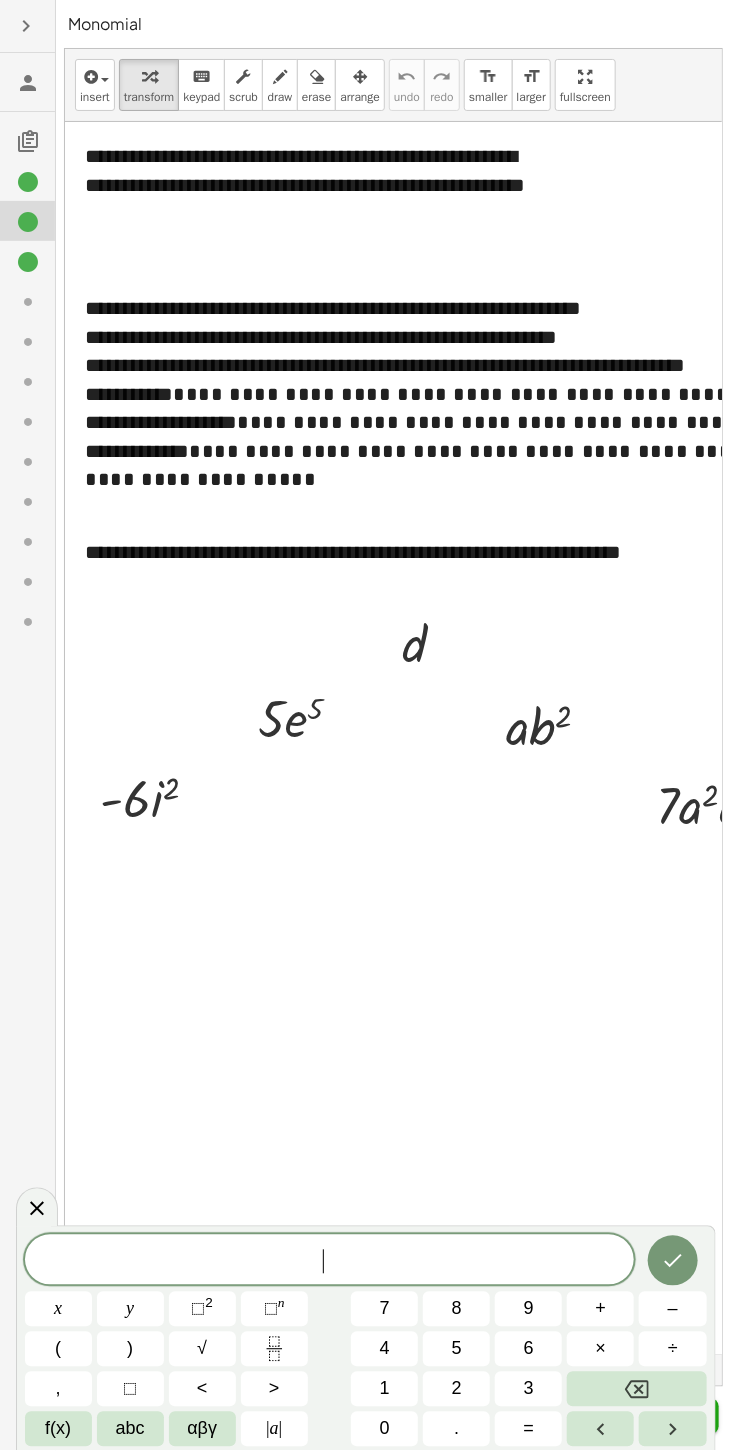 click on "abc" at bounding box center [130, 1429] 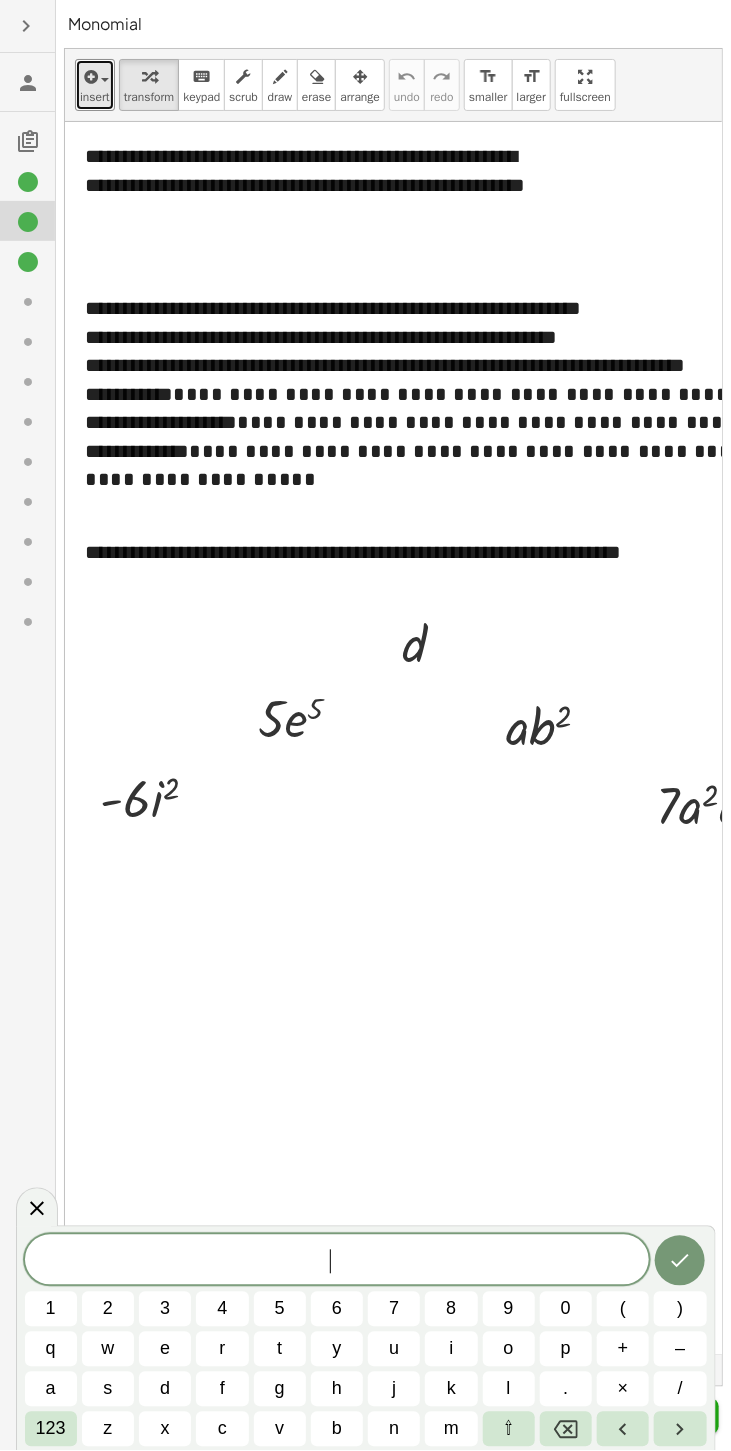 click at bounding box center [95, 76] 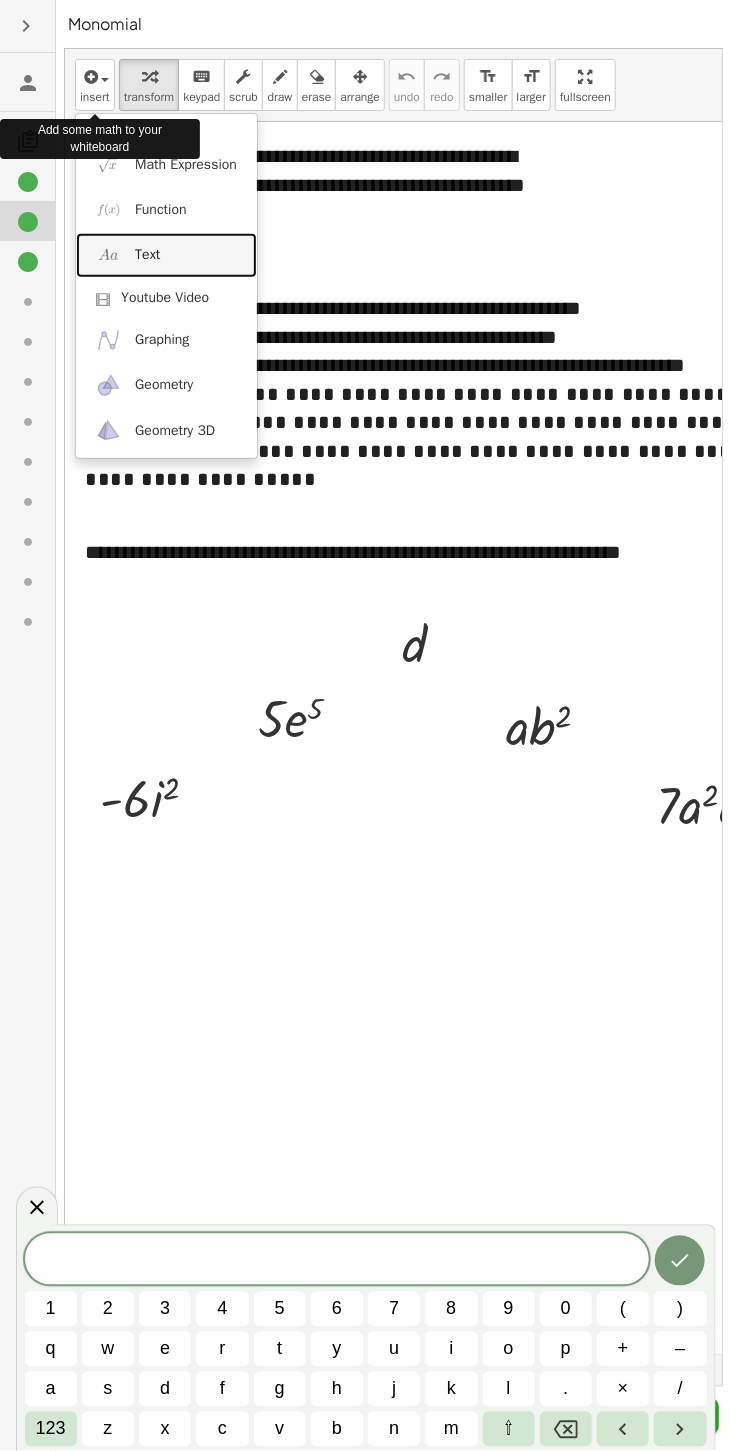 click on "Text" at bounding box center [166, 255] 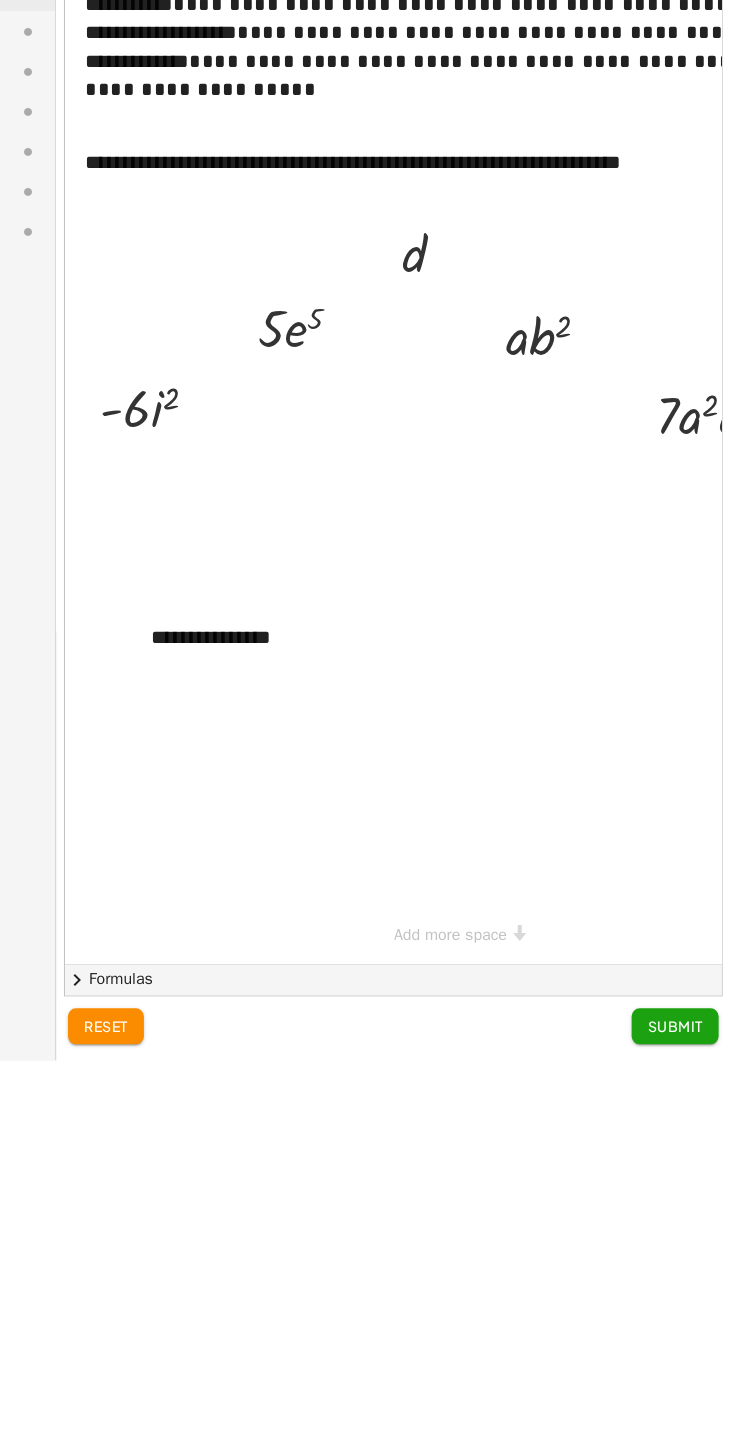 scroll, scrollTop: 4, scrollLeft: 0, axis: vertical 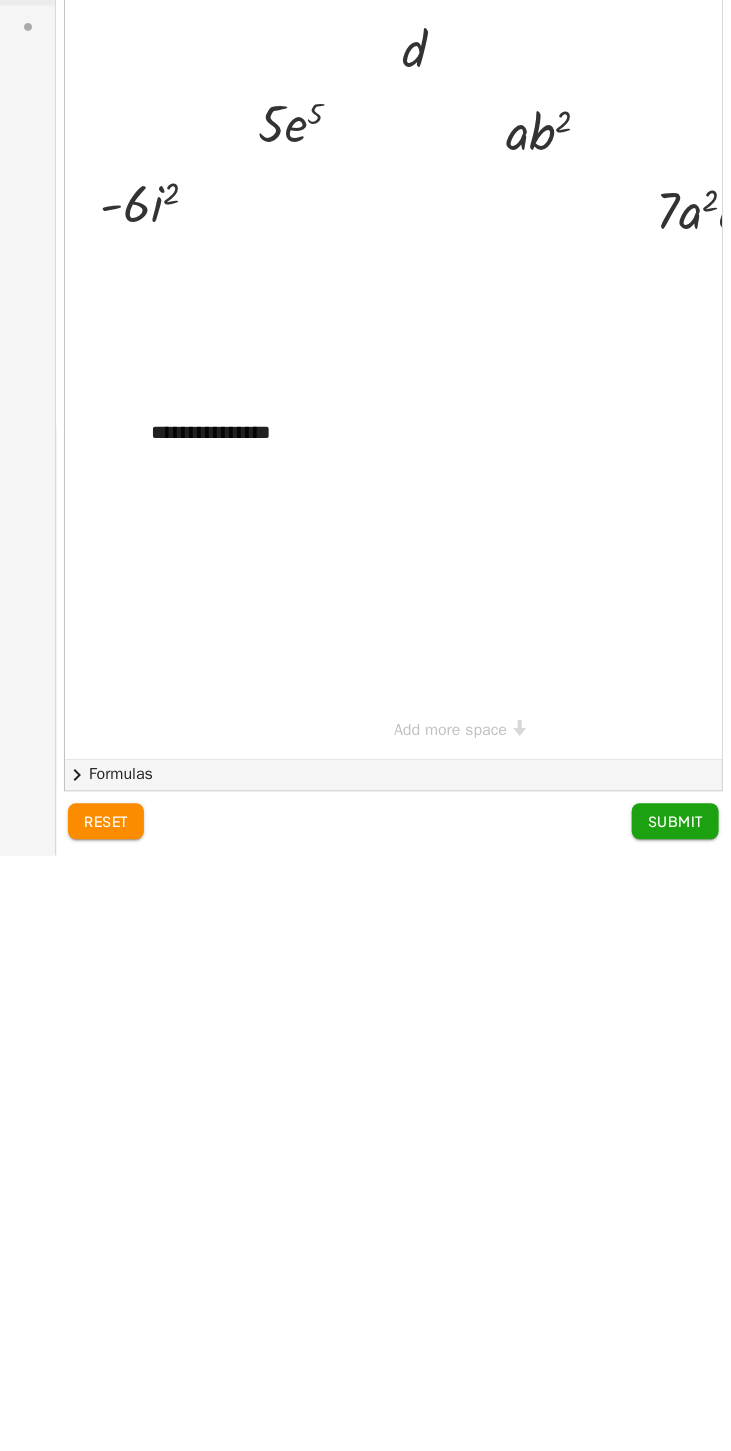 type 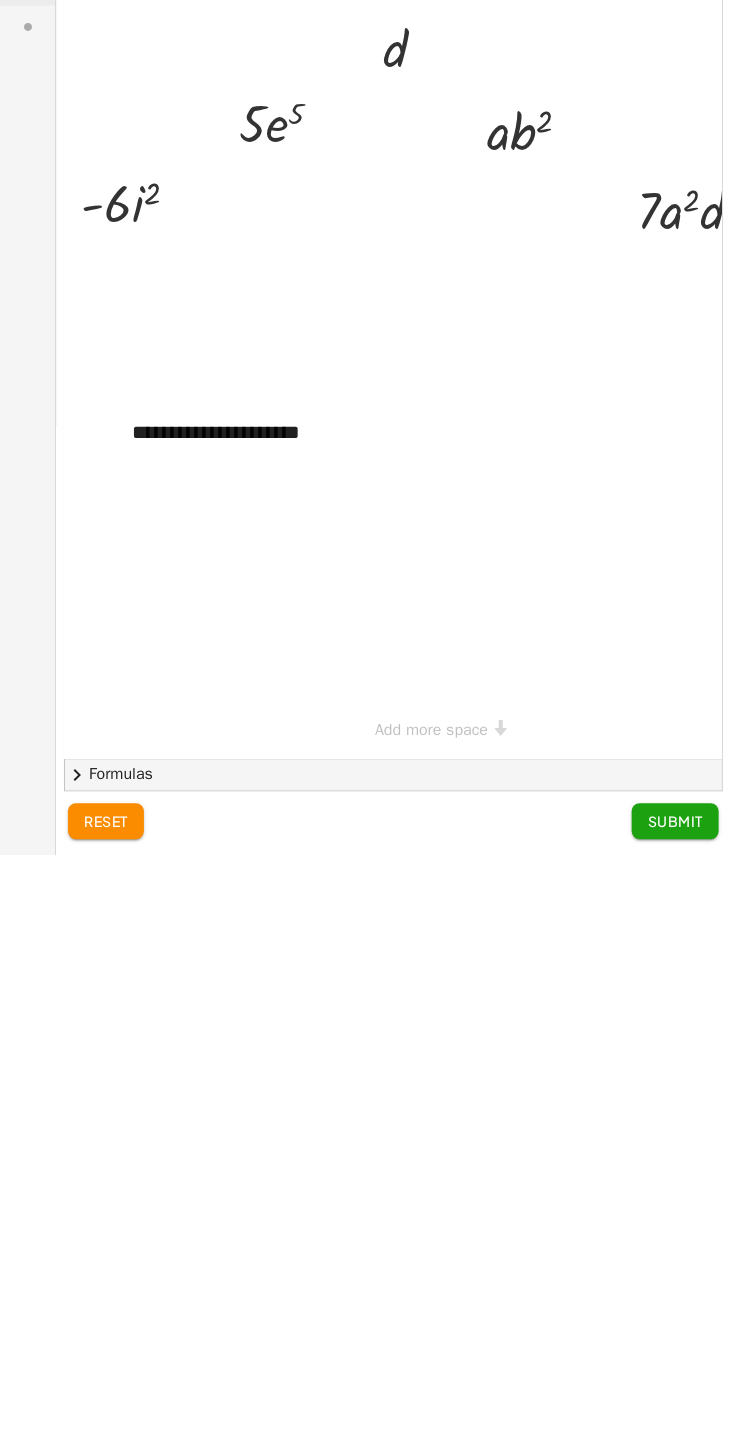 scroll, scrollTop: 0, scrollLeft: 47, axis: horizontal 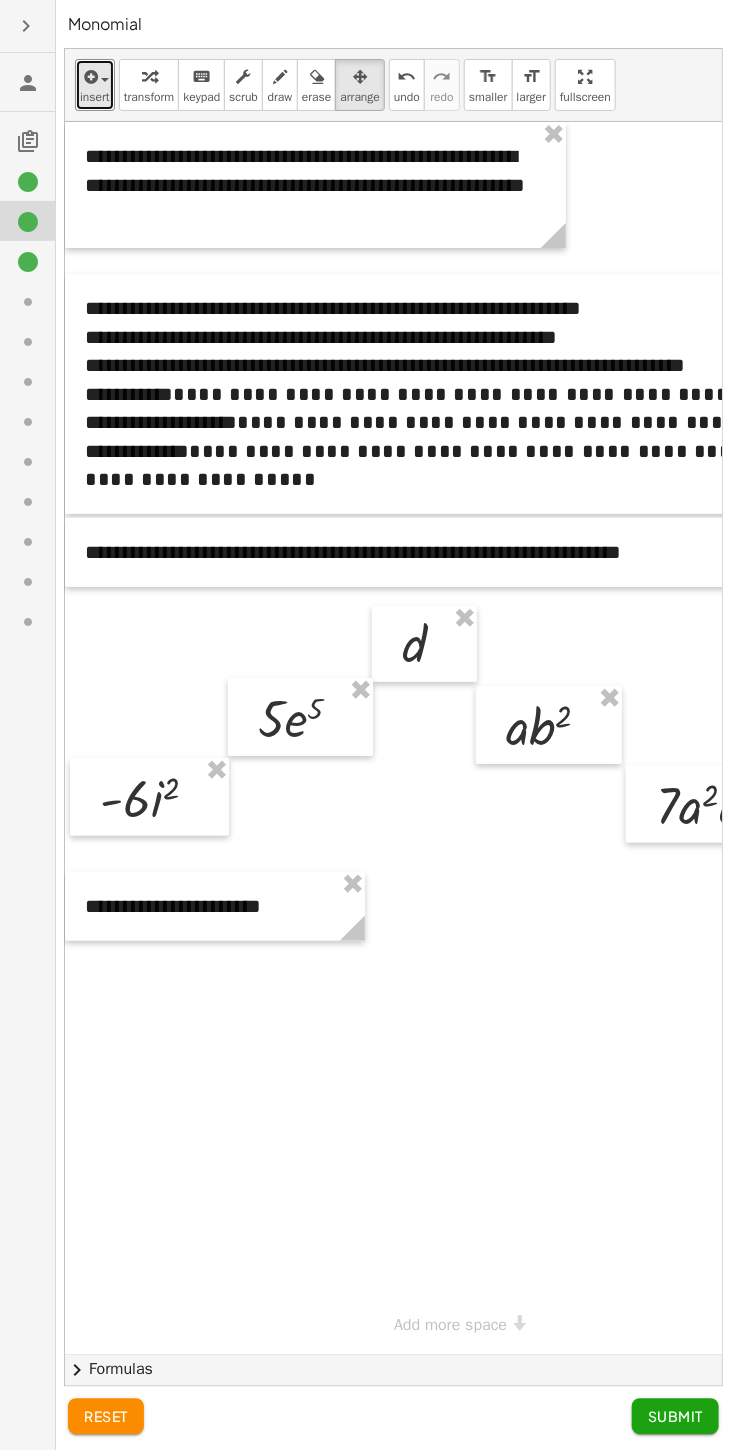 click on "insert" at bounding box center (95, 97) 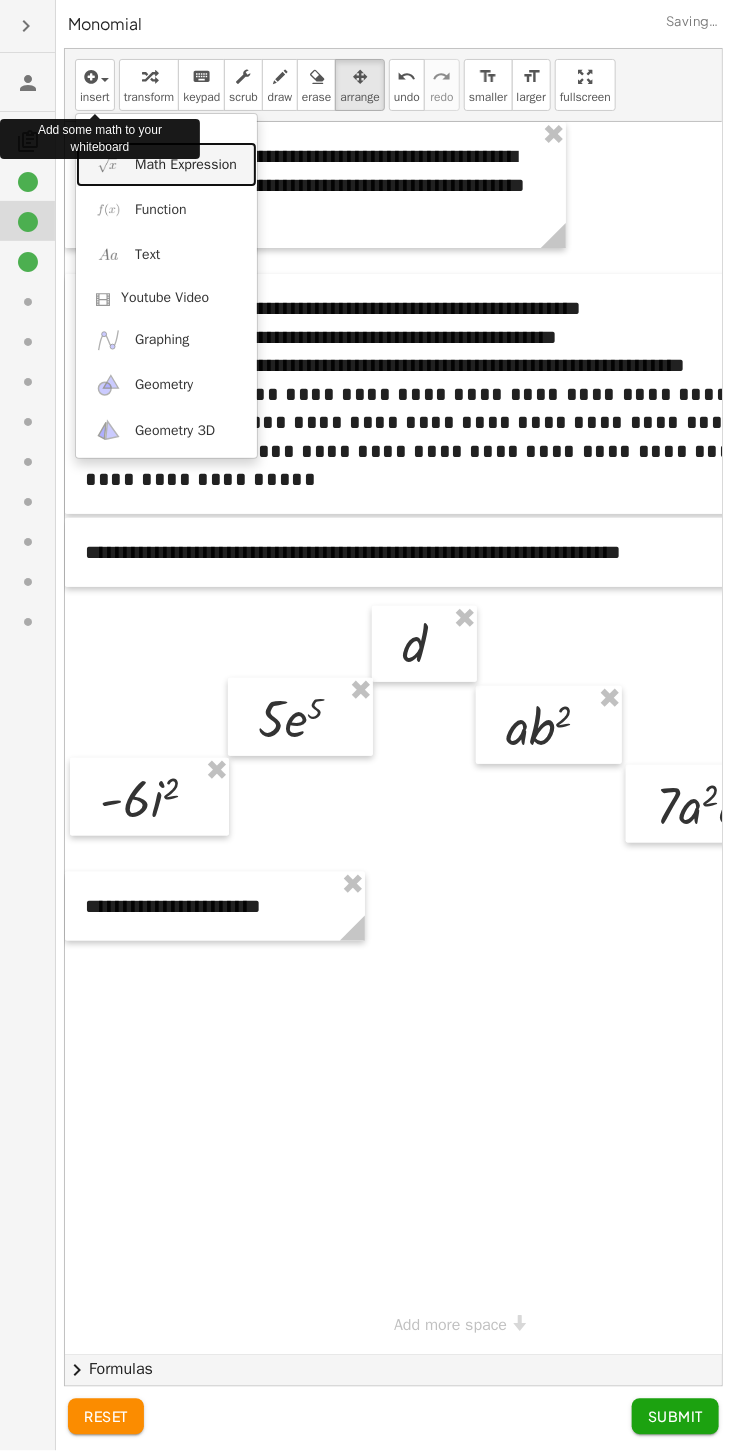 click on "Math Expression" at bounding box center [166, 164] 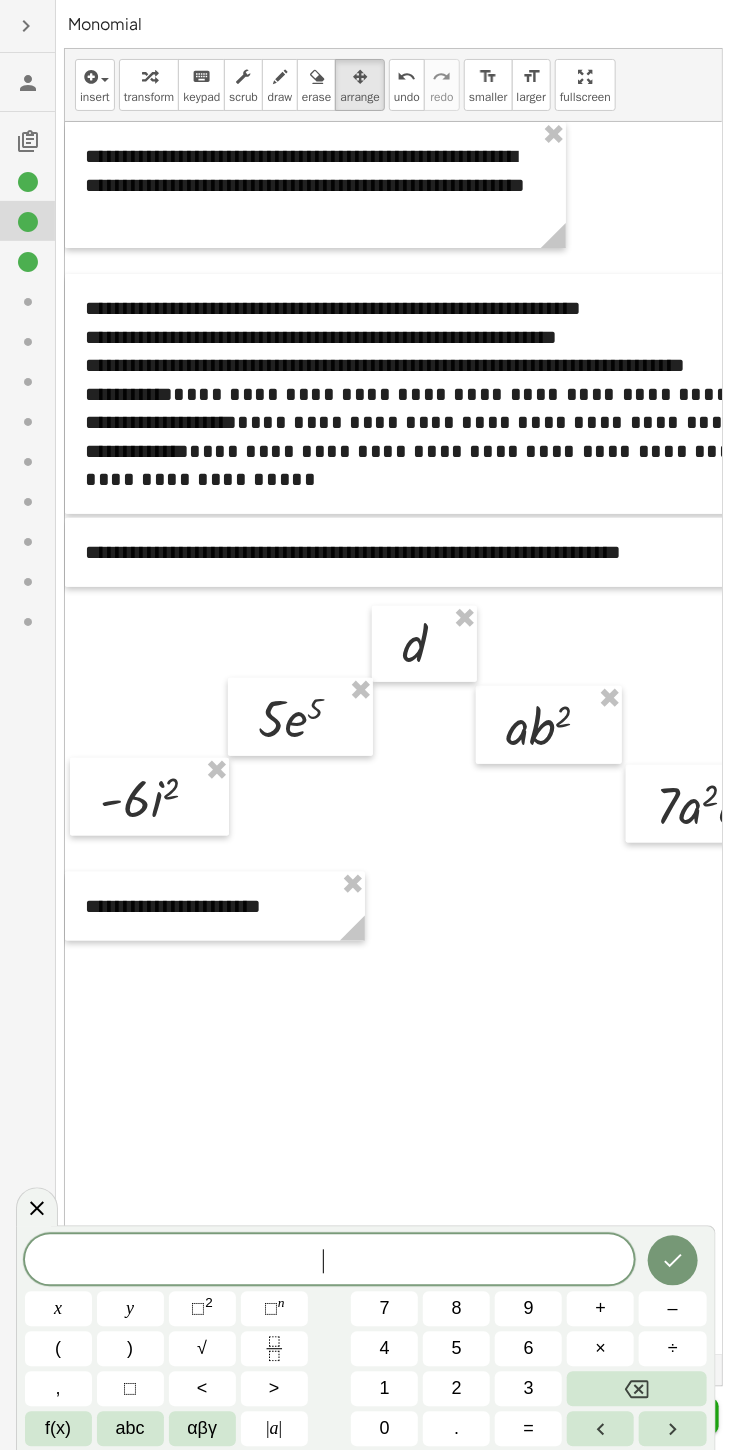 click on "√" at bounding box center [202, 1349] 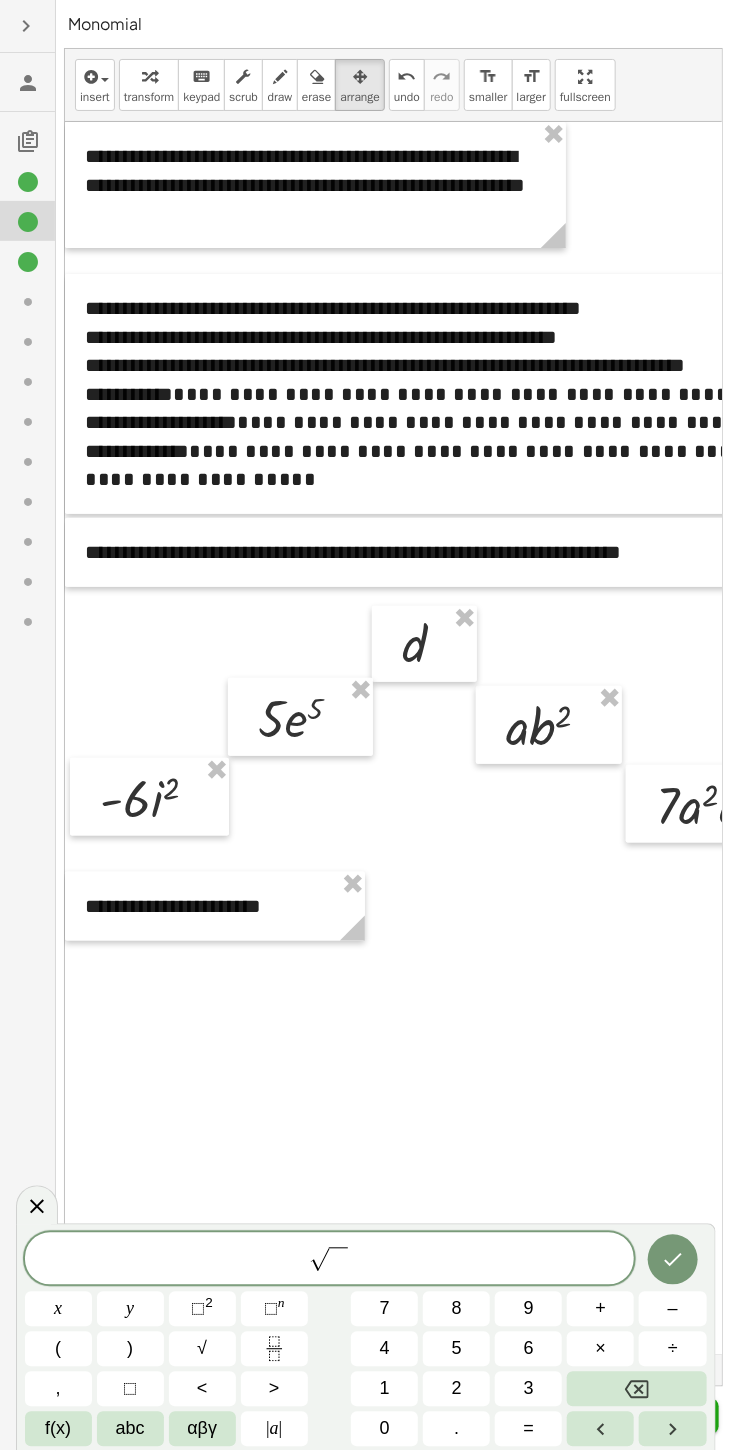 click on "x" at bounding box center (58, 1309) 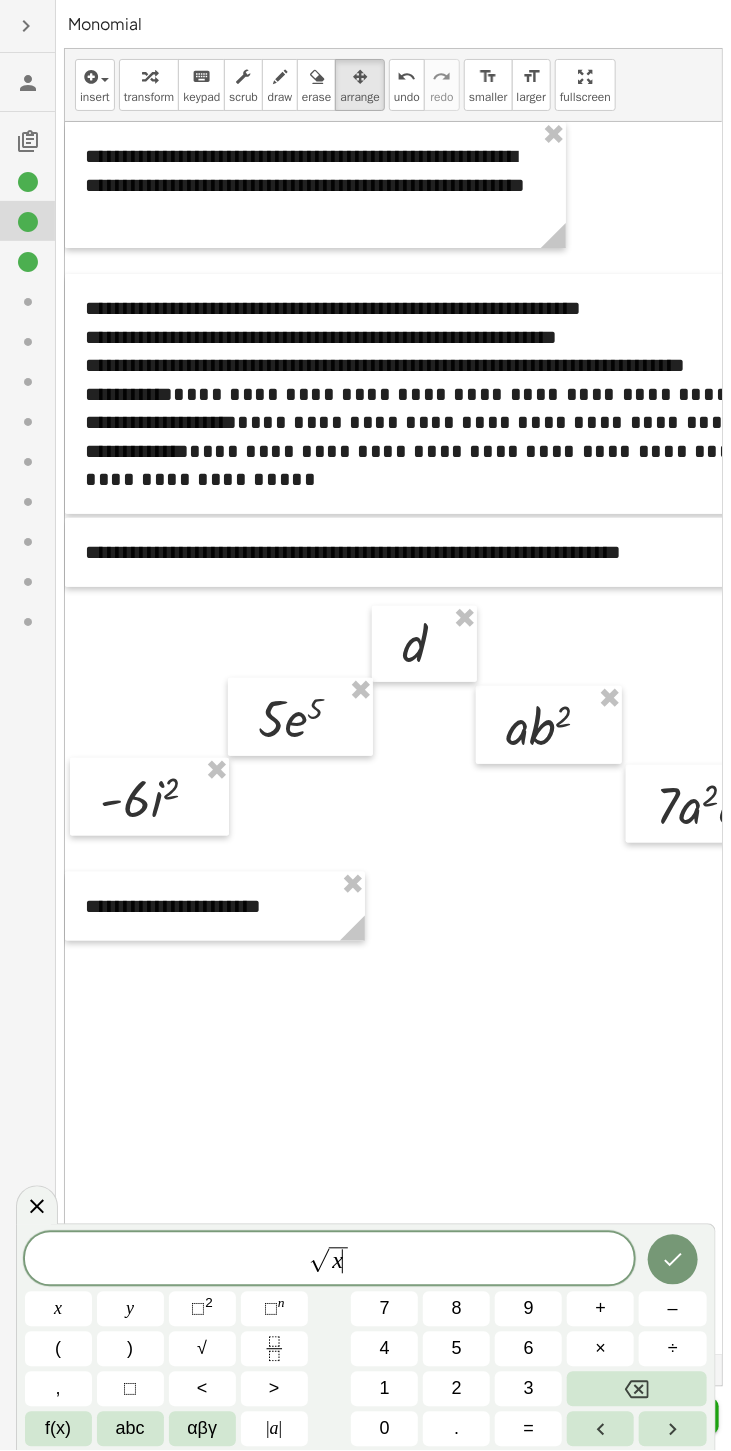 click at bounding box center [673, 1260] 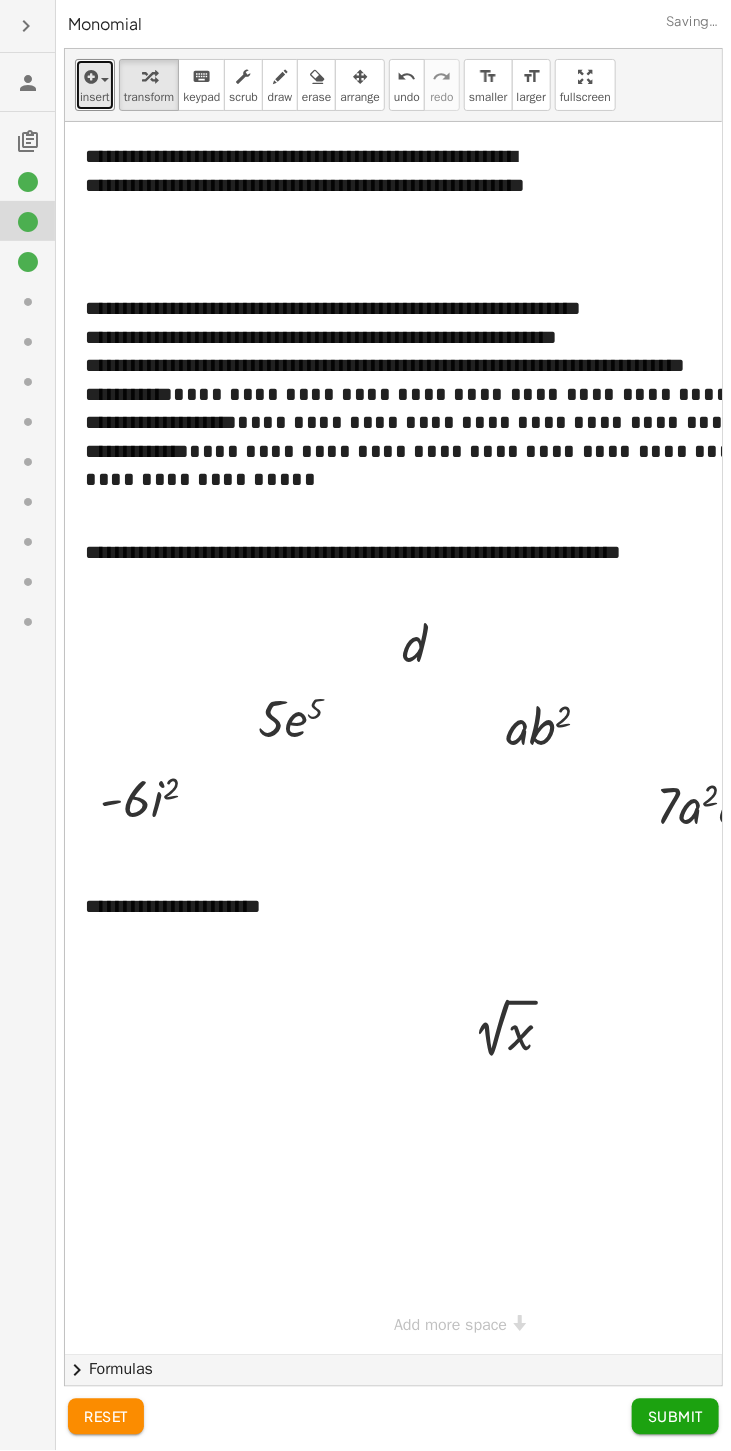 click at bounding box center [89, 77] 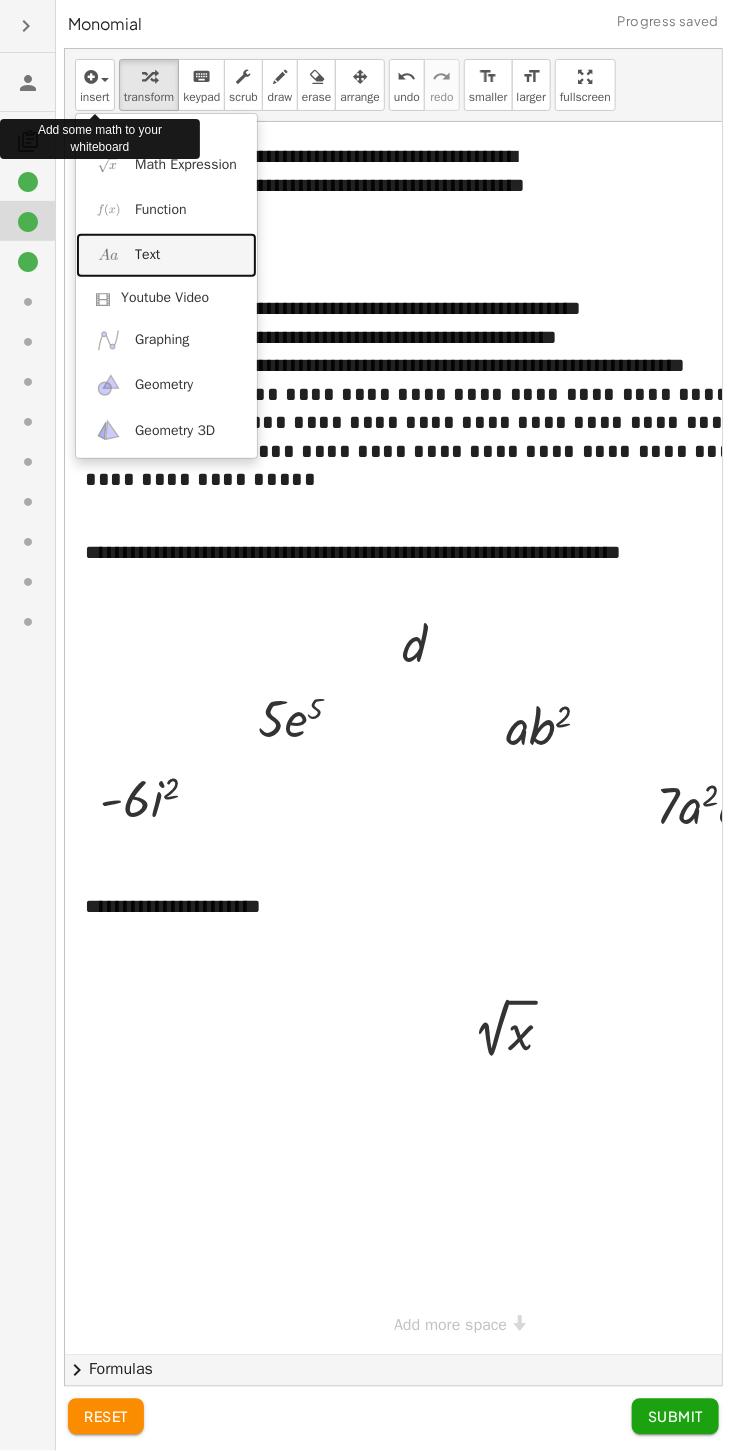 click at bounding box center [108, 255] 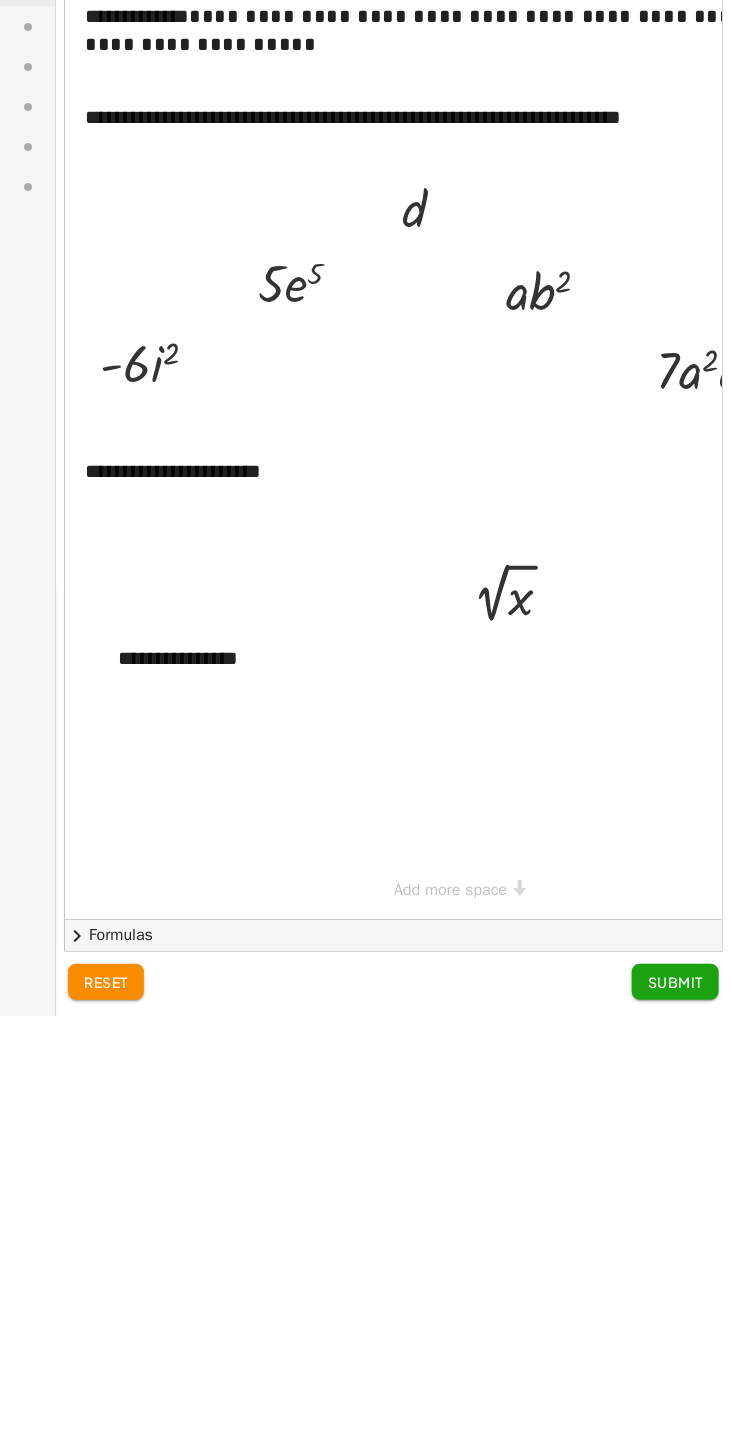 scroll, scrollTop: 71, scrollLeft: 0, axis: vertical 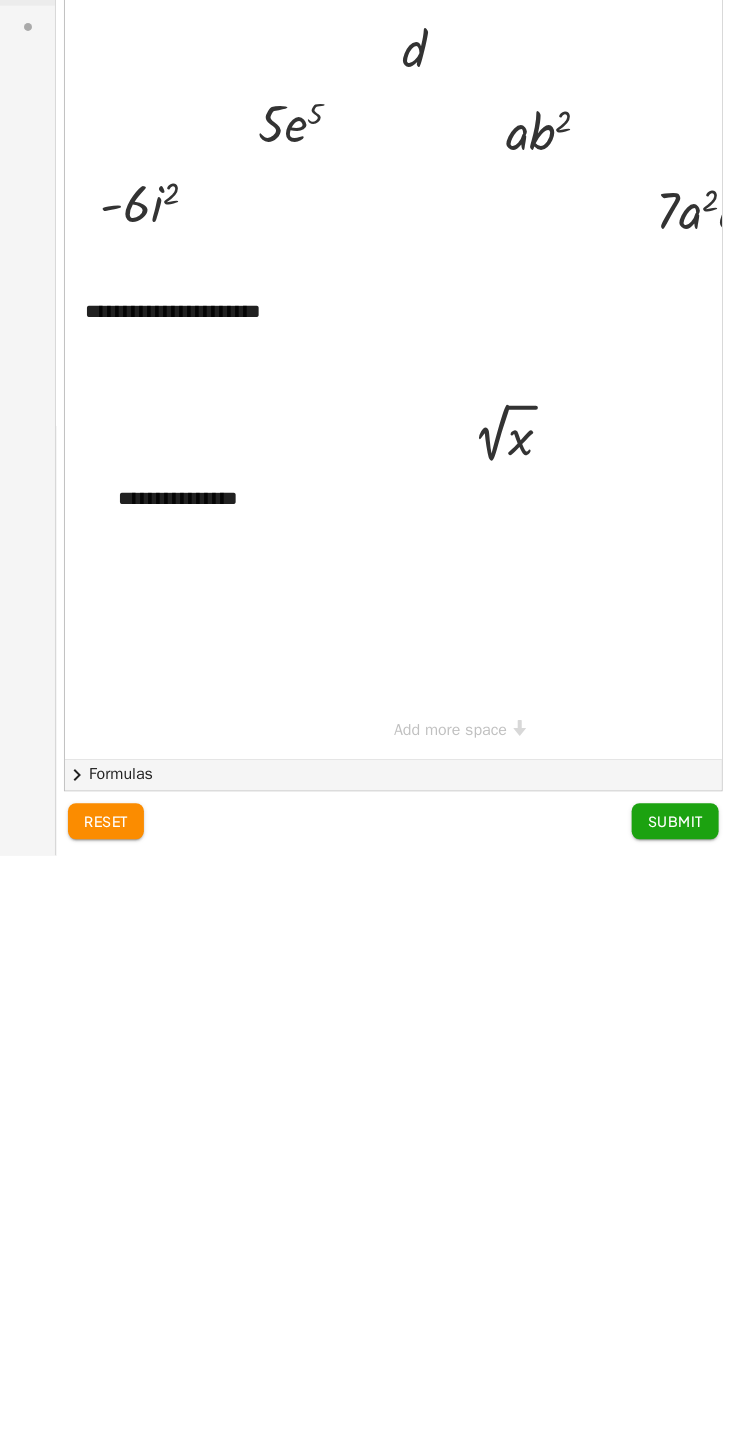 type 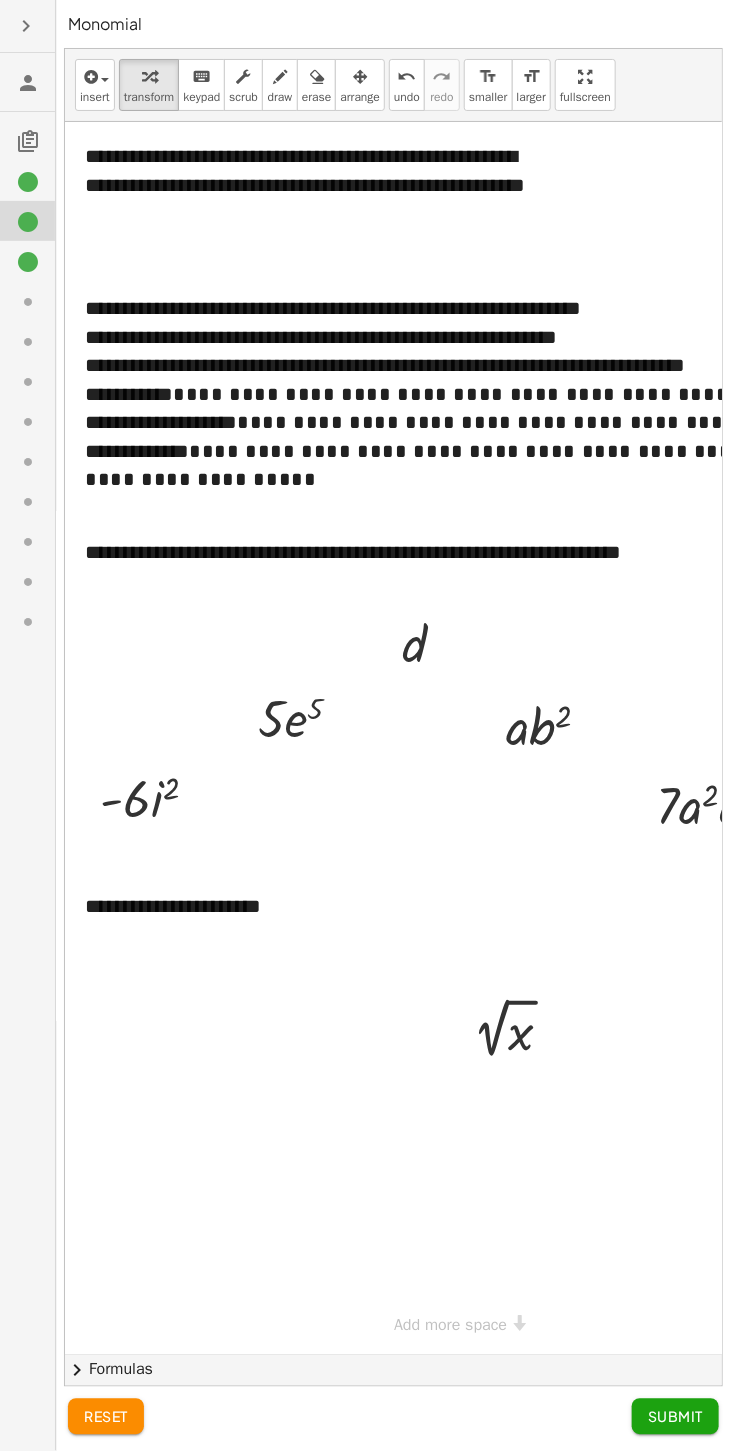 scroll, scrollTop: 0, scrollLeft: 0, axis: both 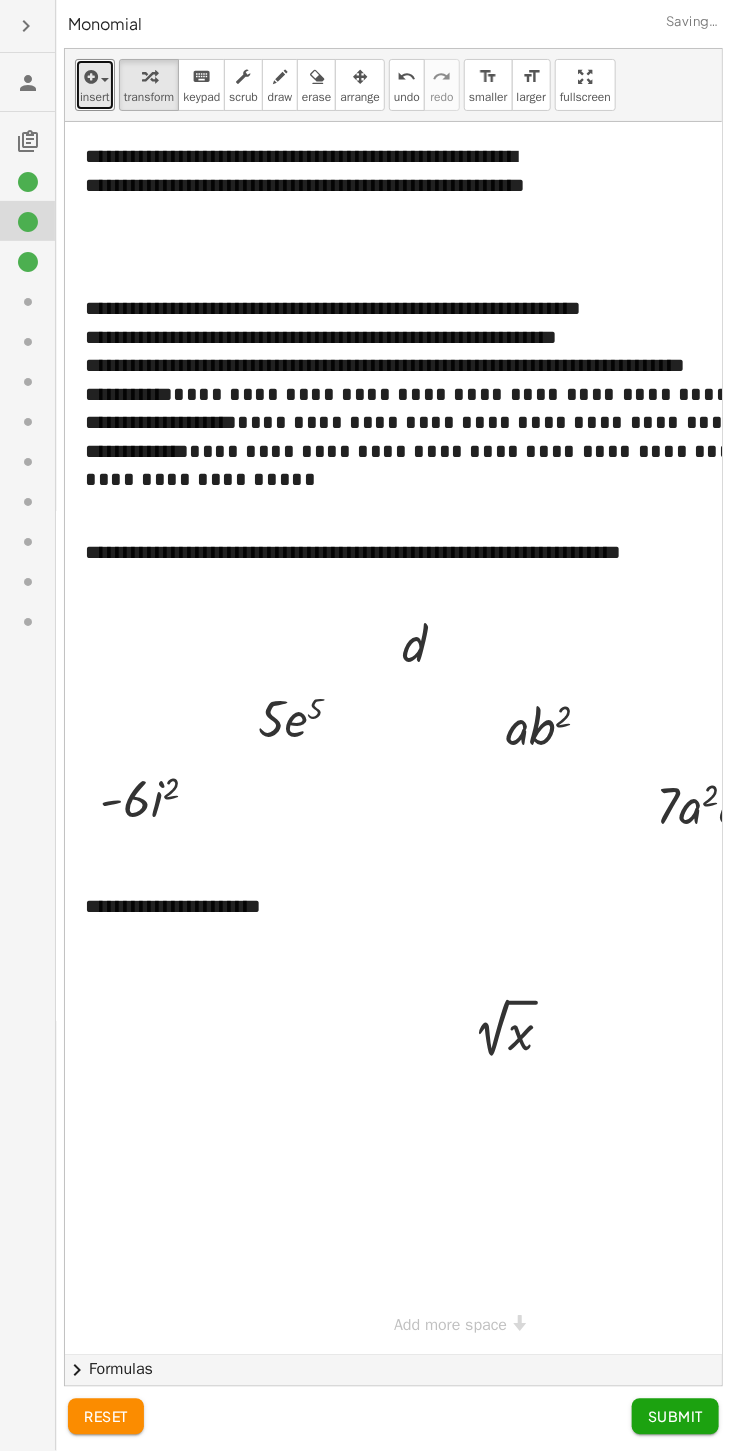 click on "insert" at bounding box center [95, 97] 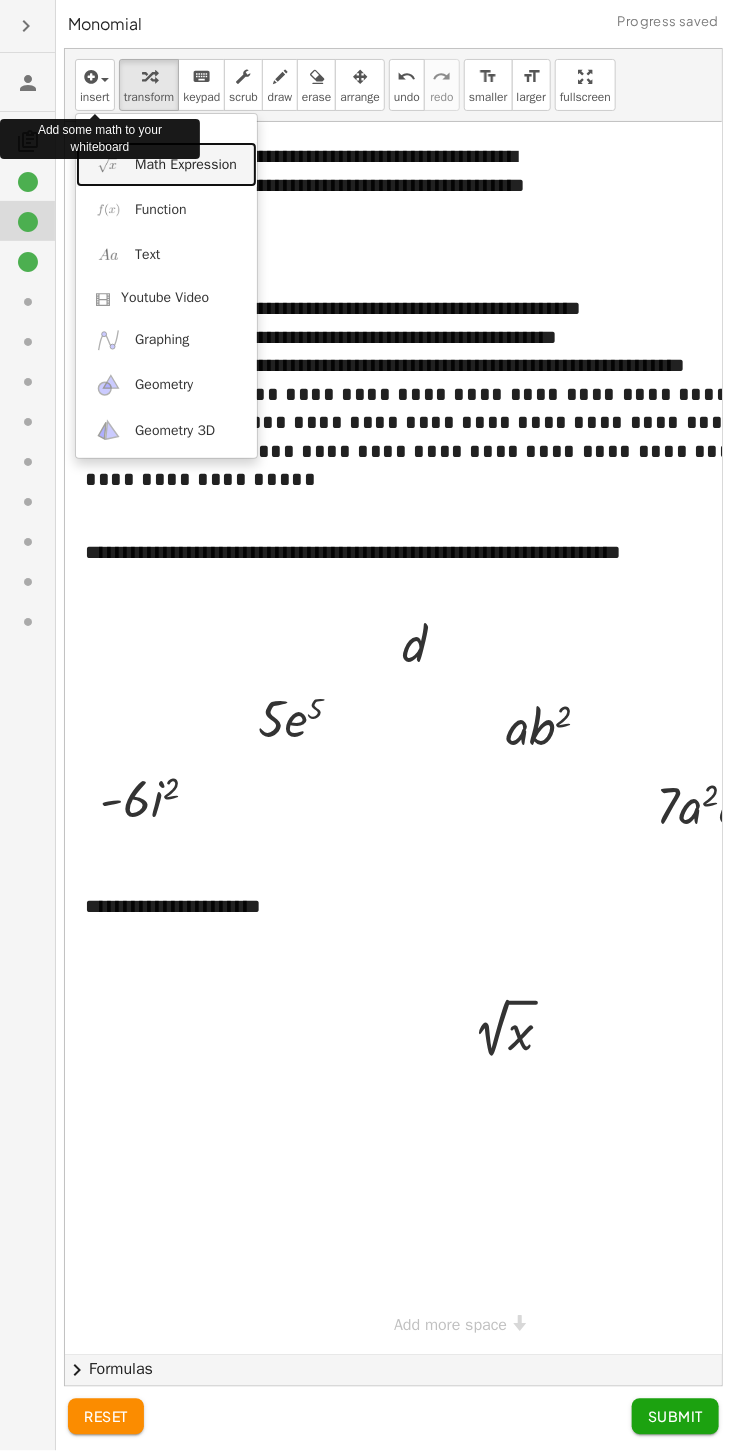 click on "Math Expression" at bounding box center [186, 165] 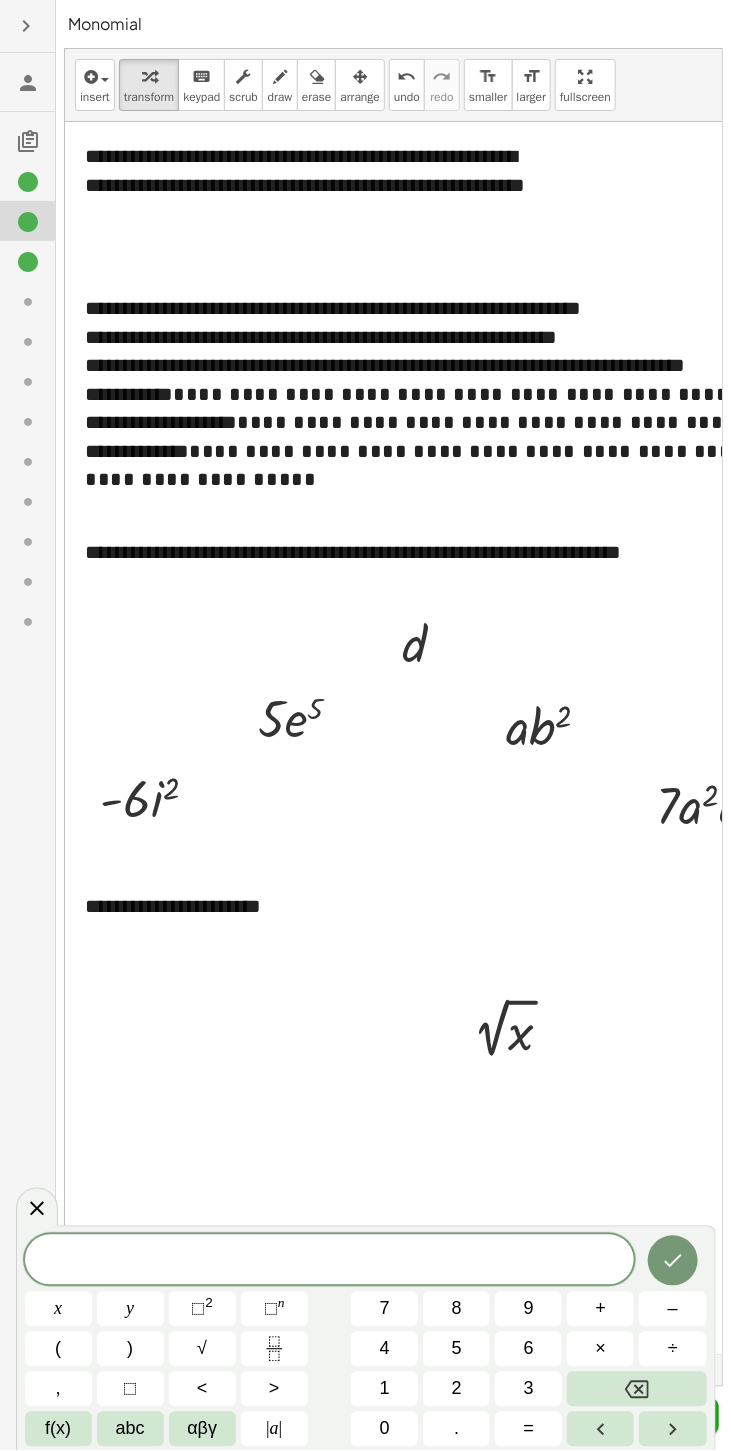 click on "x" at bounding box center (58, 1309) 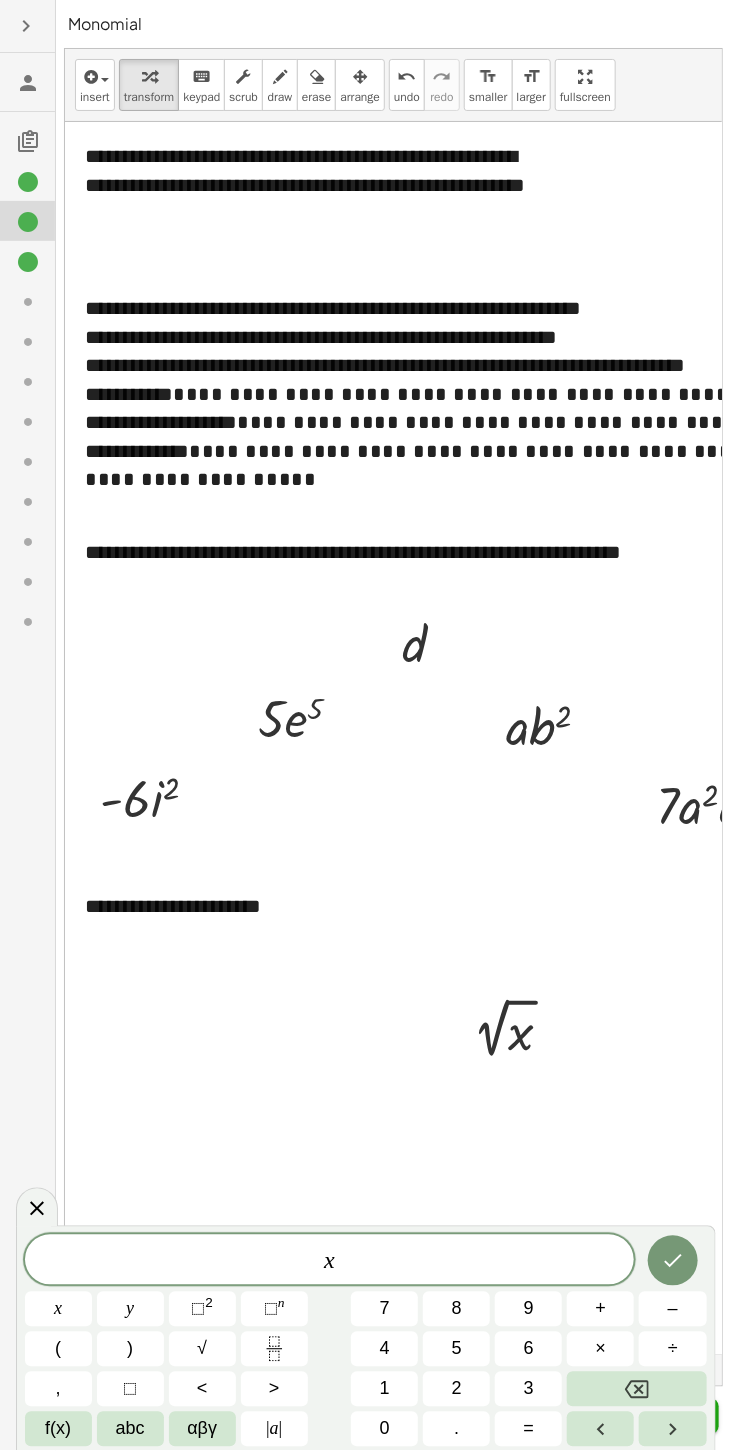click on "+" at bounding box center [600, 1309] 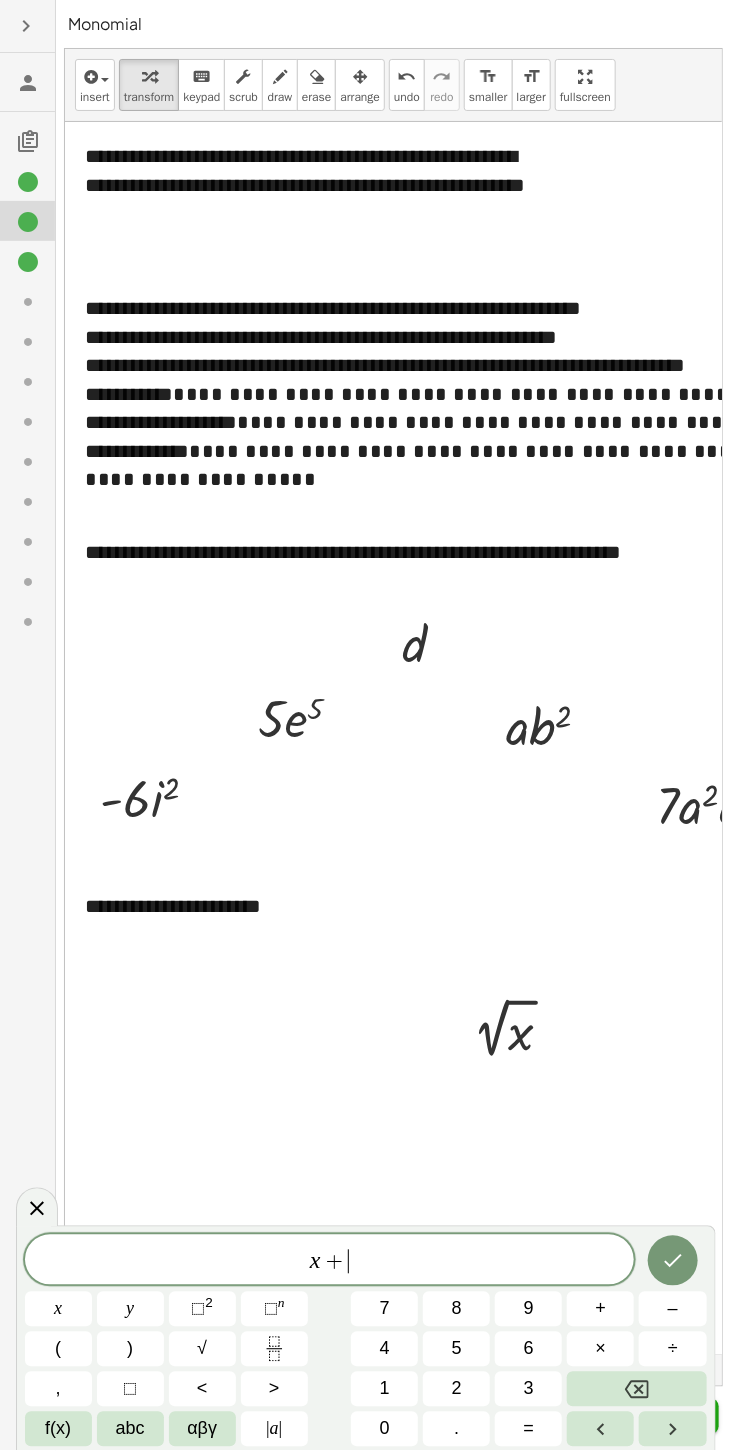 click on "y" at bounding box center [130, 1309] 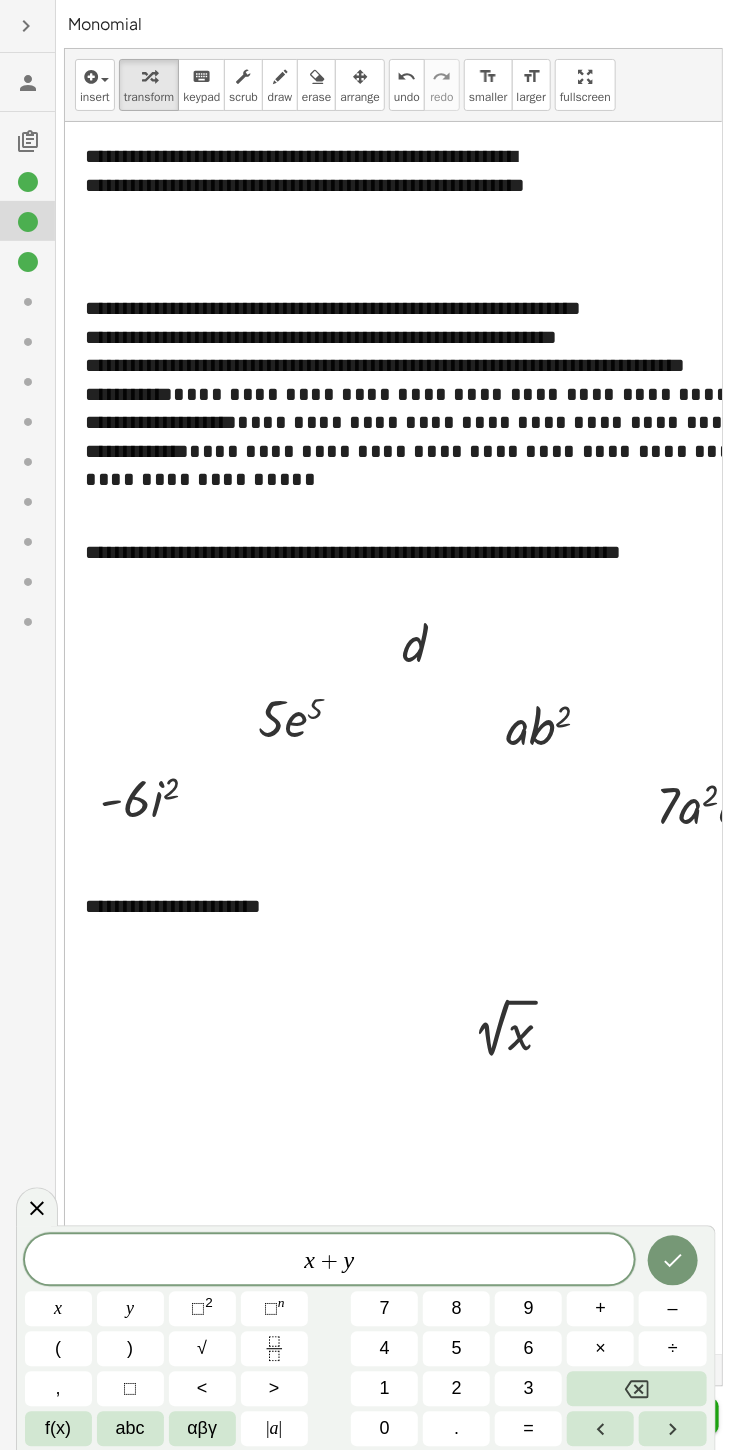 click 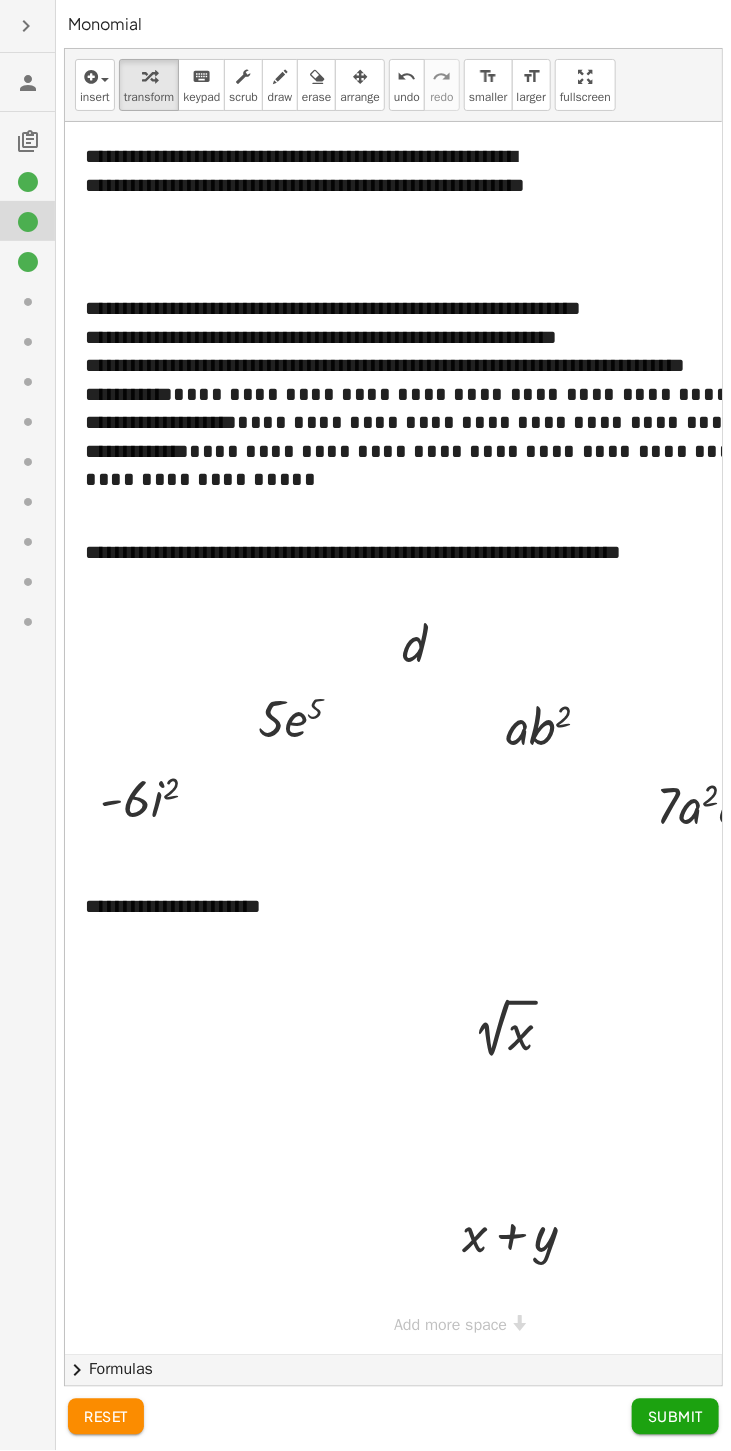 click at bounding box center [0, 0] 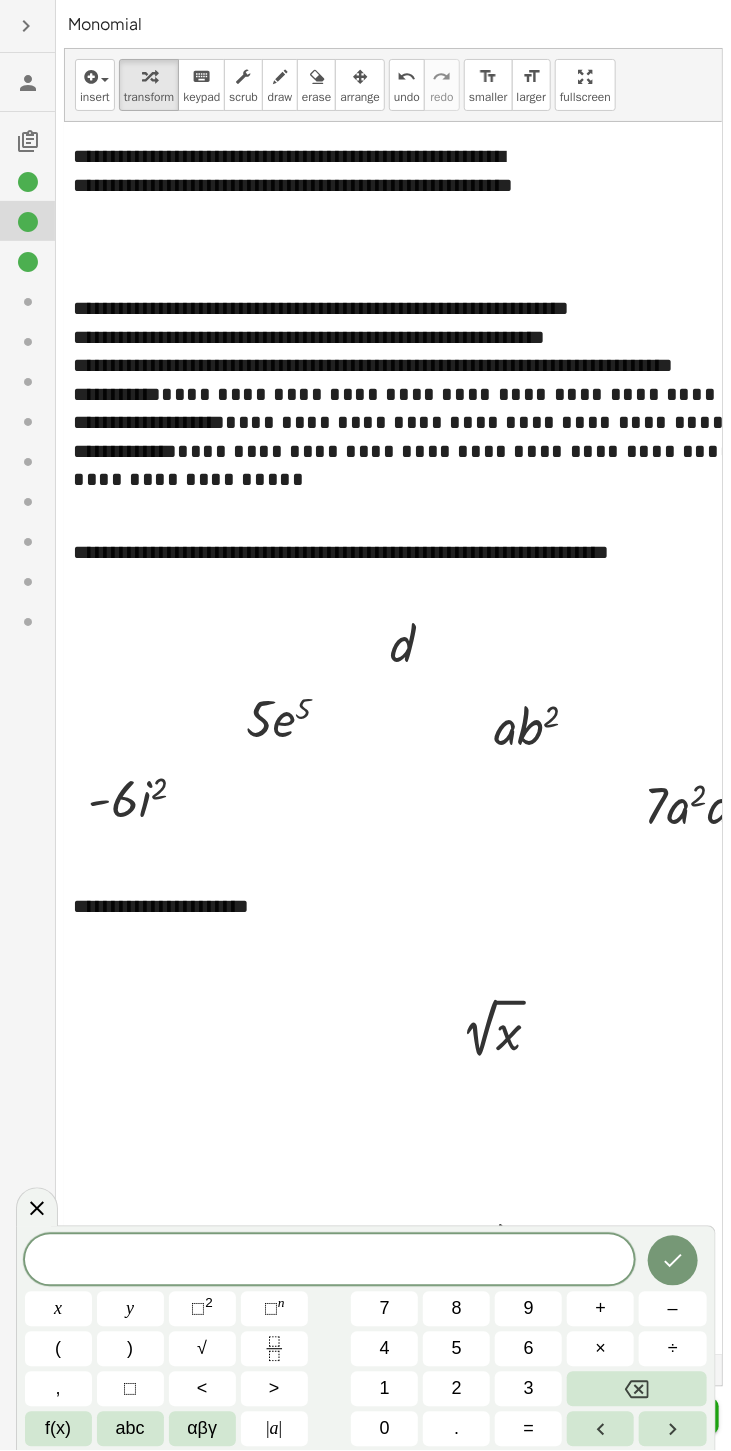 scroll, scrollTop: 0, scrollLeft: 0, axis: both 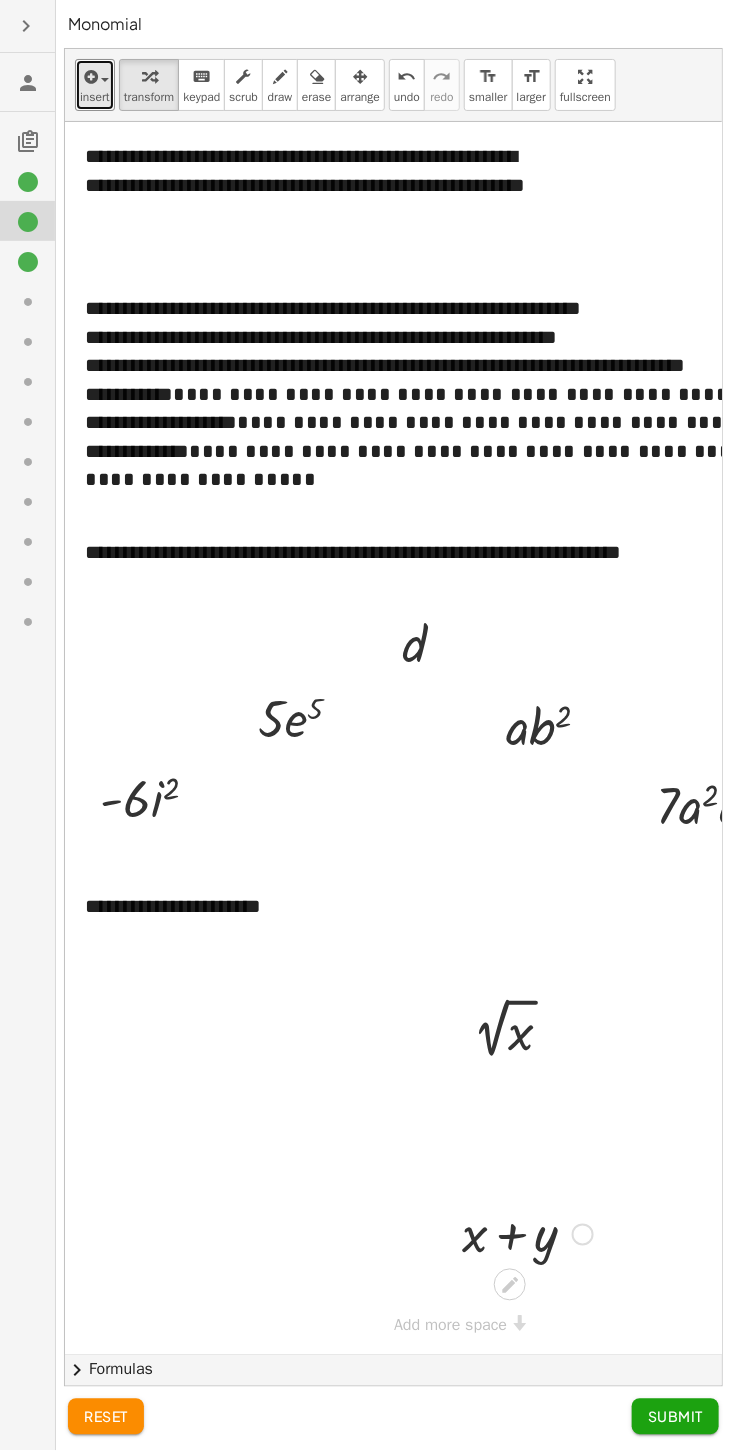click at bounding box center [89, 77] 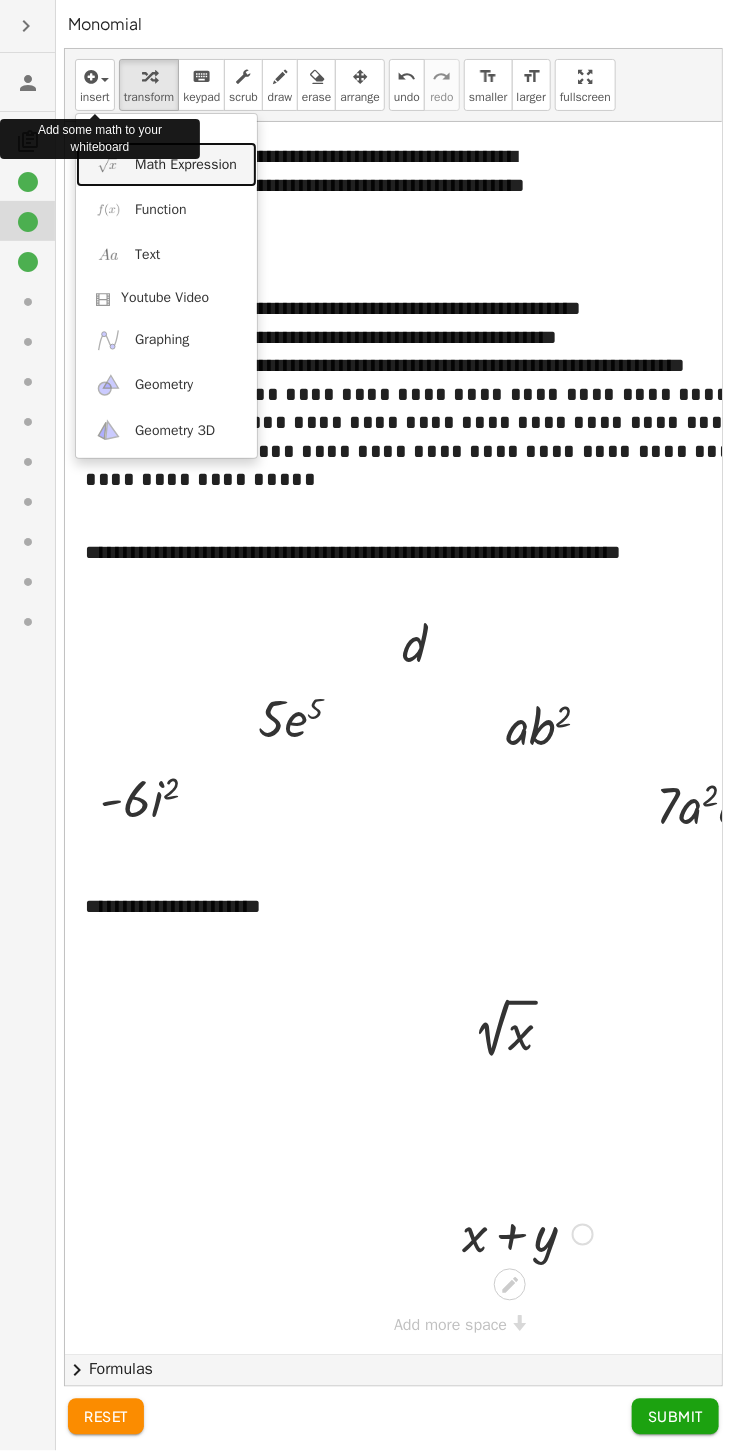 click on "Math Expression" at bounding box center [186, 165] 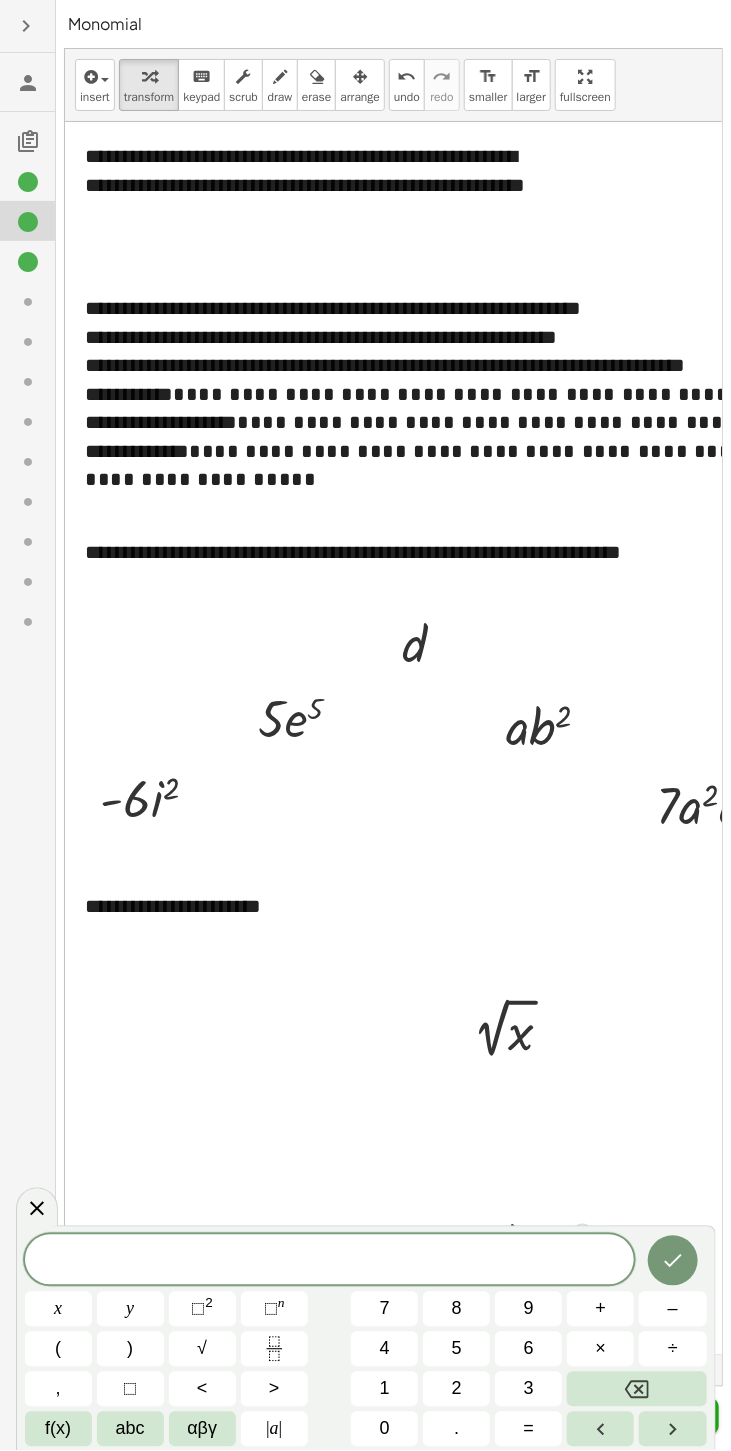click on "√" at bounding box center (202, 1349) 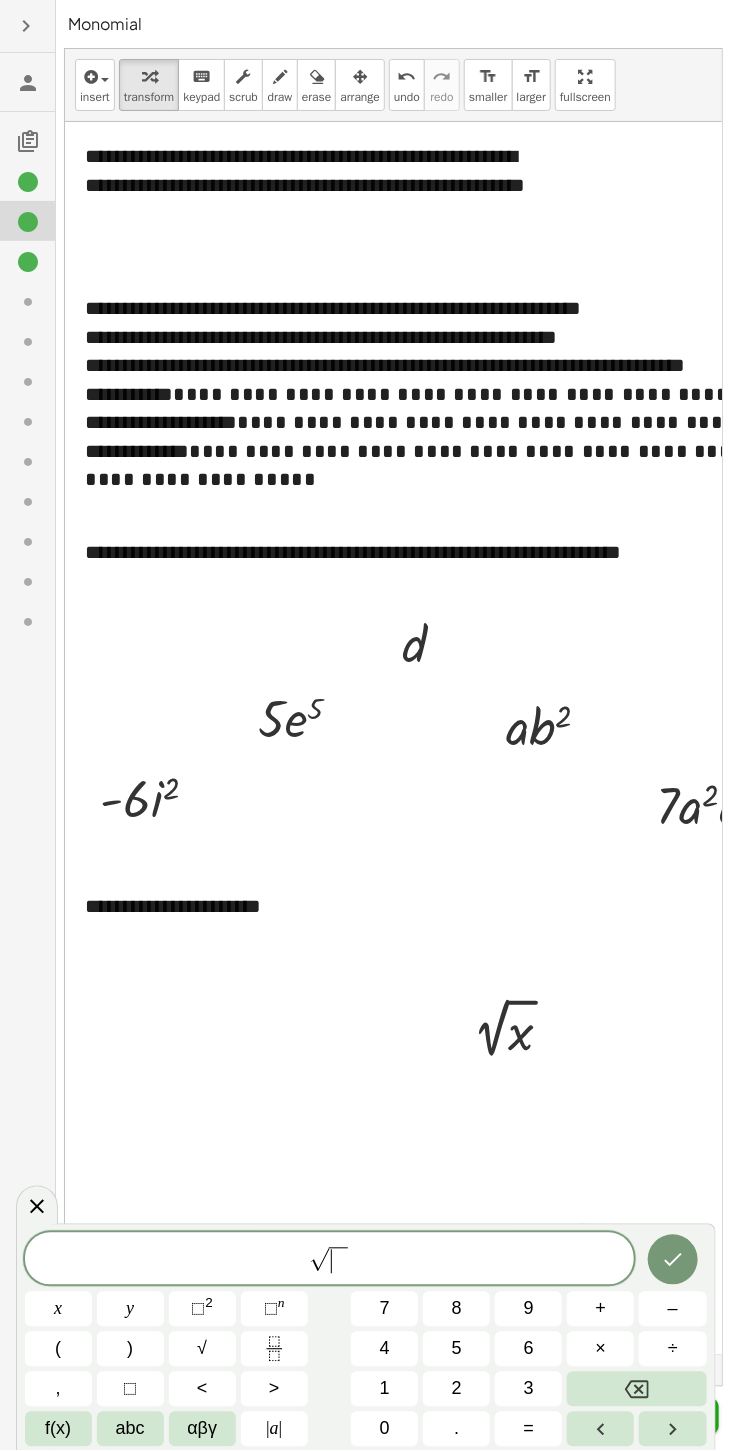 click on "x" at bounding box center [58, 1309] 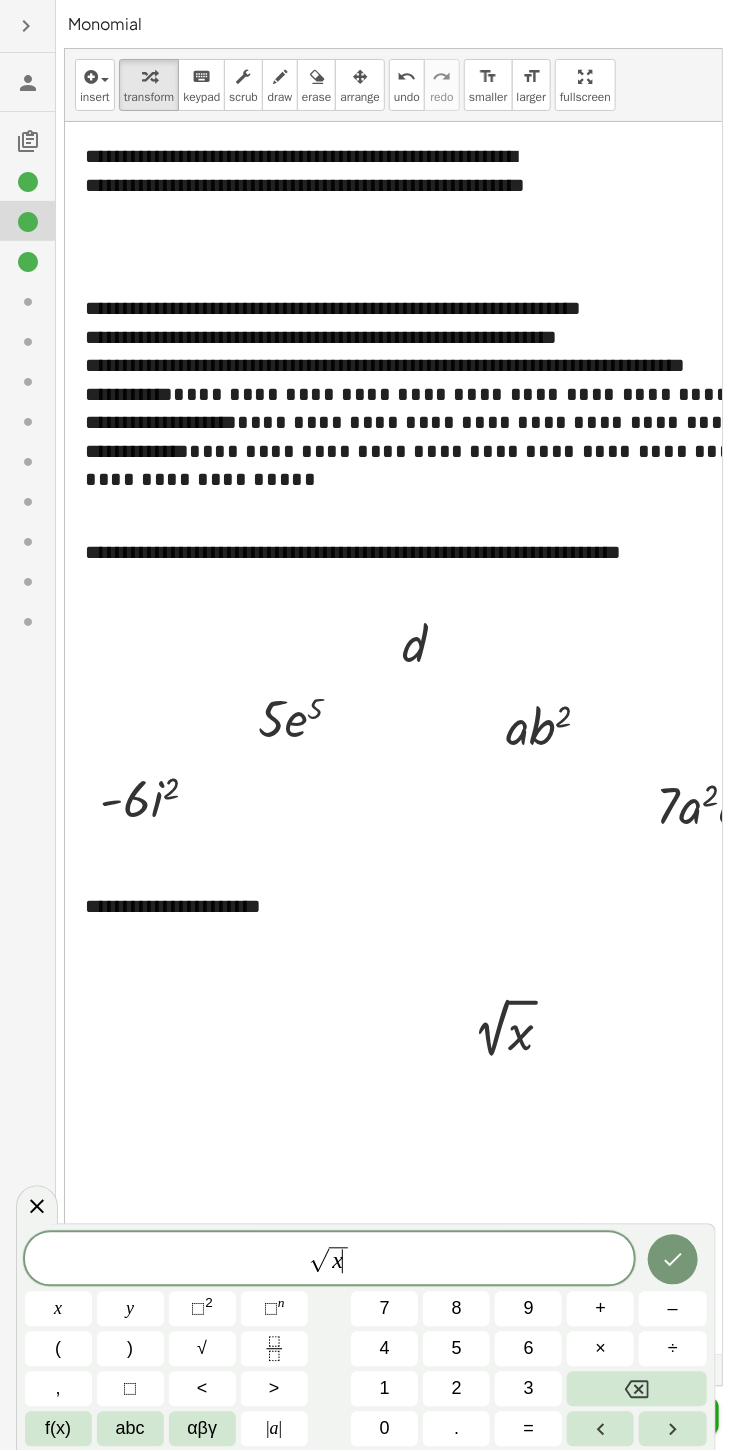 click on "+" at bounding box center [600, 1309] 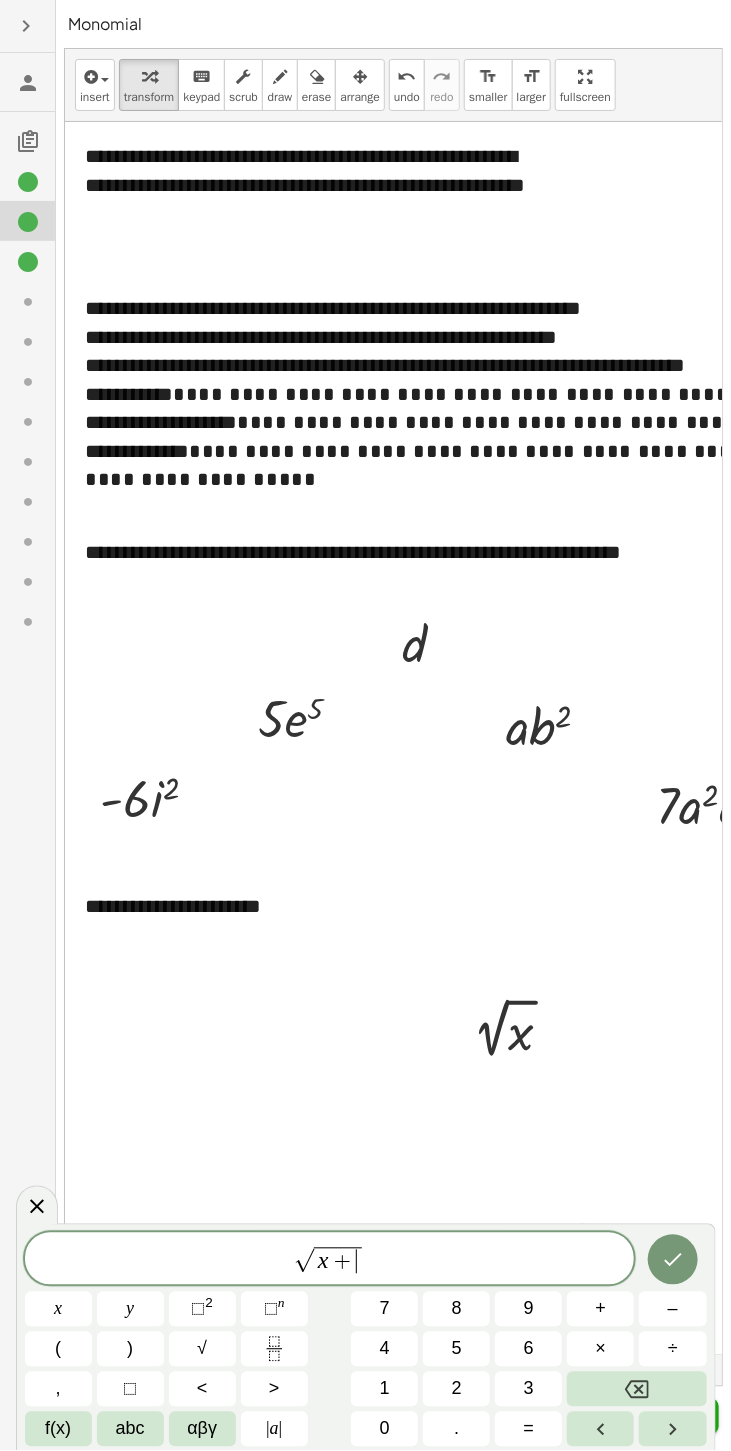 click at bounding box center [636, 1389] 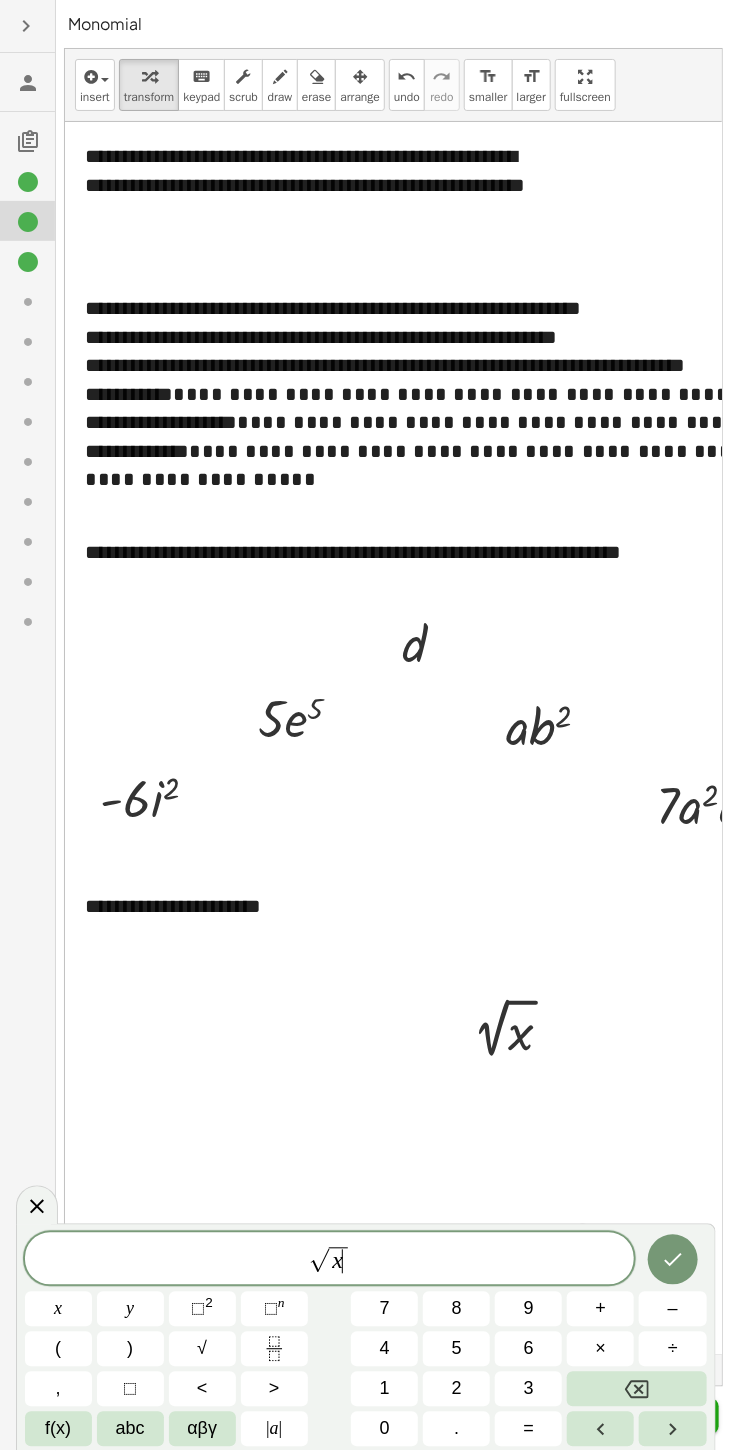 click on "√" at bounding box center [202, 1349] 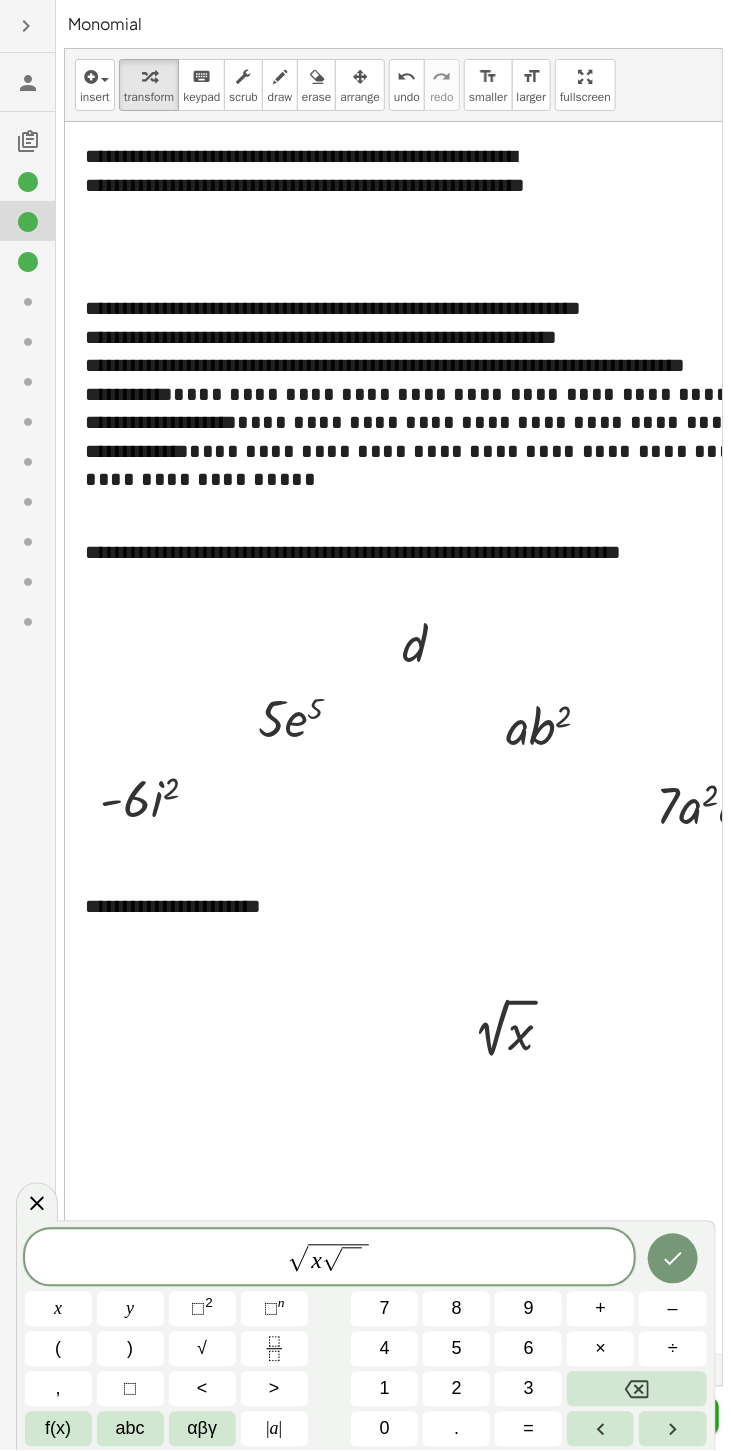 click at bounding box center (636, 1389) 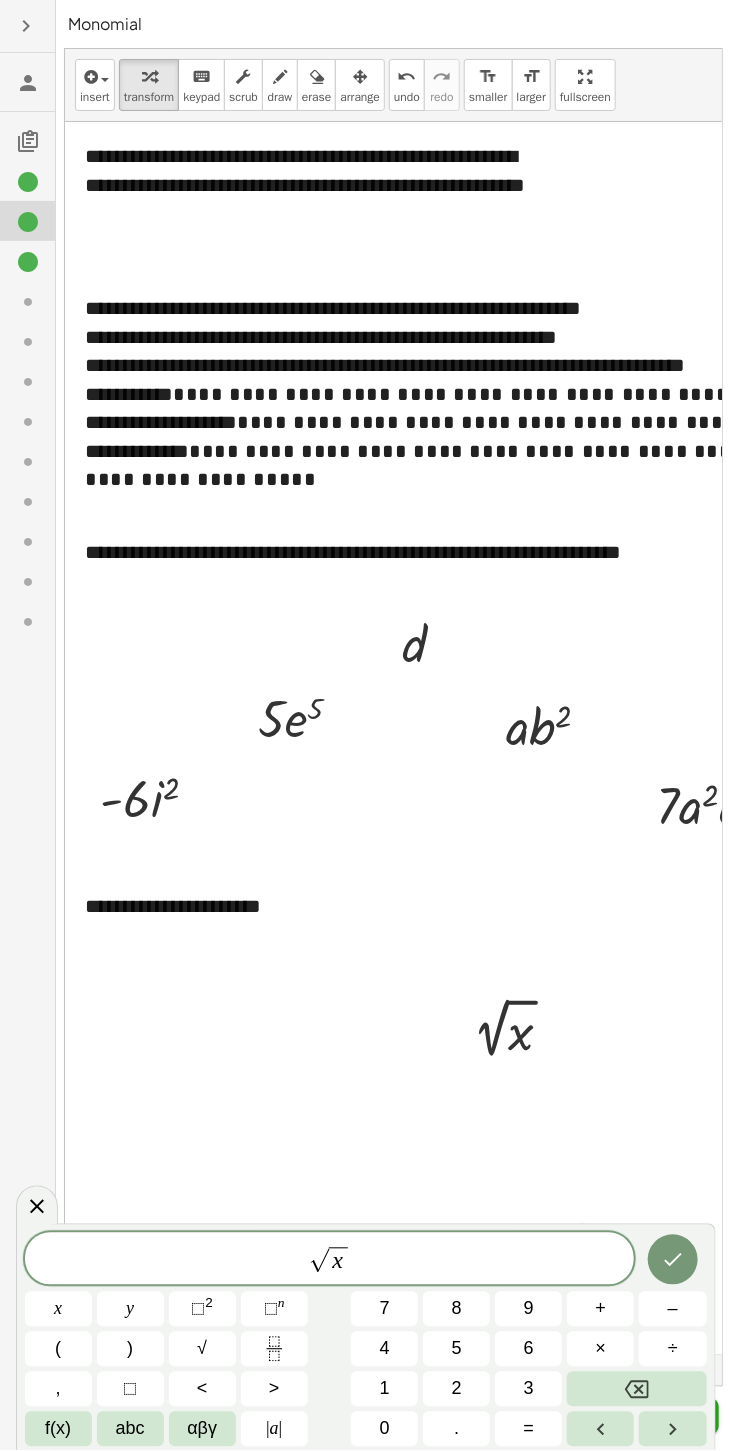 click on "√ x ​" 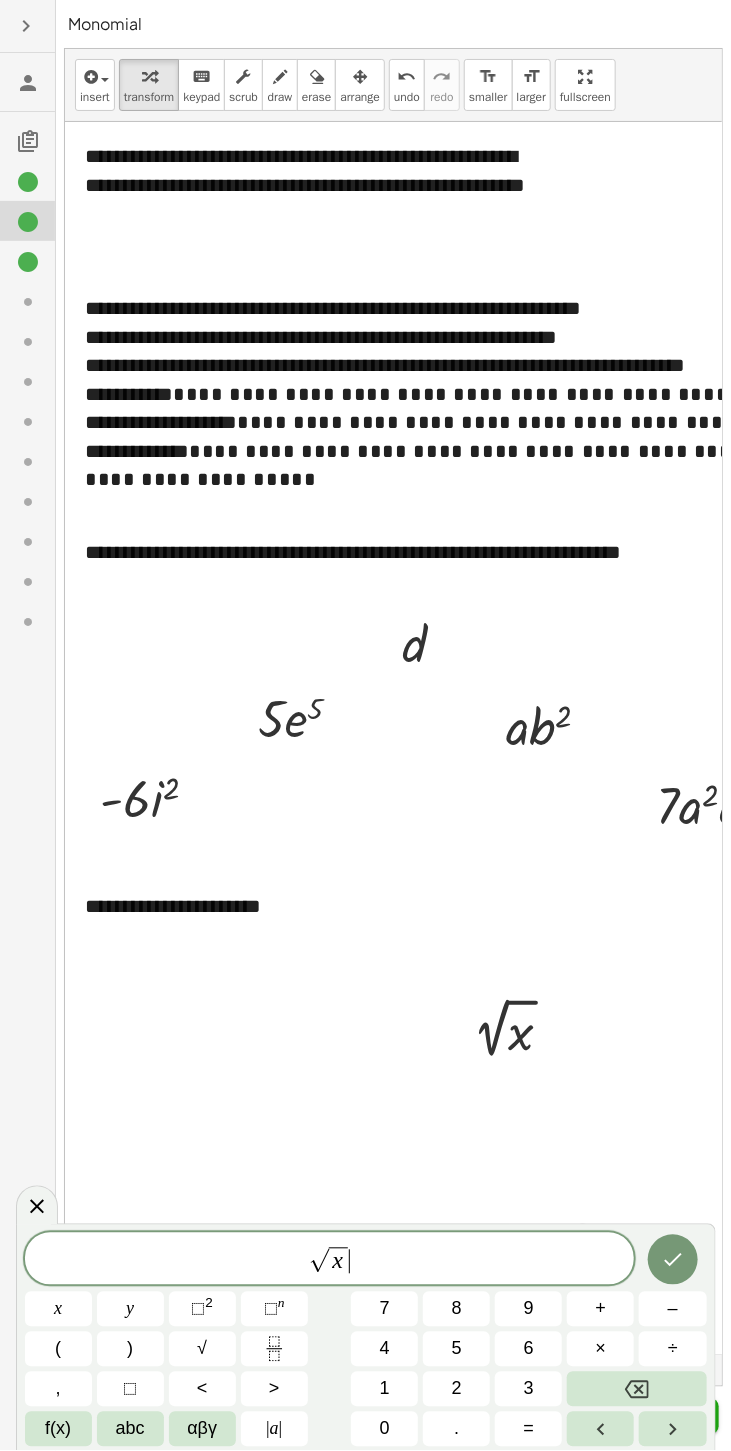 click 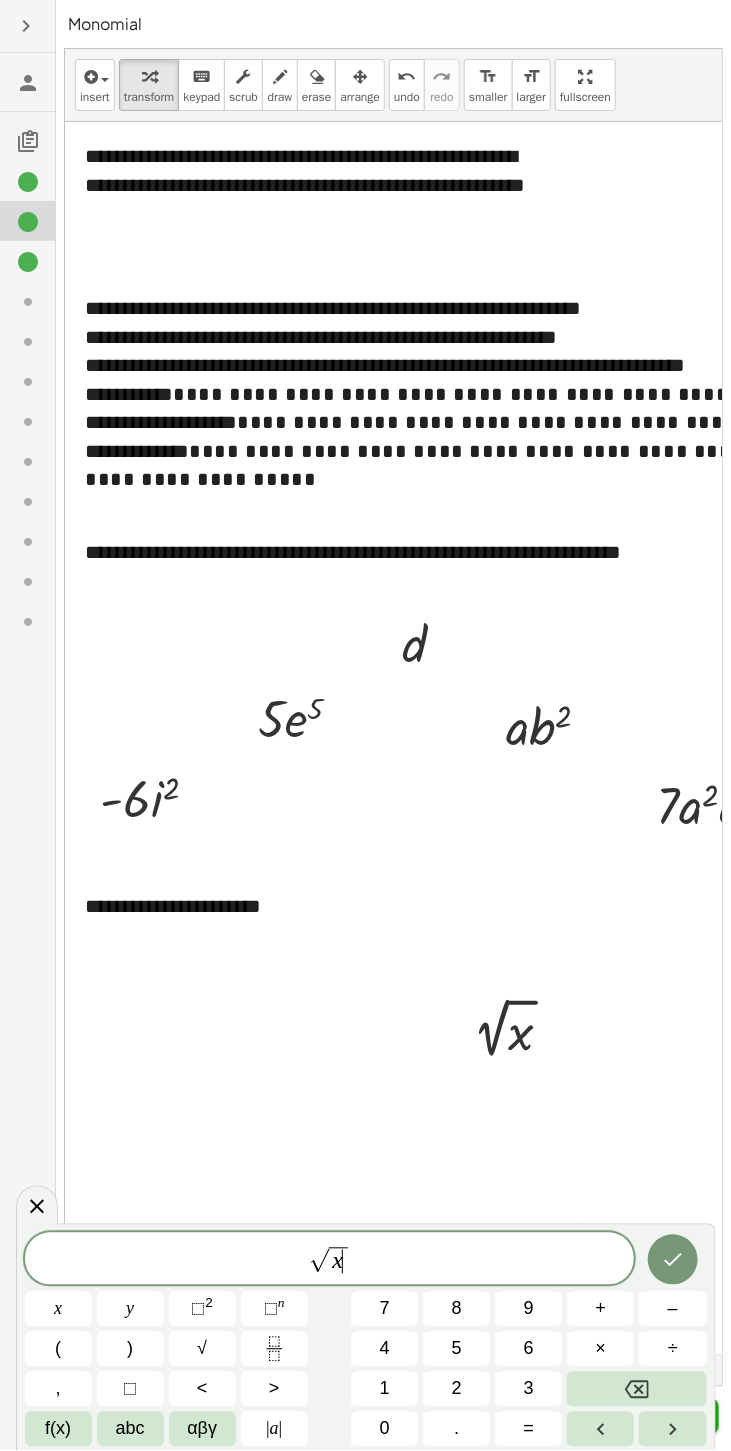 click at bounding box center (600, 1429) 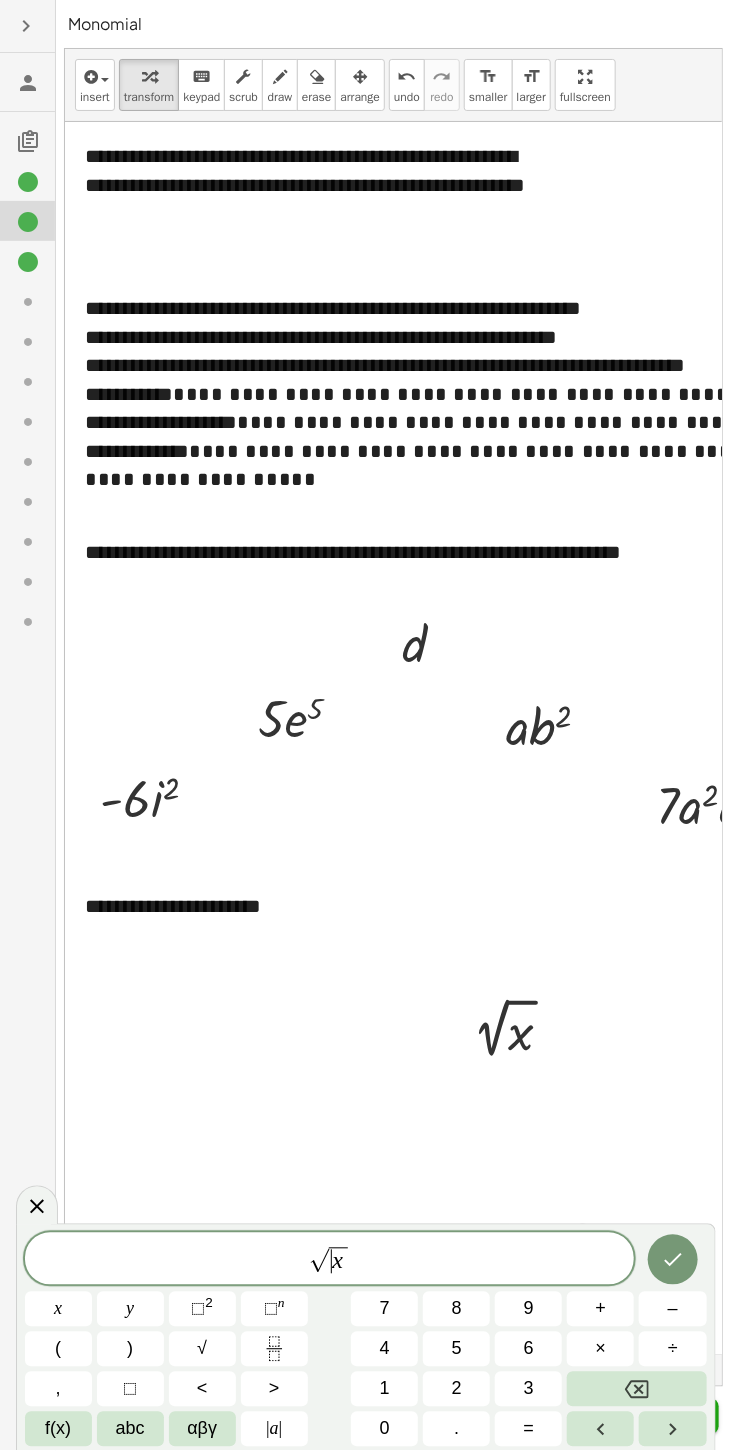 click at bounding box center [672, 1429] 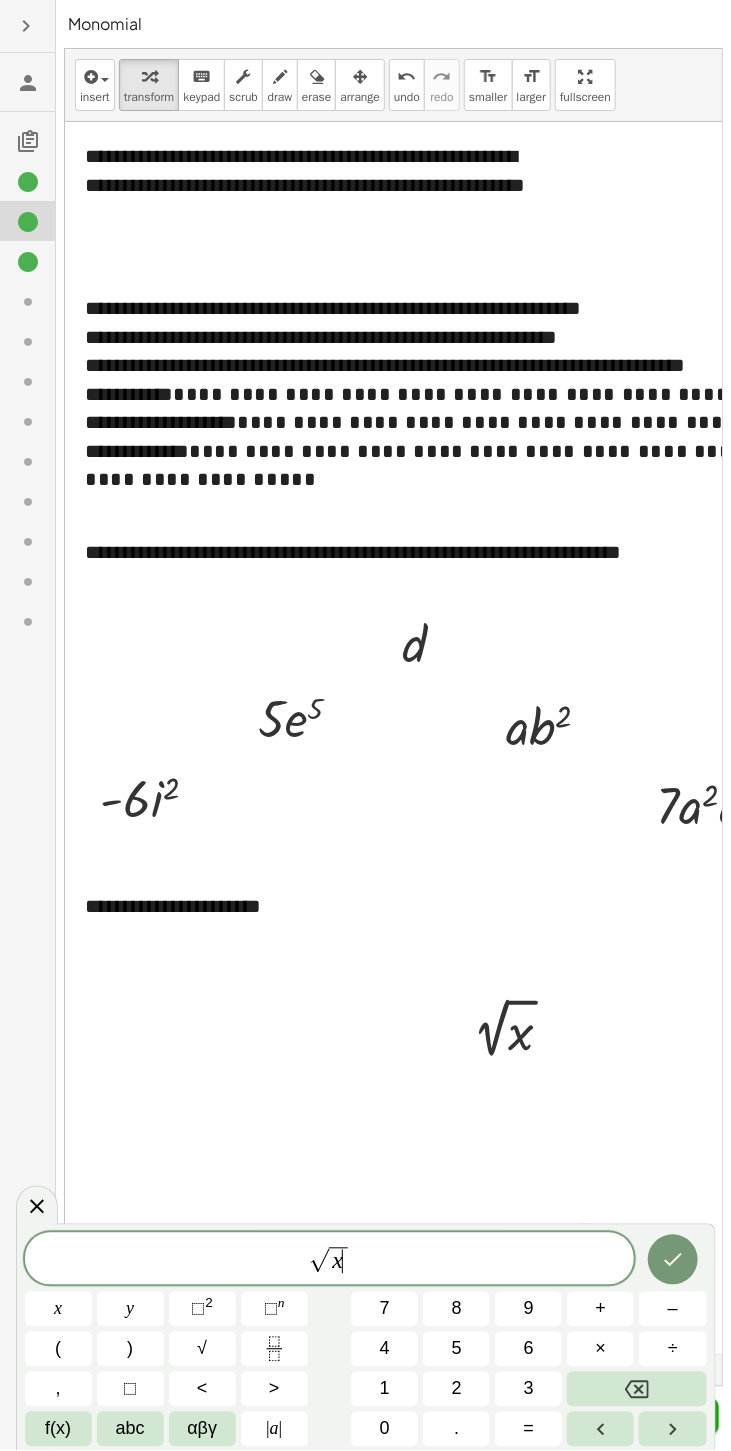 click at bounding box center [672, 1429] 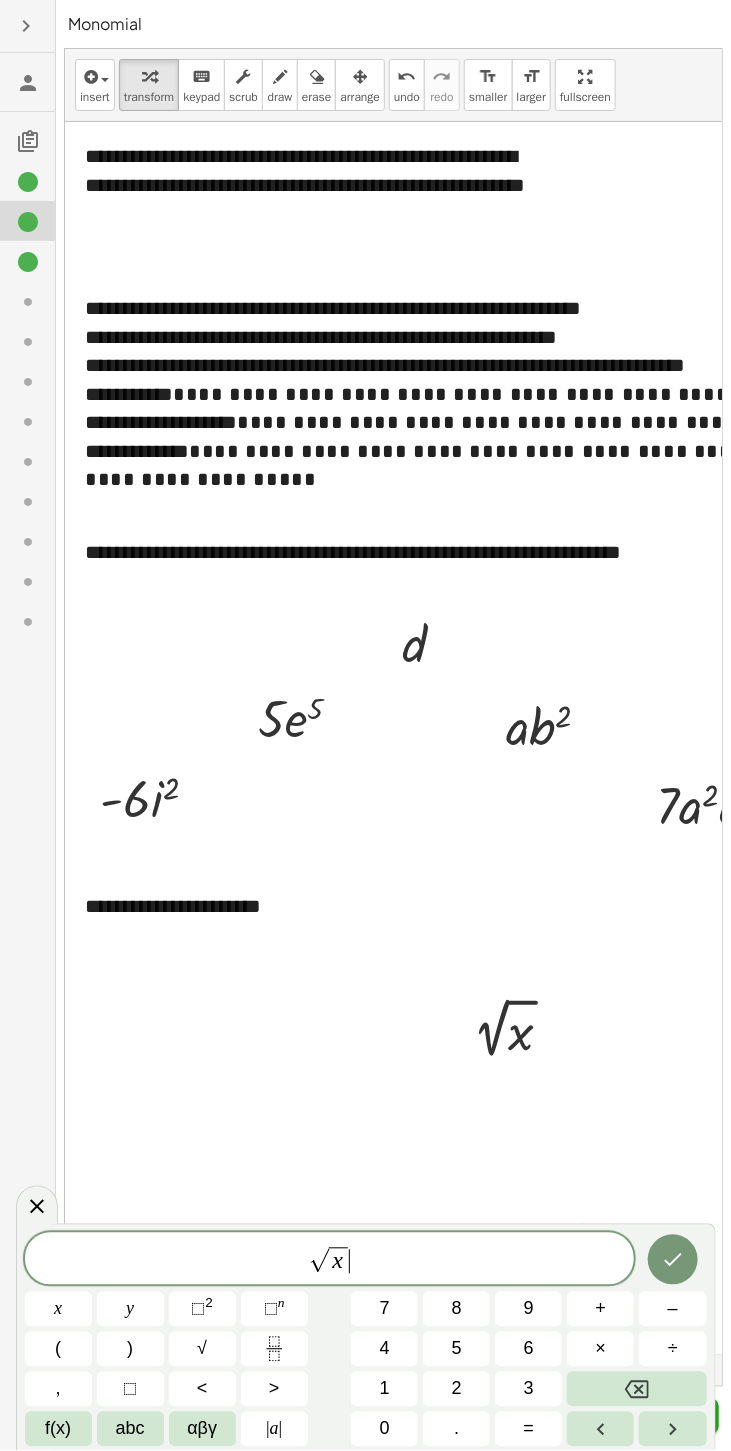 click on "+" at bounding box center [600, 1309] 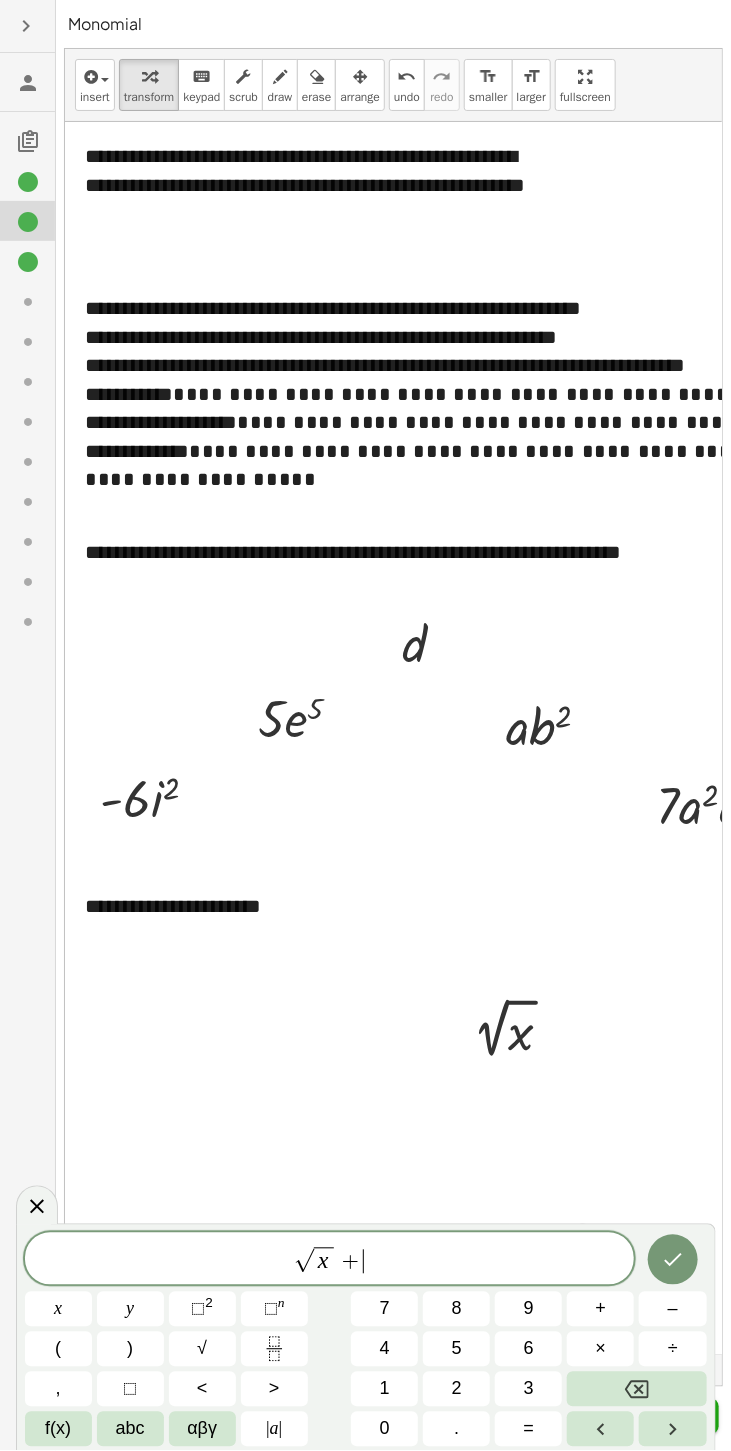 click on "⬚ n" 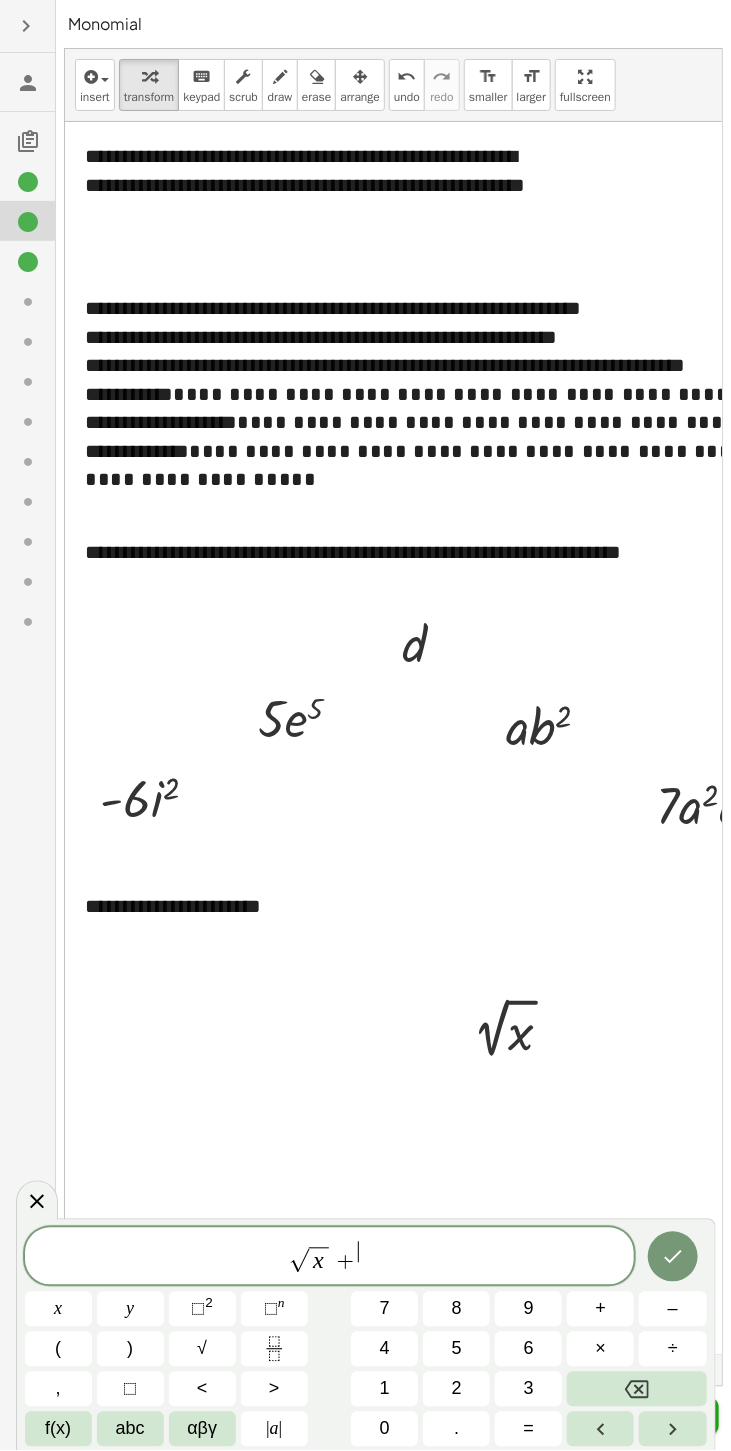 click at bounding box center [636, 1389] 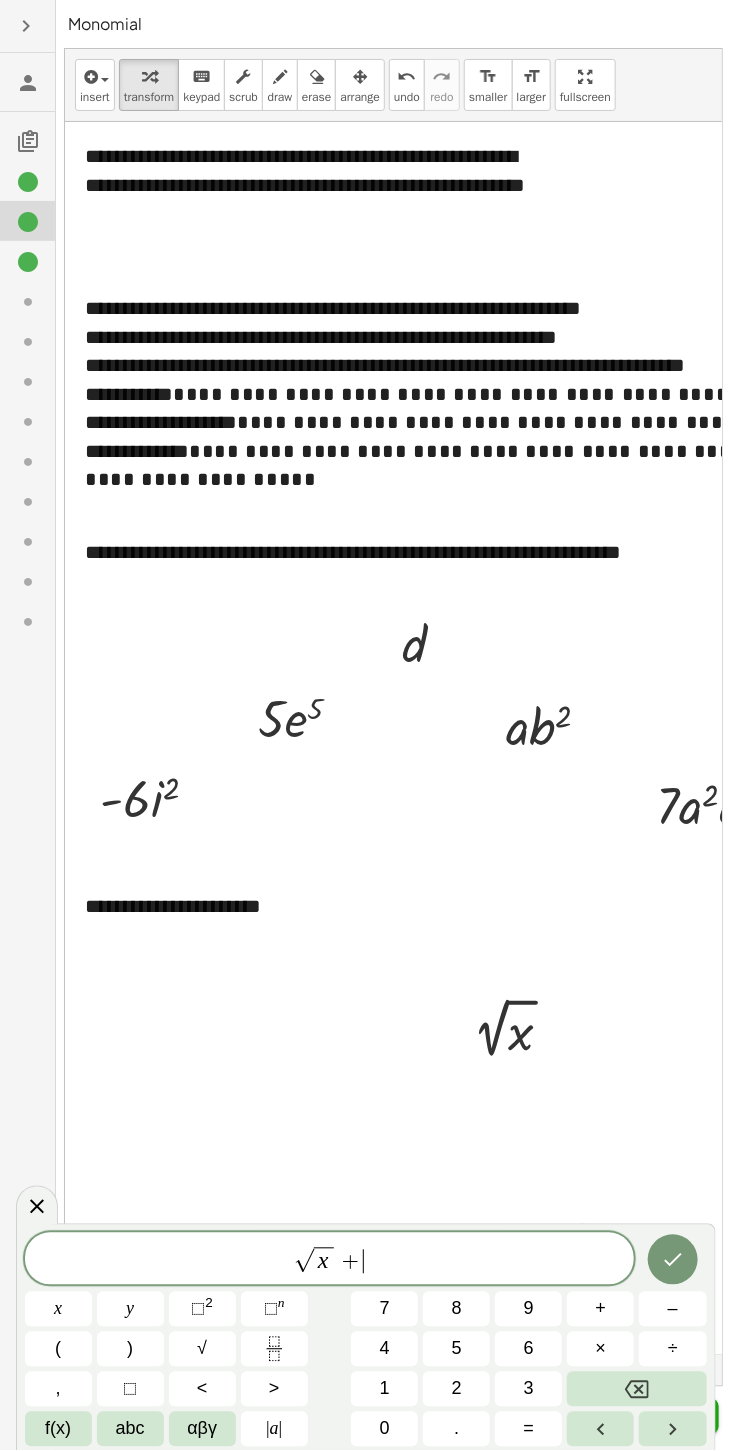 click on "y" at bounding box center (130, 1309) 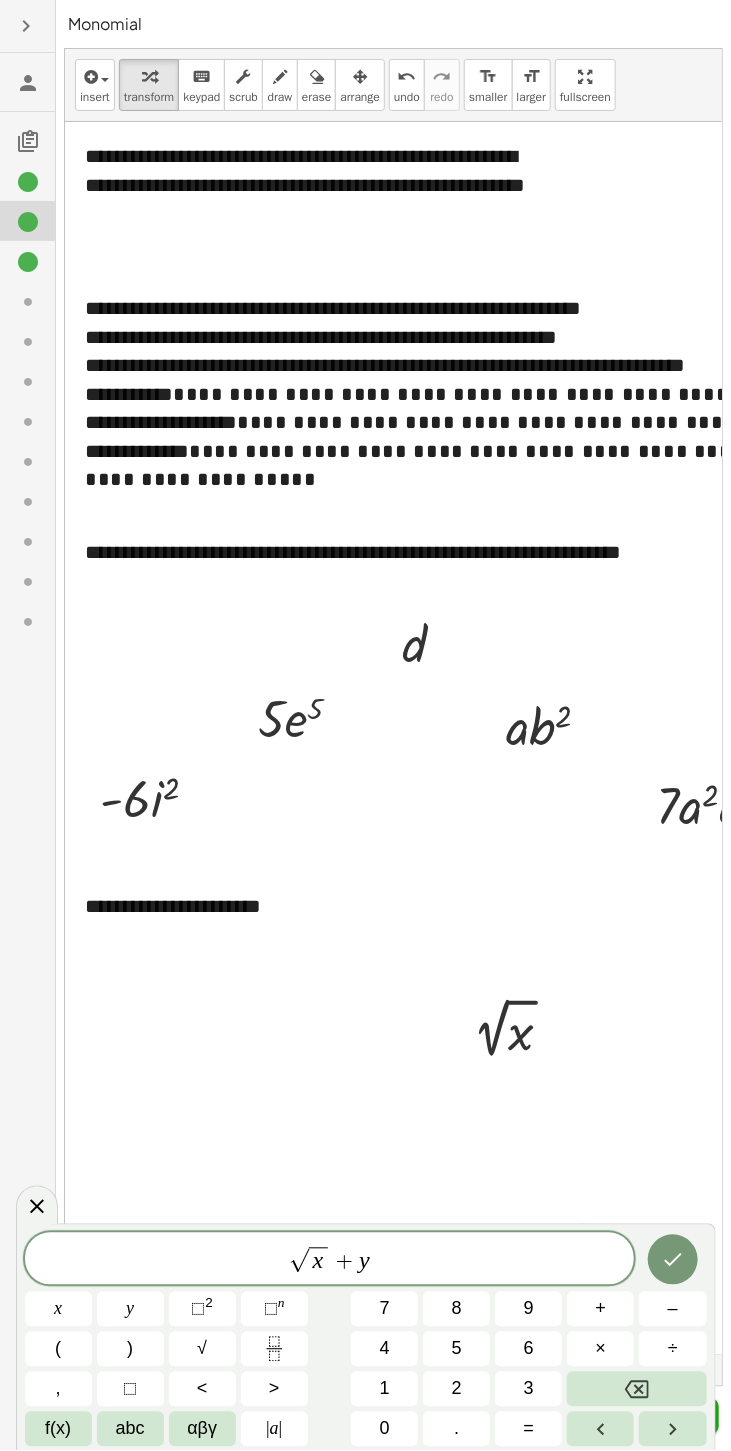 click on "⬚" at bounding box center [271, 1309] 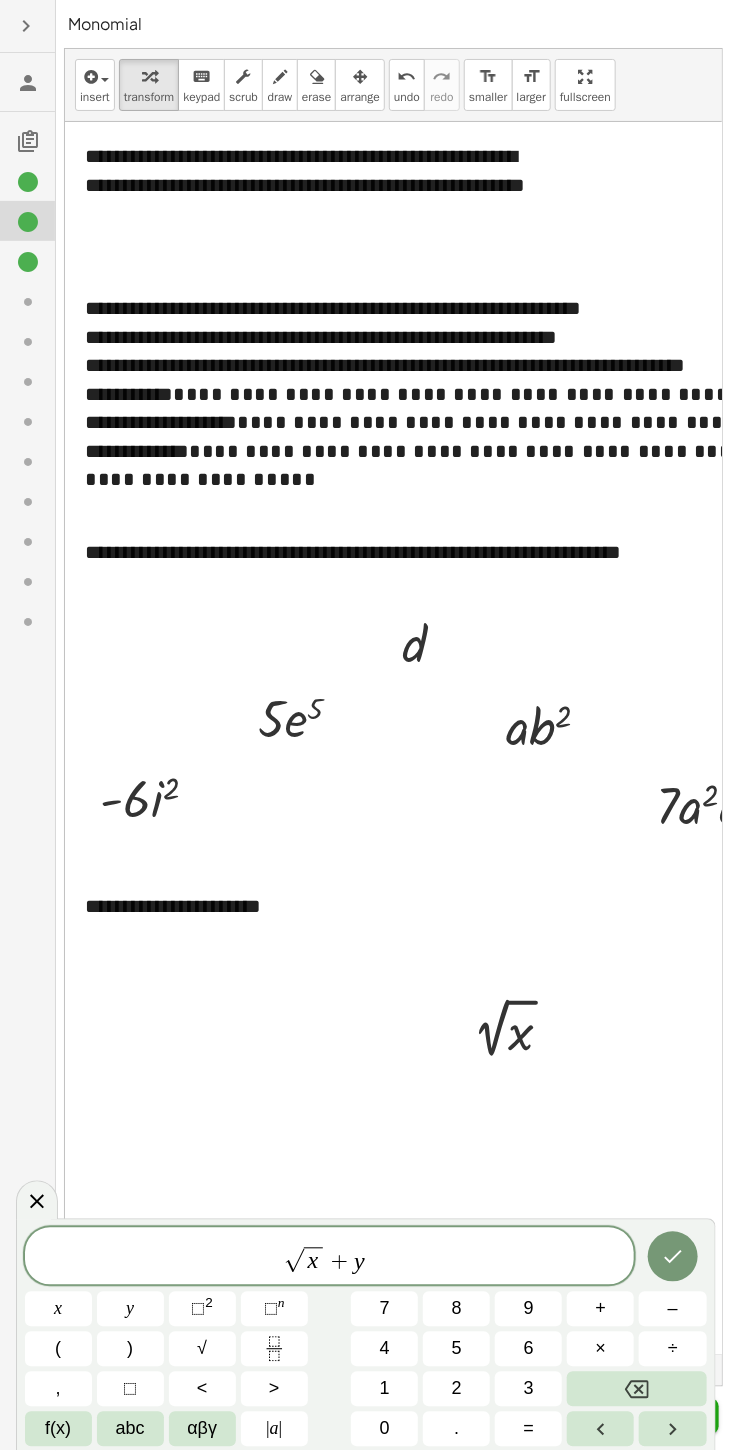 click 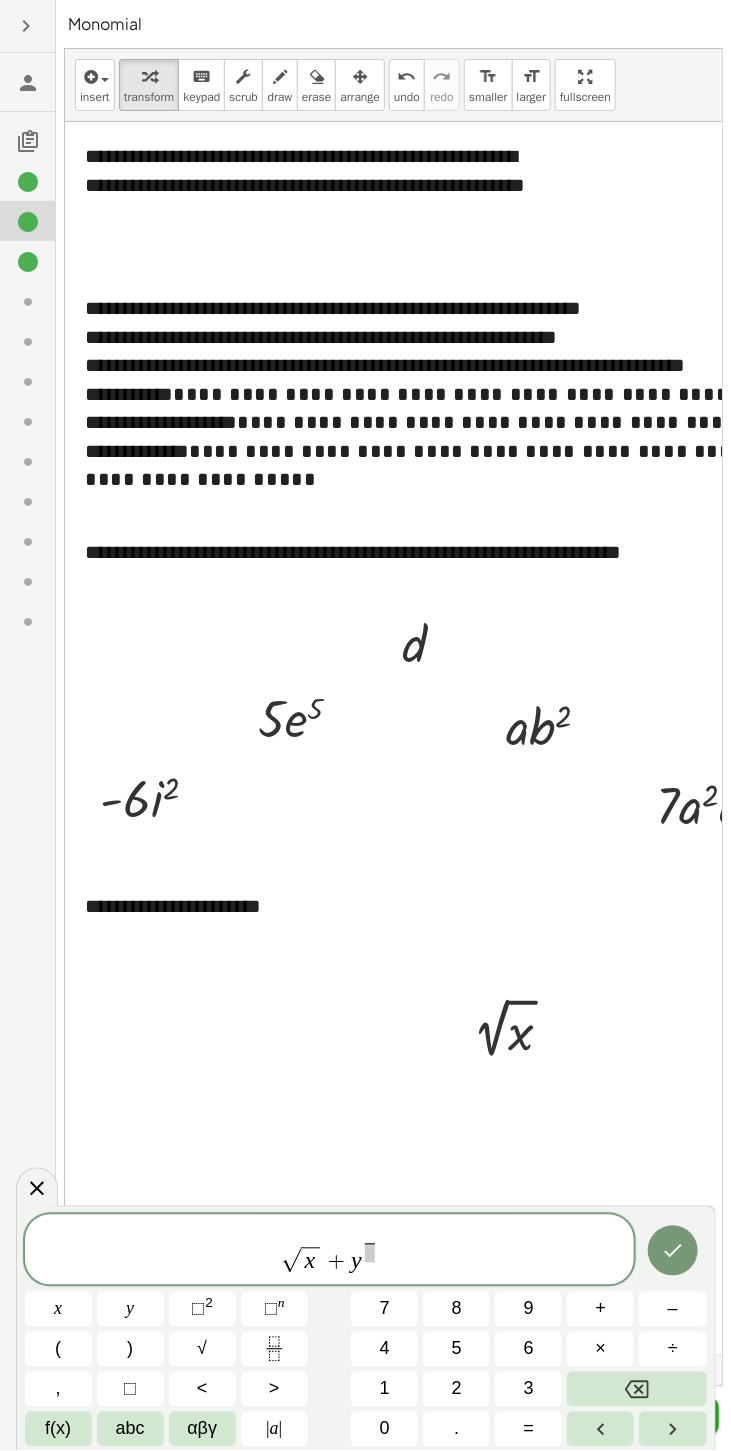 click on "1" at bounding box center [385, 1389] 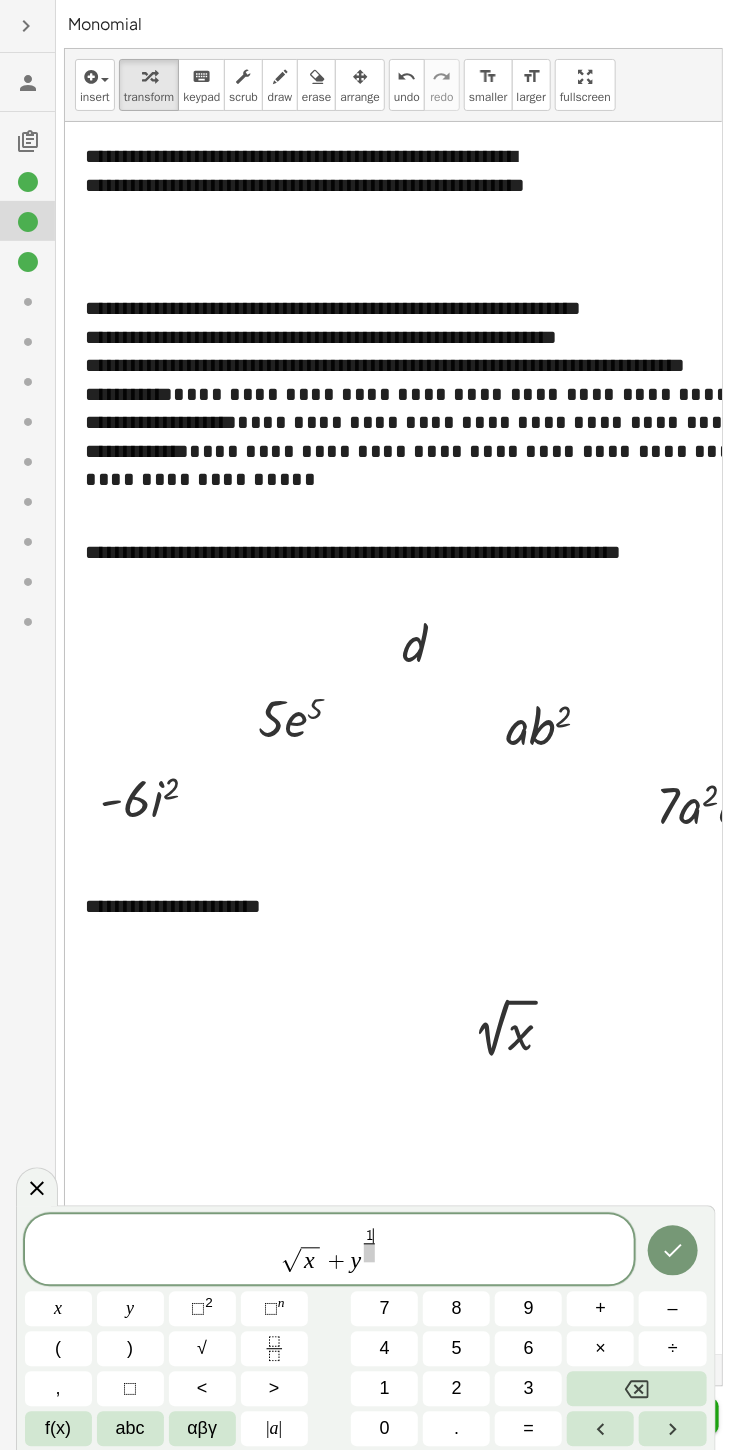 click on "√ x + y 1 ​ ​ x y ⬚ 2 ⬚ n 7 8 9 + – ( ) √ 4 5 6 × ÷ , ⬚ < > 1 2 3 f(x) abc αβγ | a | 0 . =" at bounding box center [366, 1328] 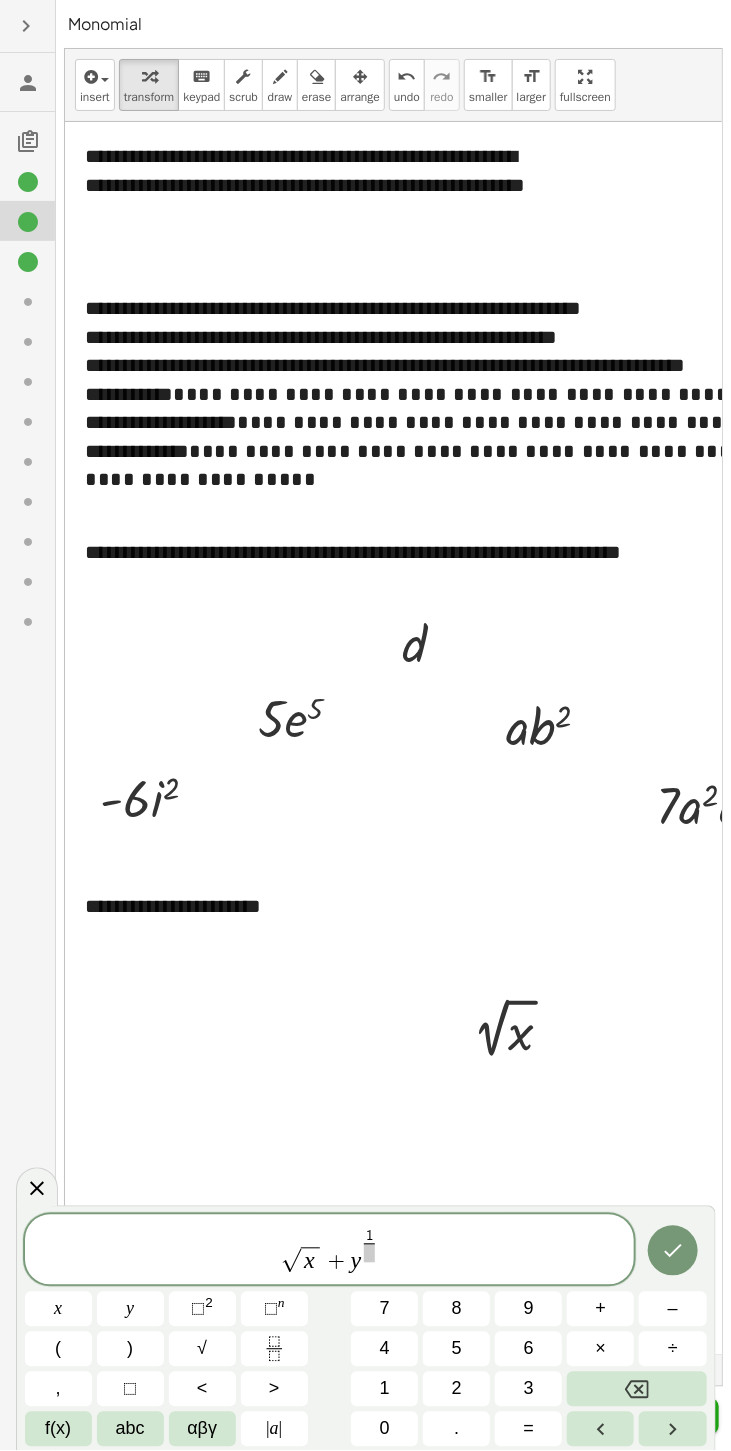click on "2" at bounding box center [457, 1389] 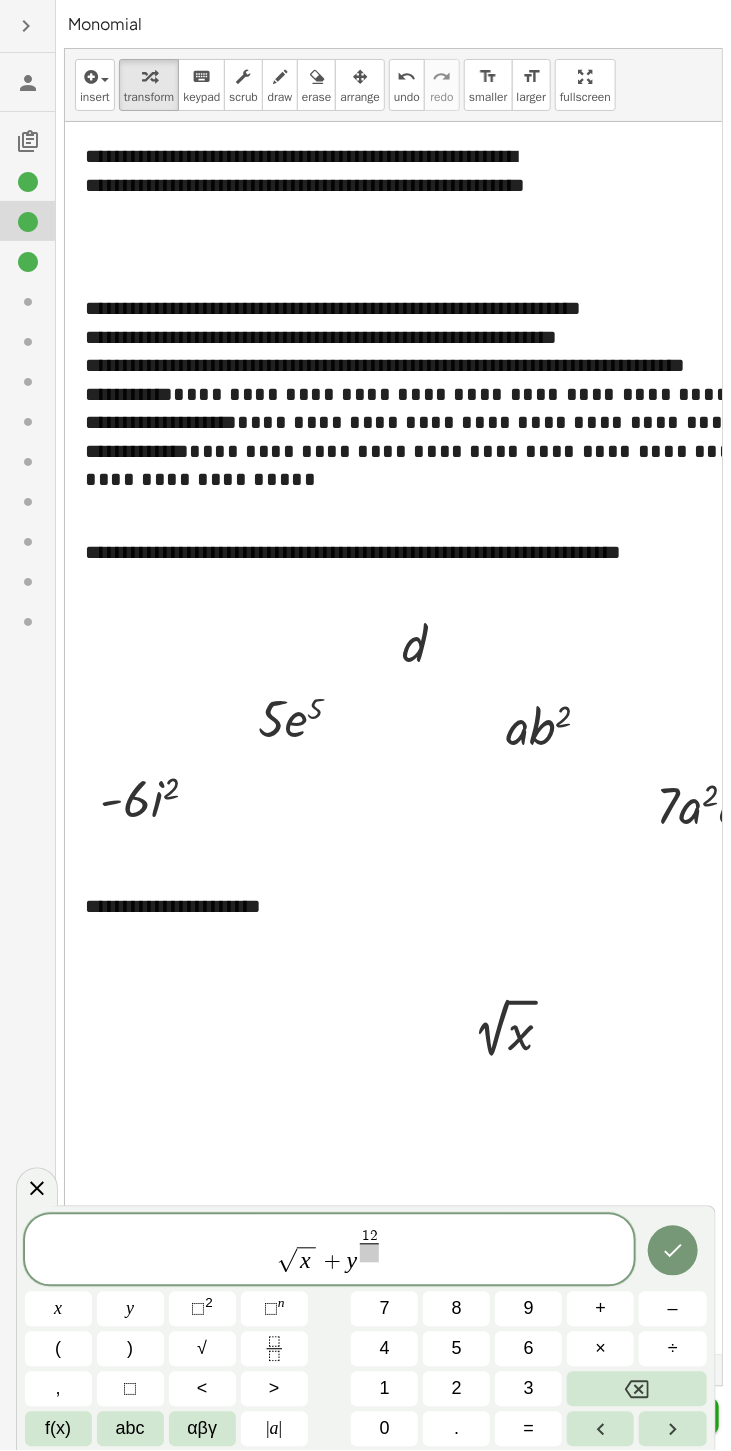 click at bounding box center [600, 1429] 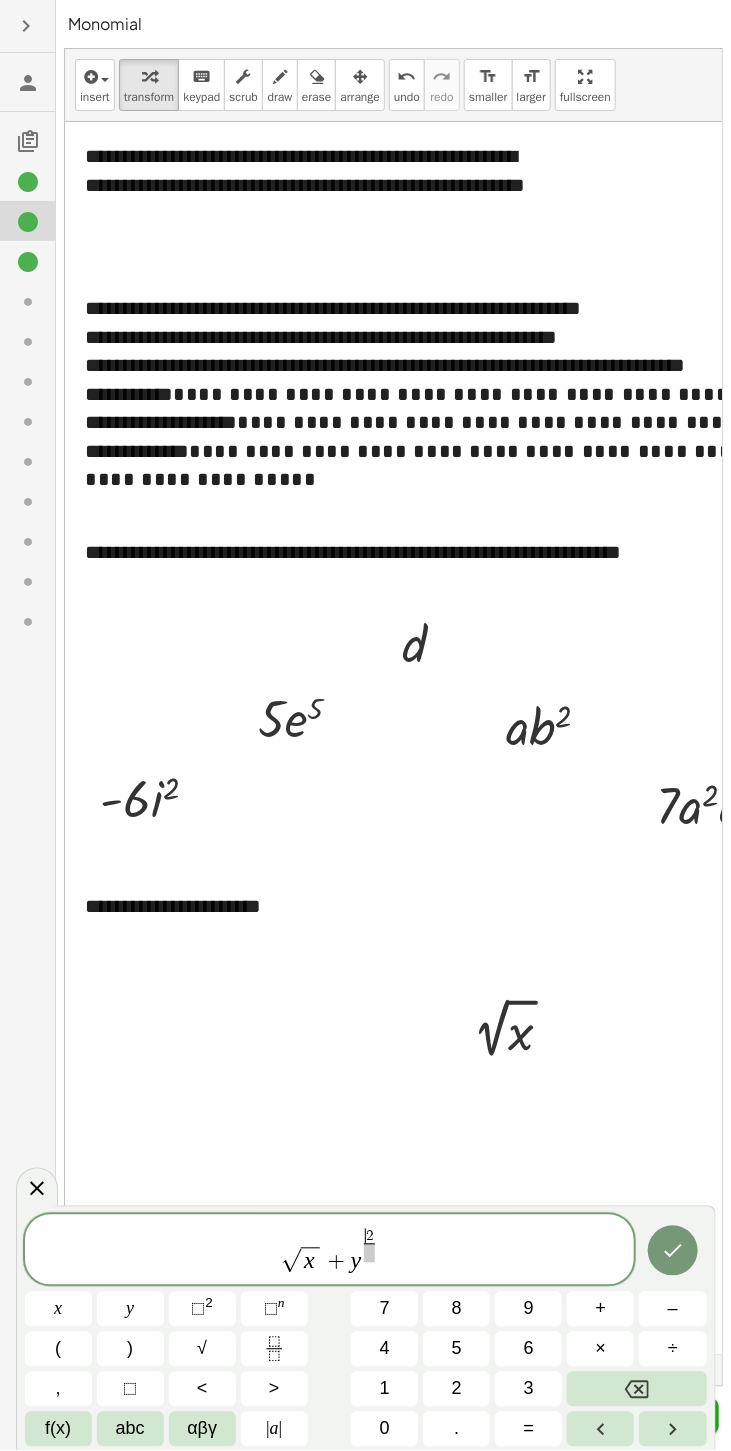 click on "√ x + y ​ 2 ​" at bounding box center (330, 1251) 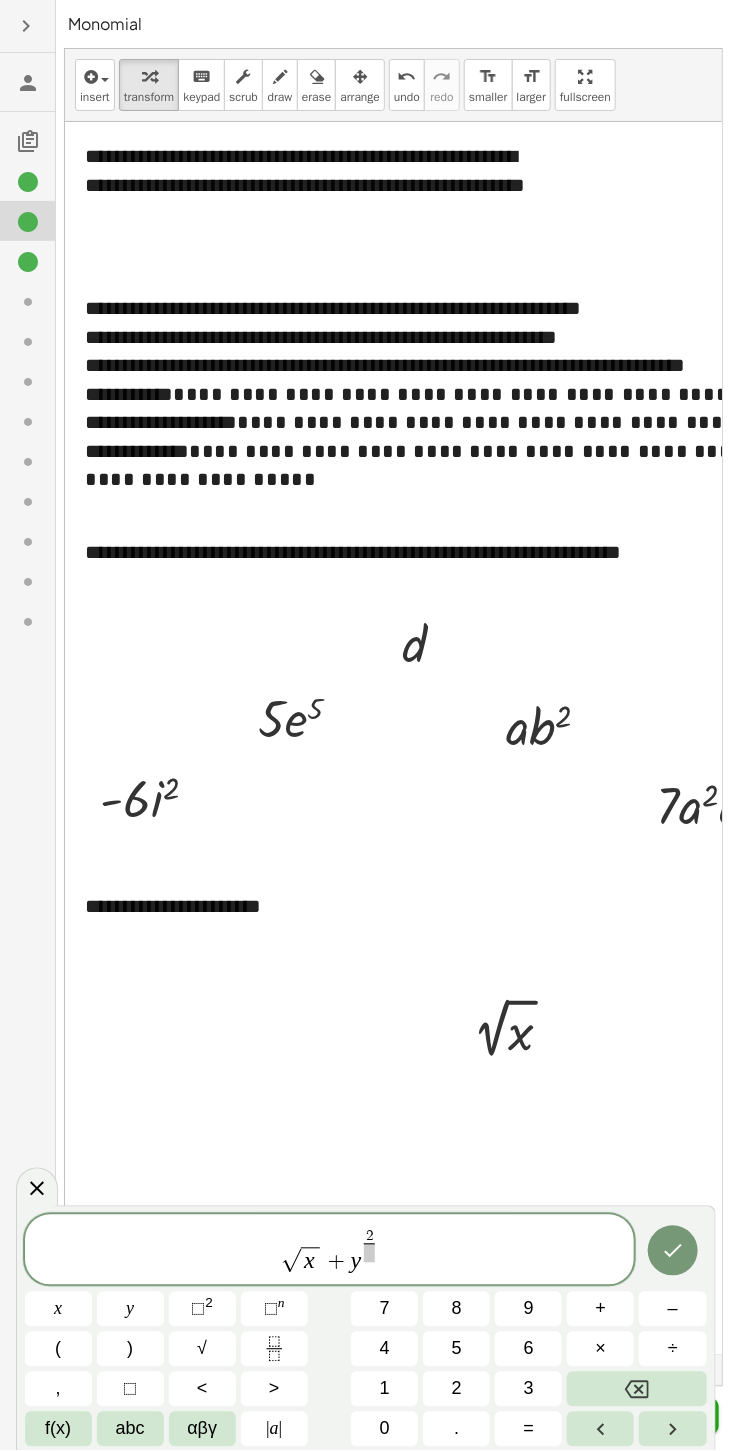 click at bounding box center [369, 1253] 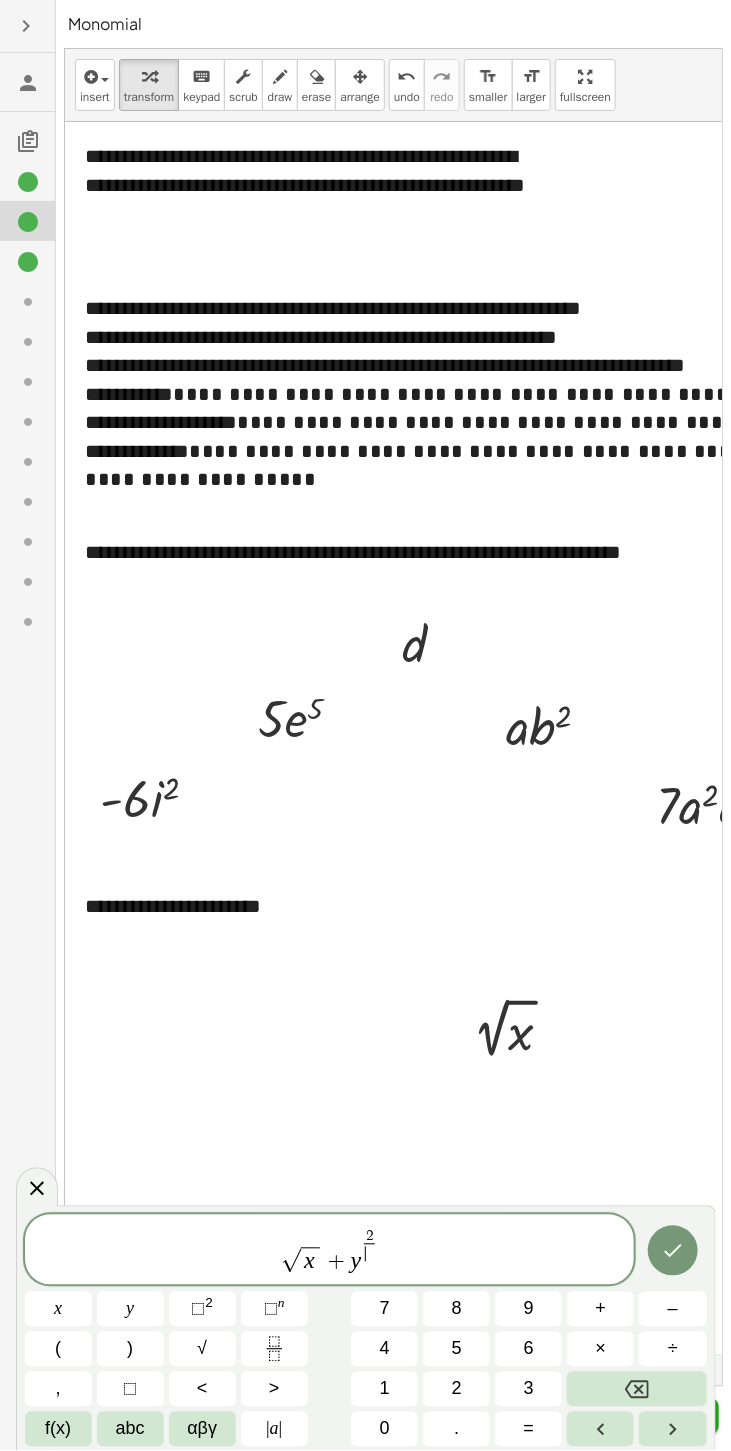 click on "√ x + y 2 ​ ​" at bounding box center [330, 1251] 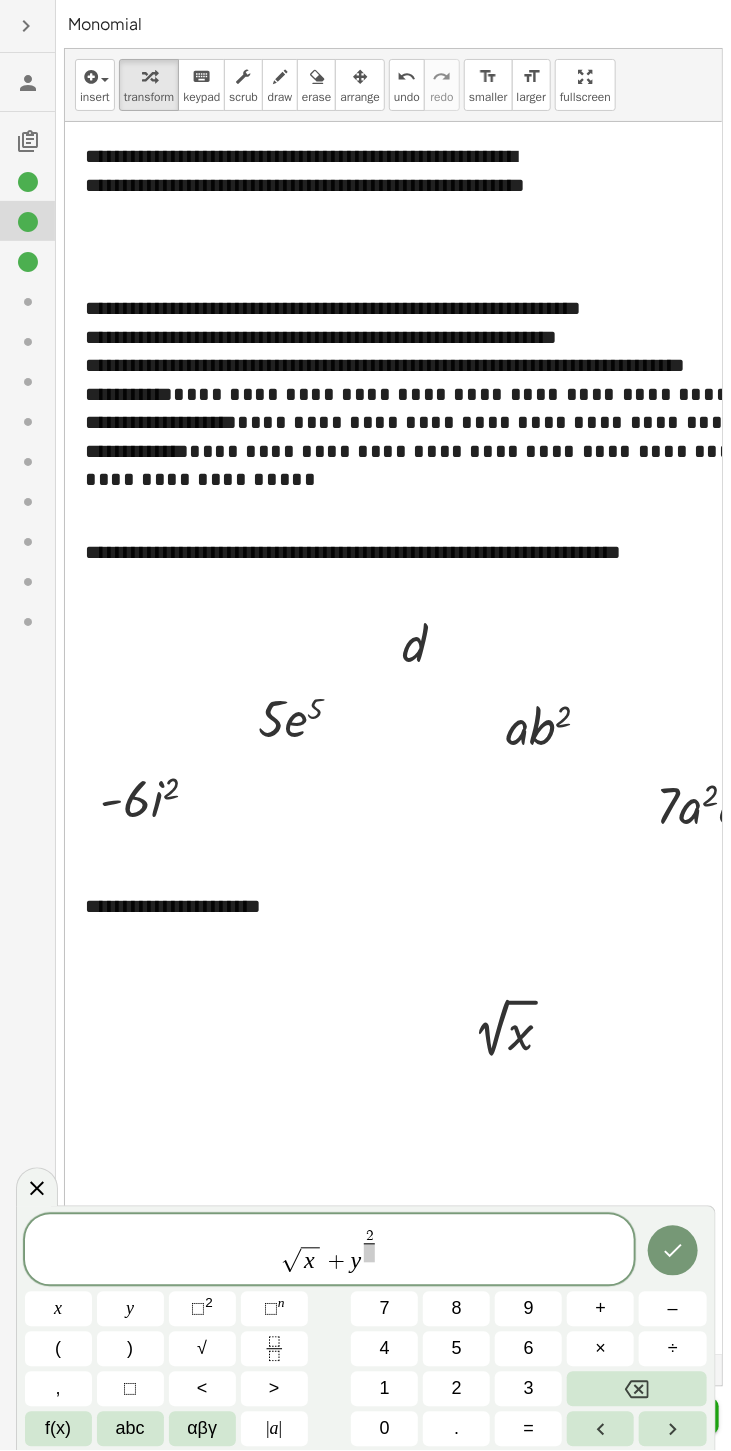 click on "5" at bounding box center (457, 1349) 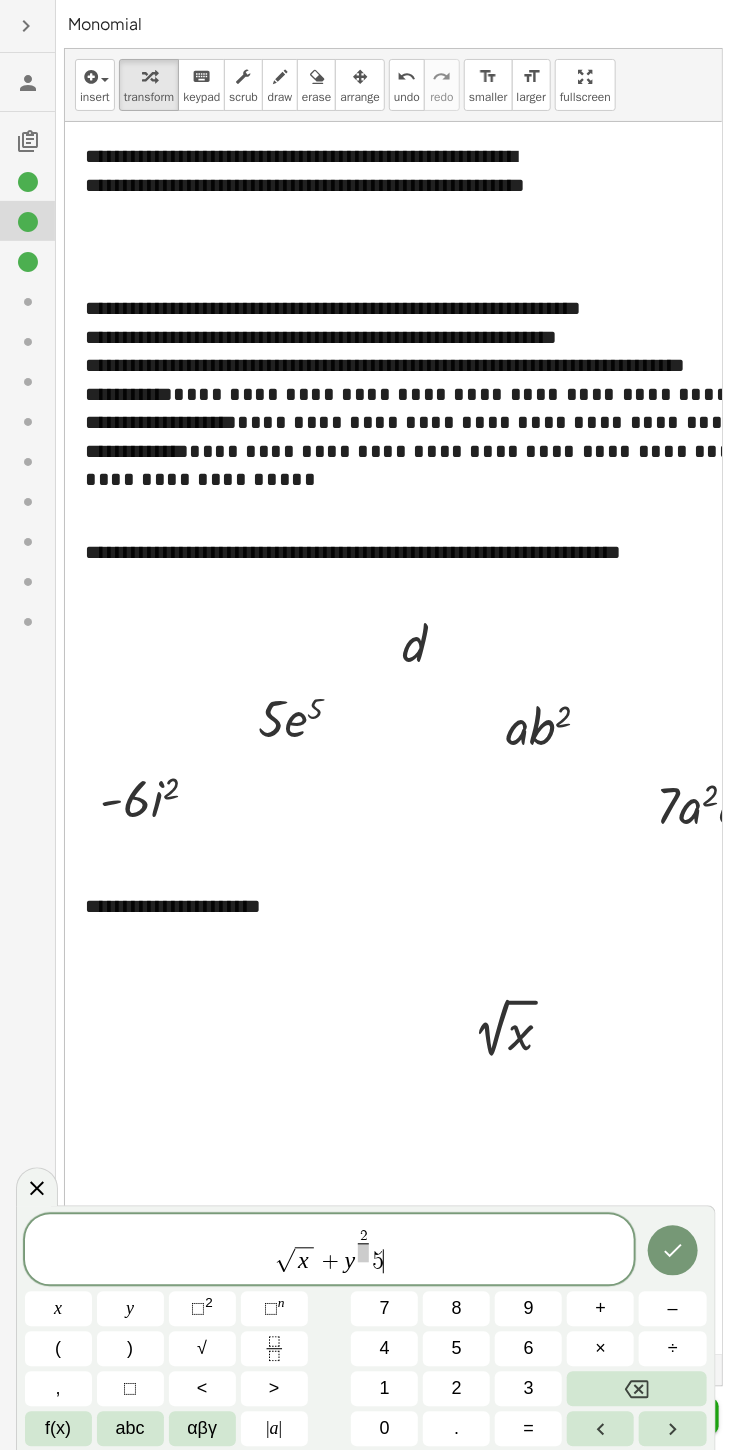 click at bounding box center (636, 1389) 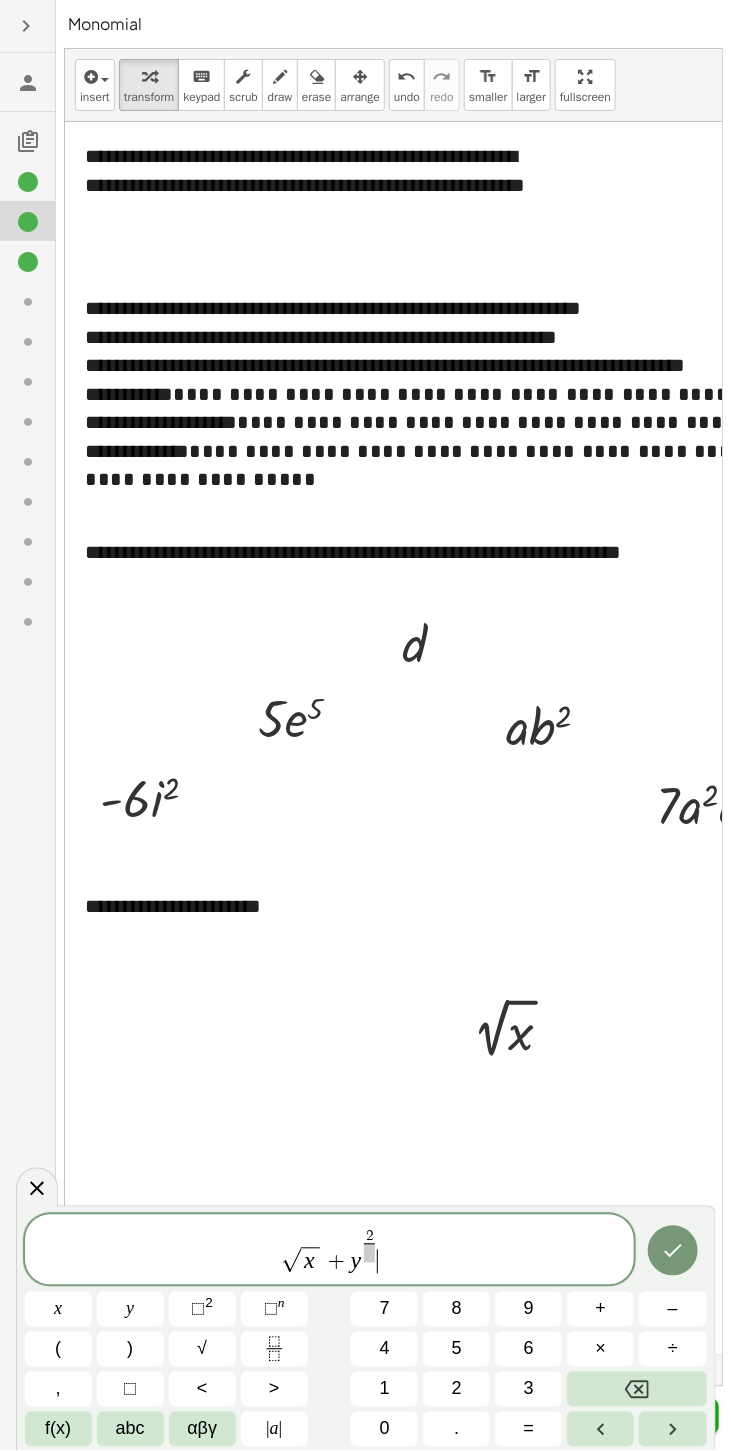 click on "√ x + y 2 ​ ​" at bounding box center [330, 1251] 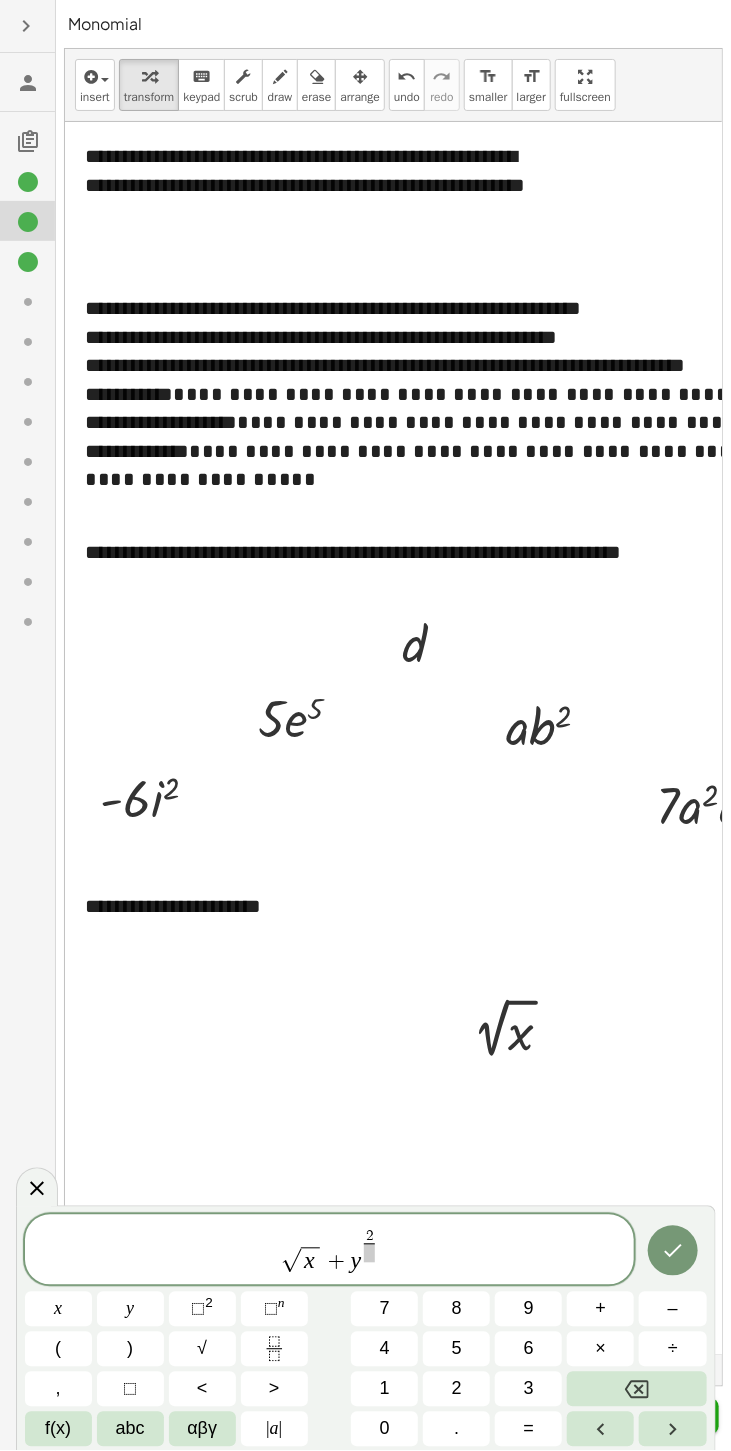 click 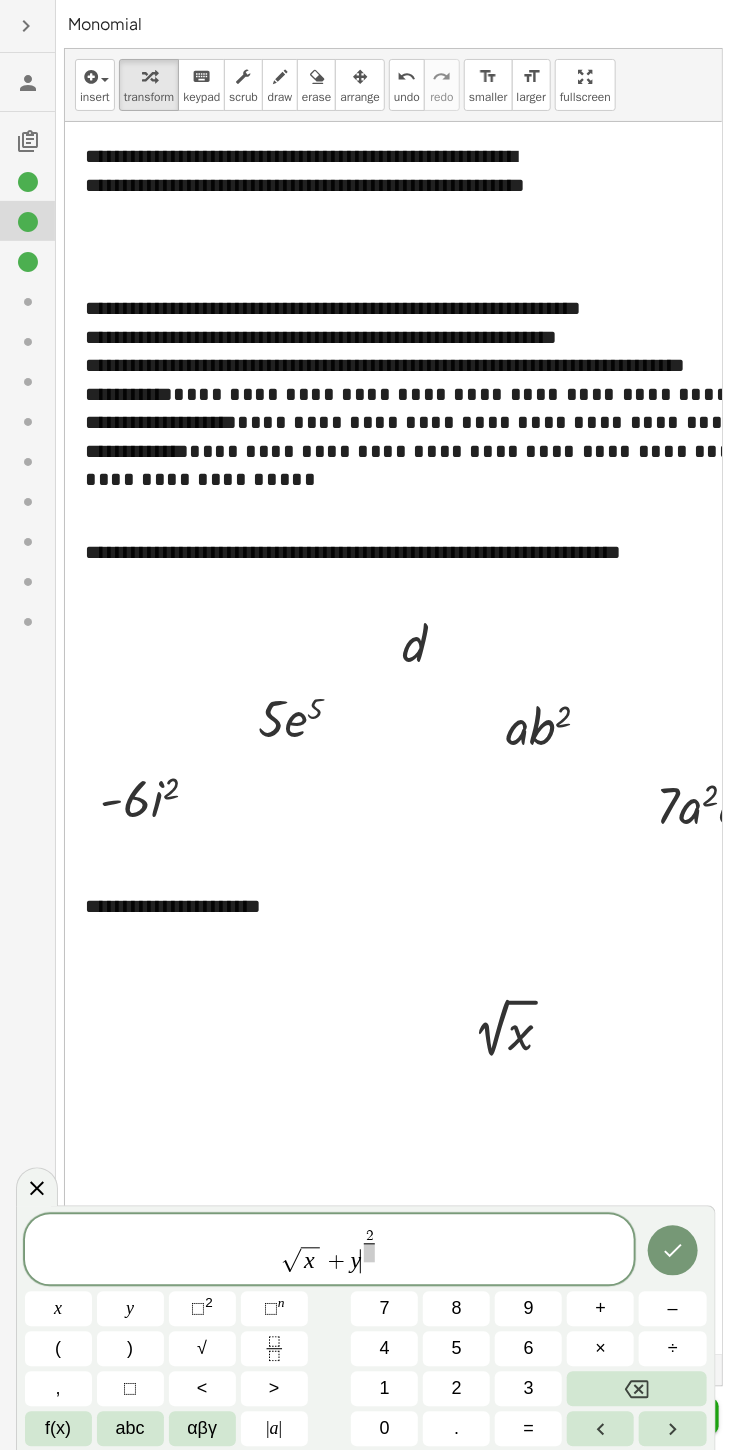 click 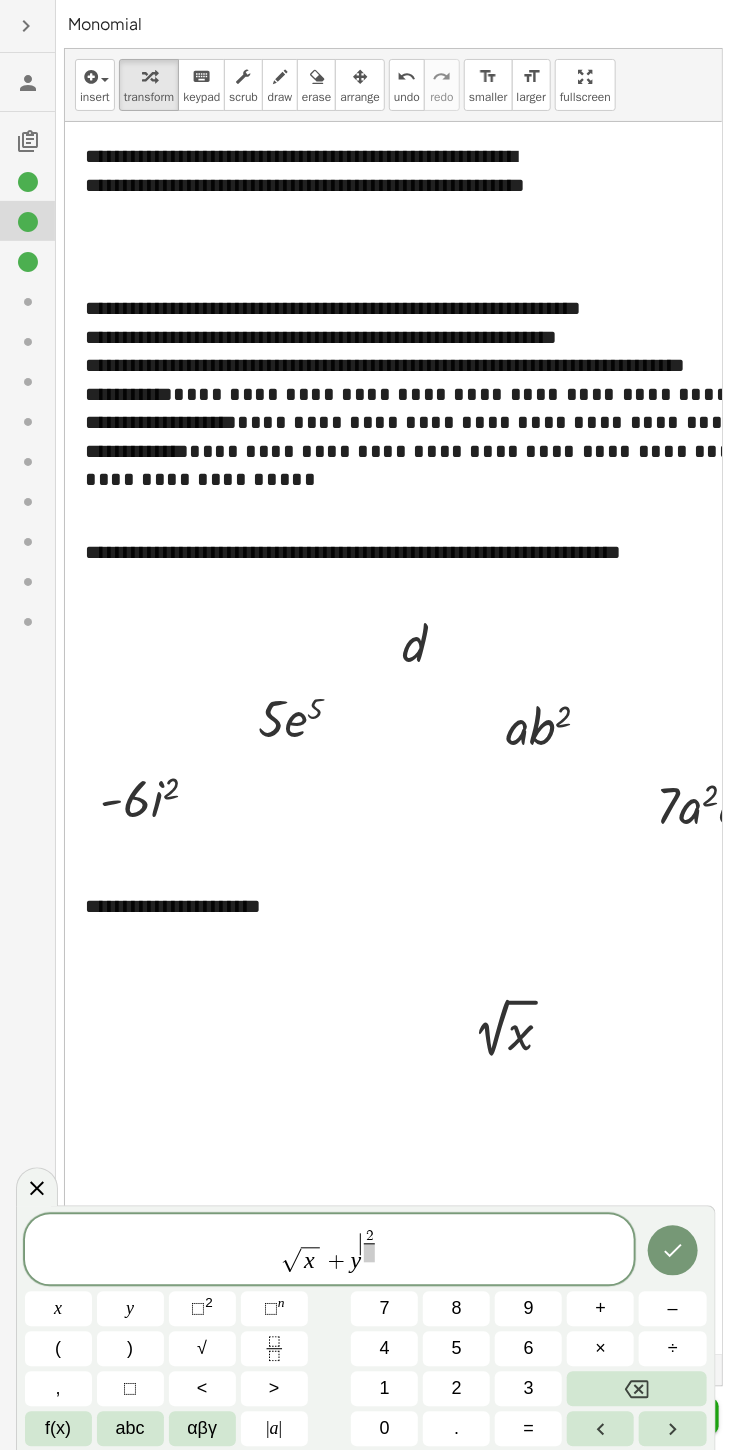 click on "√ x + y ​ 2 ​ x y ⬚ 2 ⬚ n 7 8 9 + – ( ) √ 4 5 6 × ÷ , ⬚ < > 1 2 3 f(x) abc αβγ | a | 0 . =" at bounding box center [366, 1328] 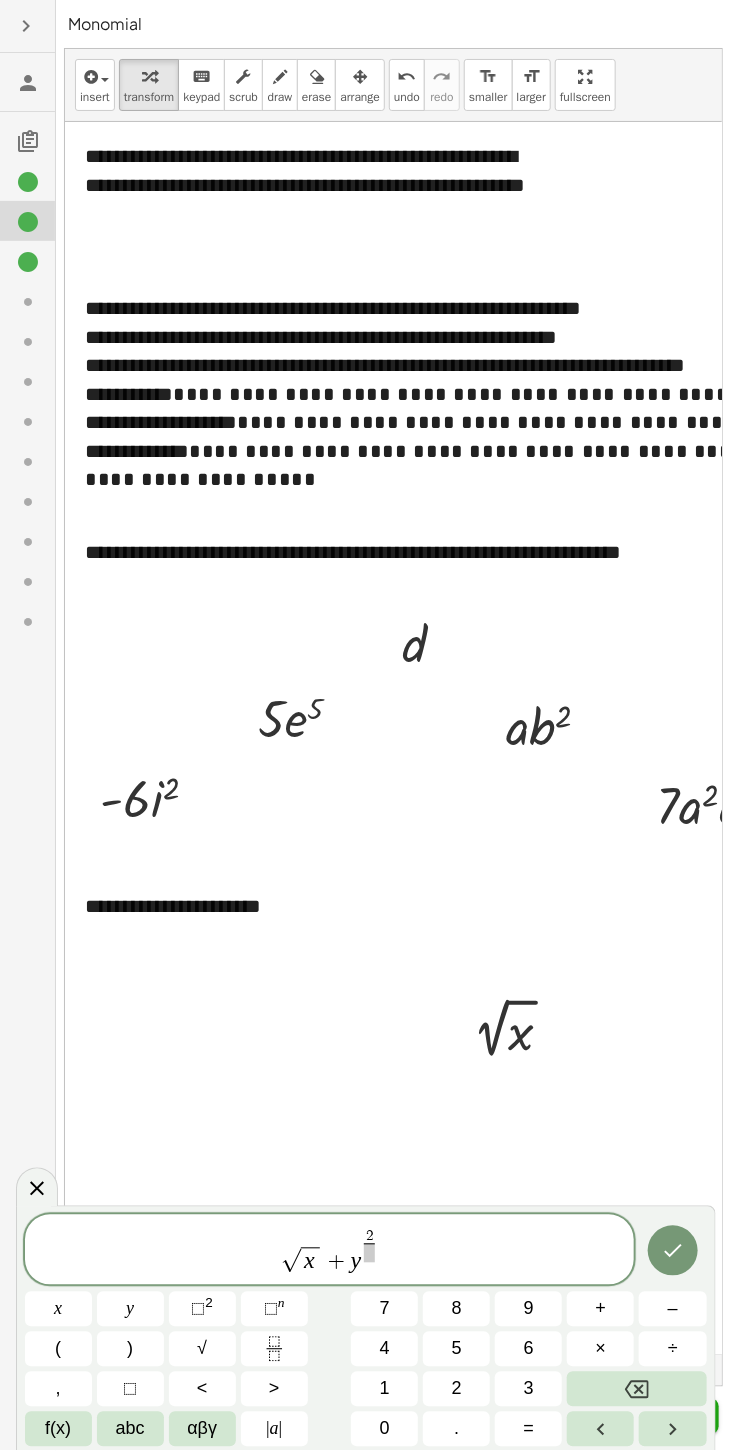 click at bounding box center (672, 1429) 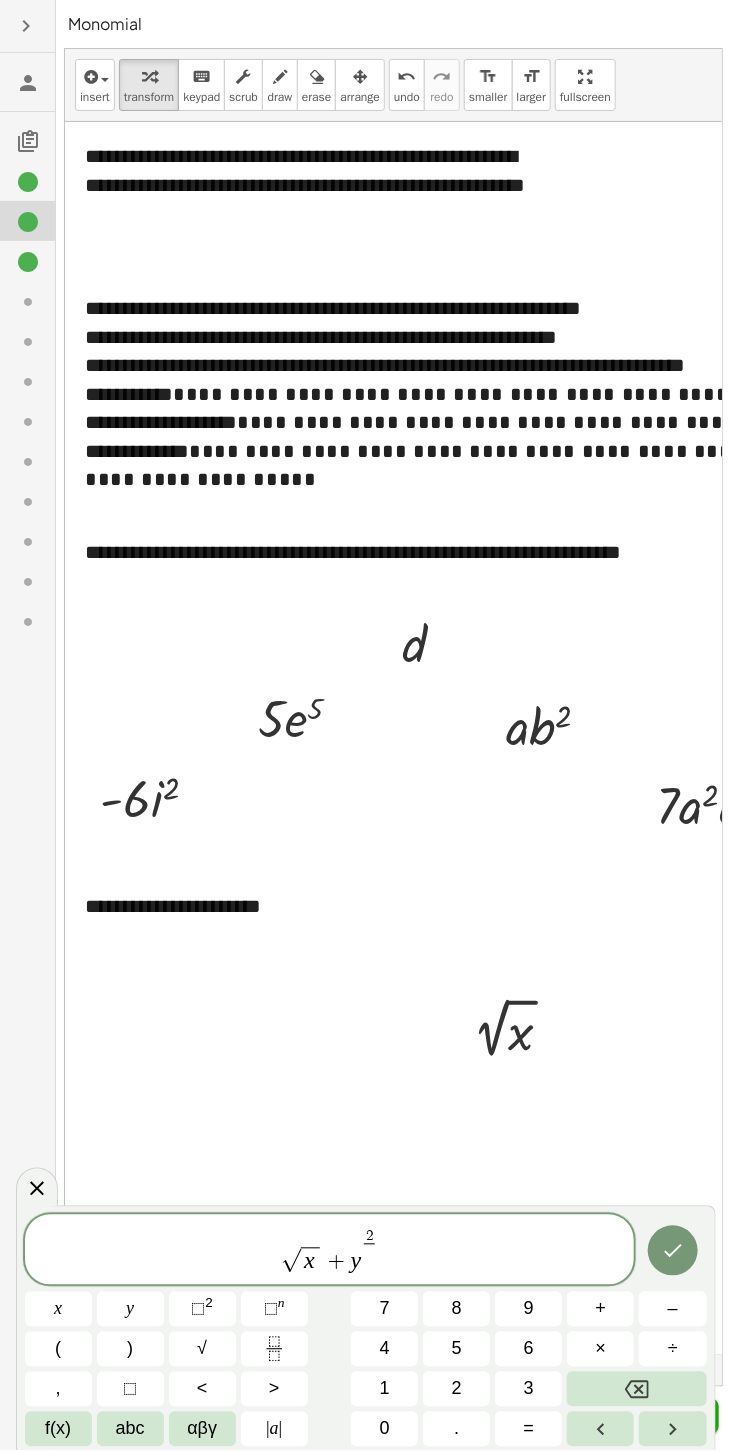 click on "5" at bounding box center [457, 1349] 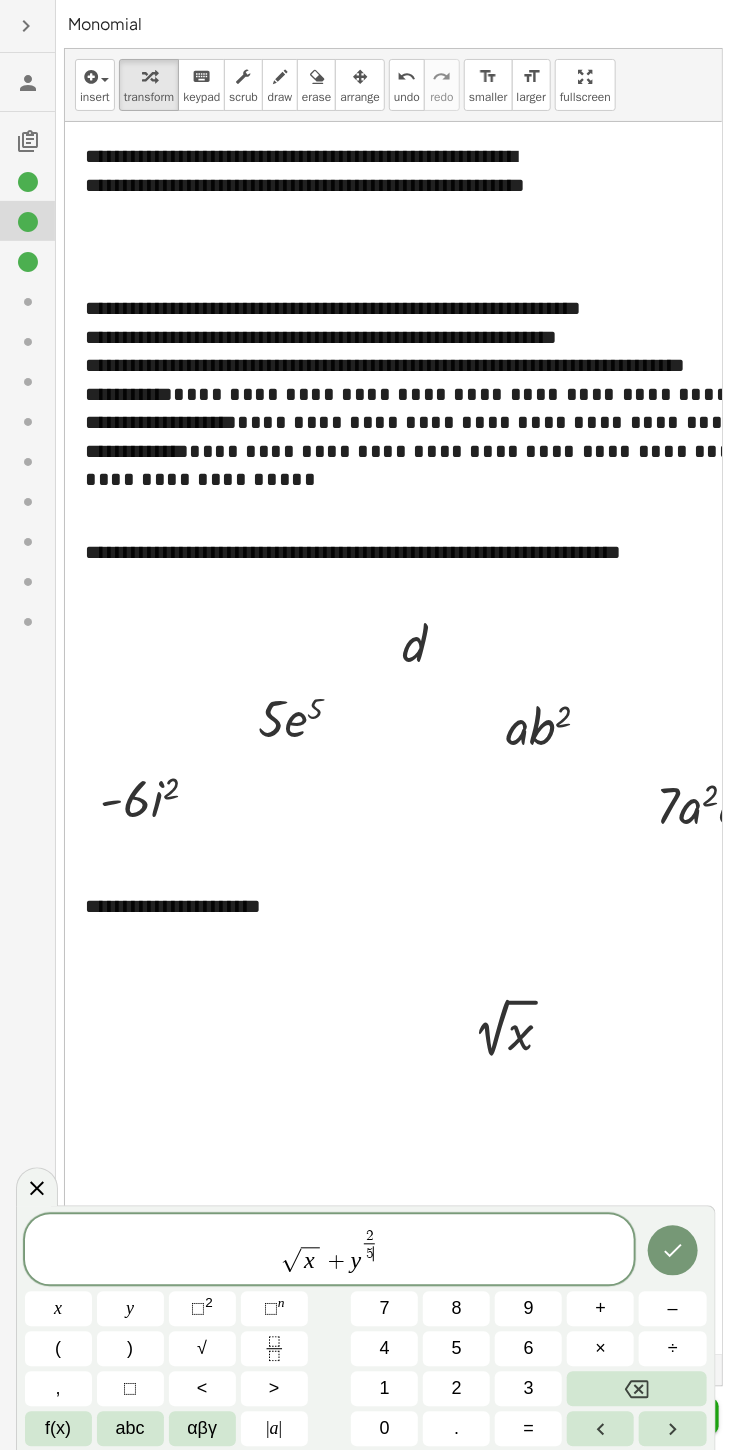 click 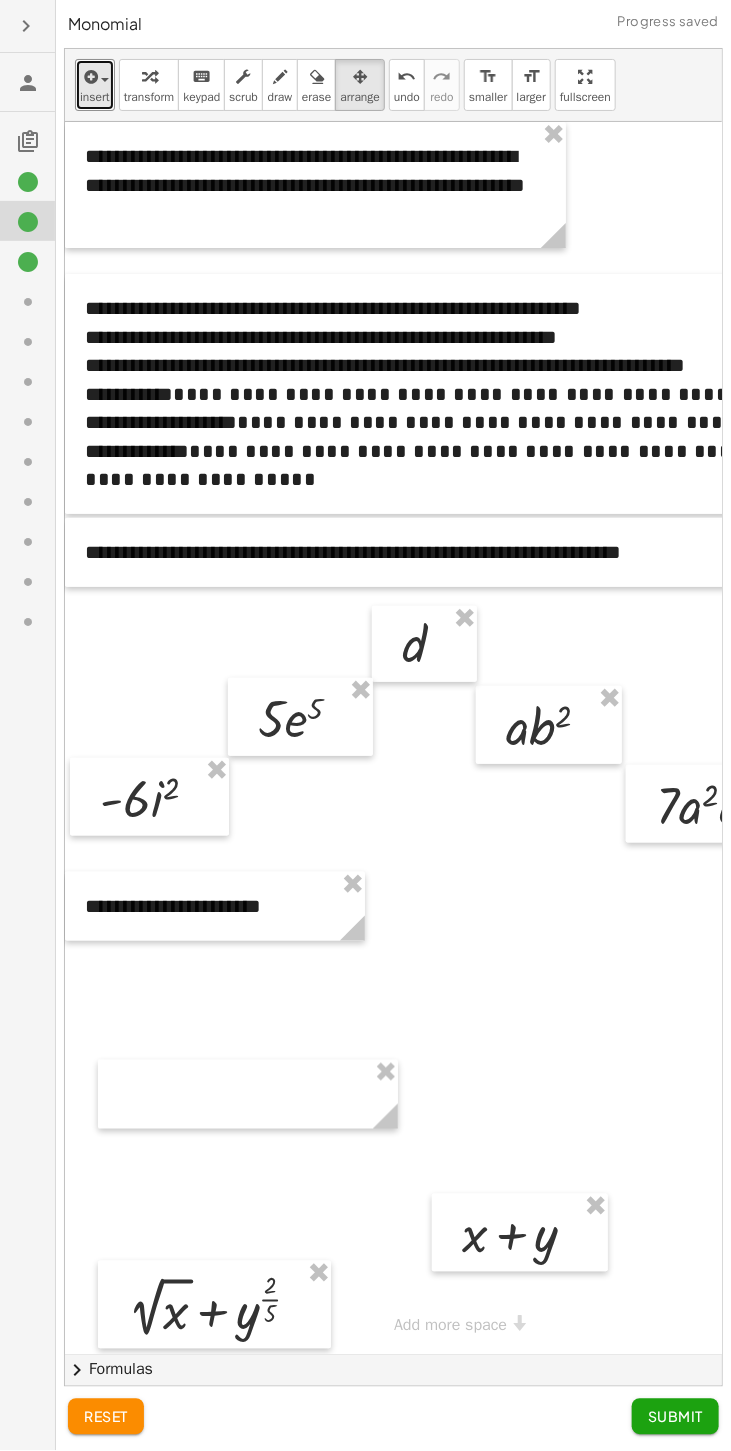 click at bounding box center (100, 79) 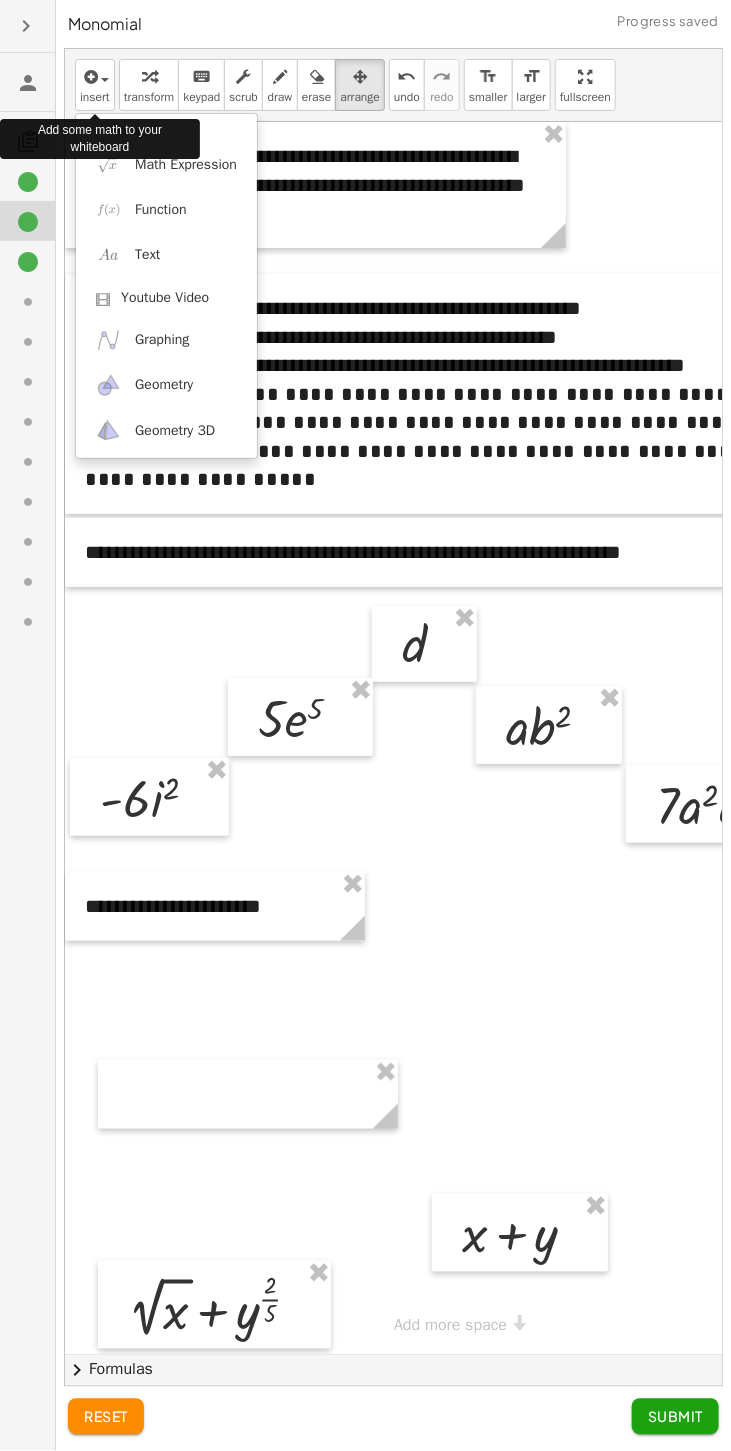 click at bounding box center (365, 725) 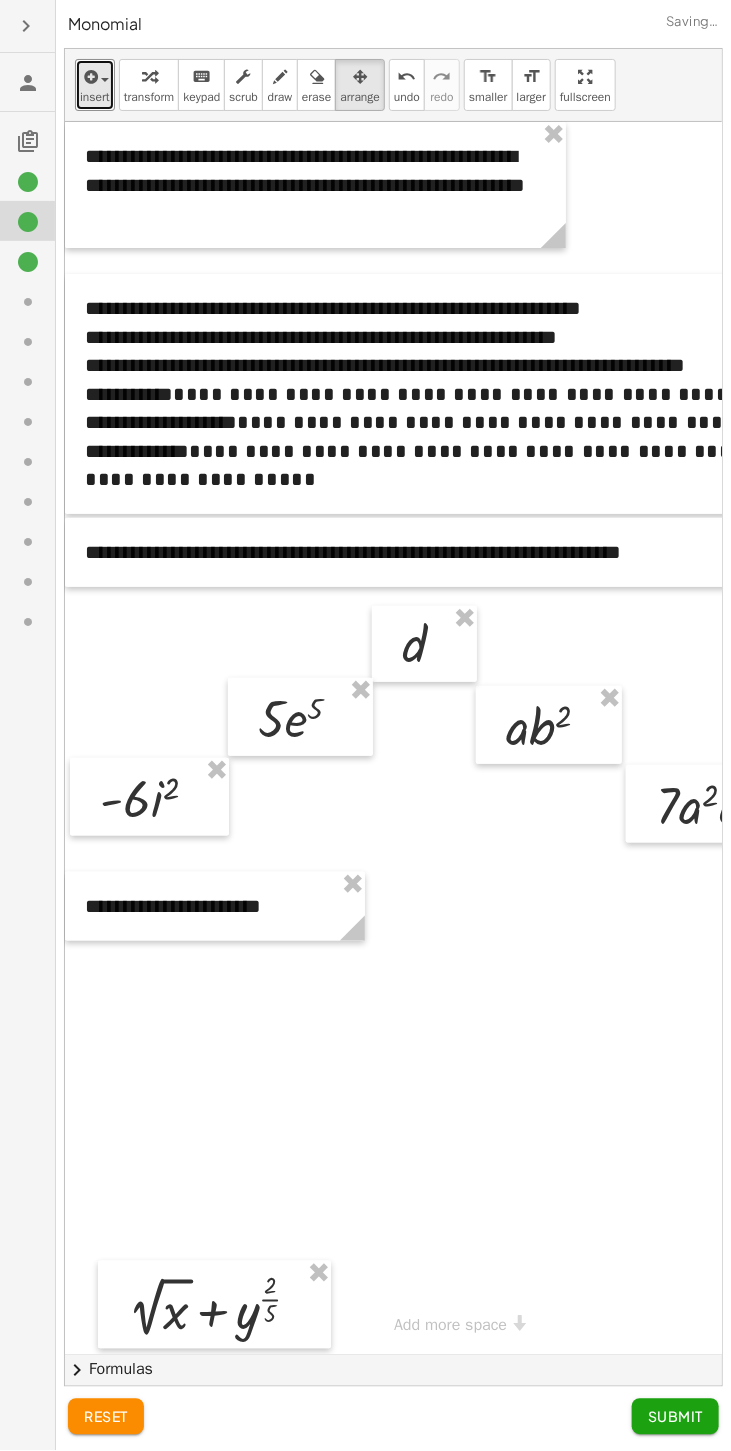 click at bounding box center (100, 79) 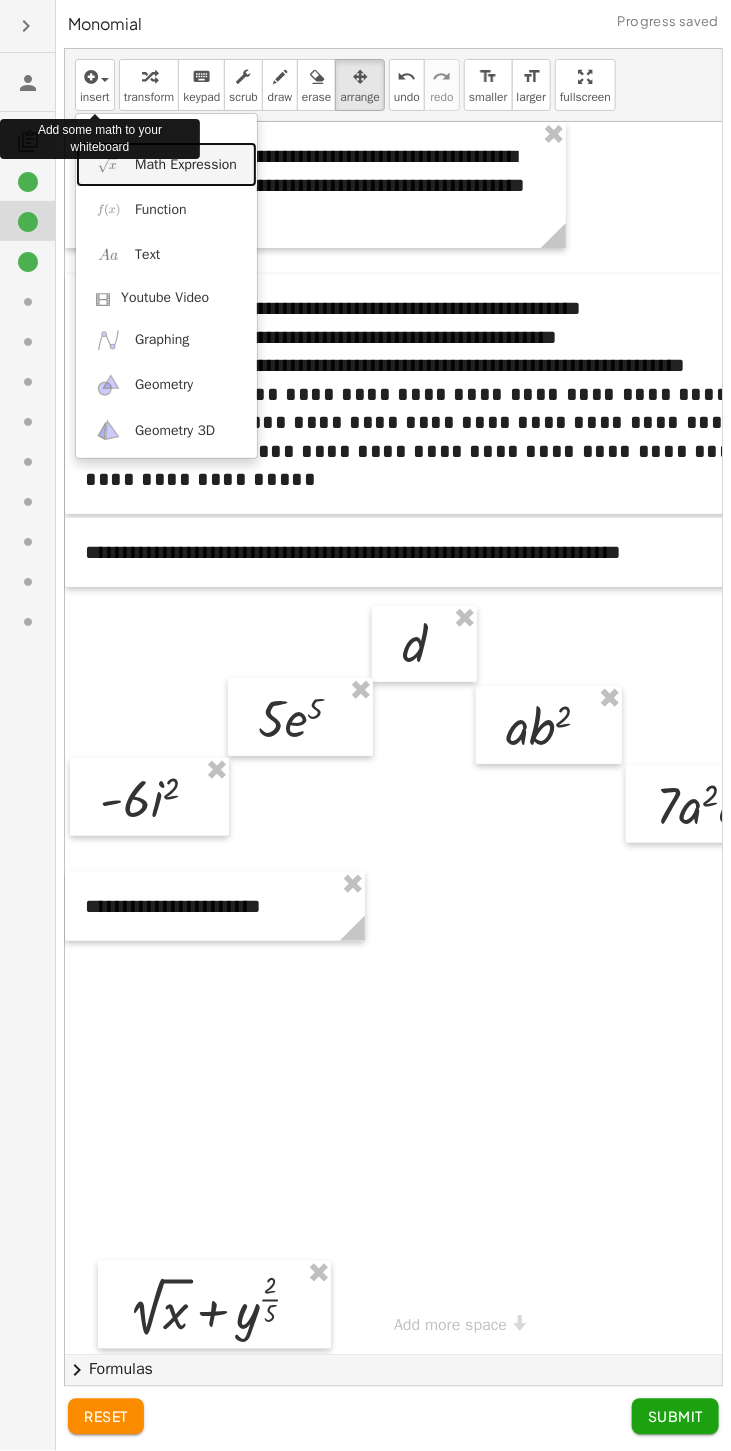 click on "Math Expression" at bounding box center (186, 165) 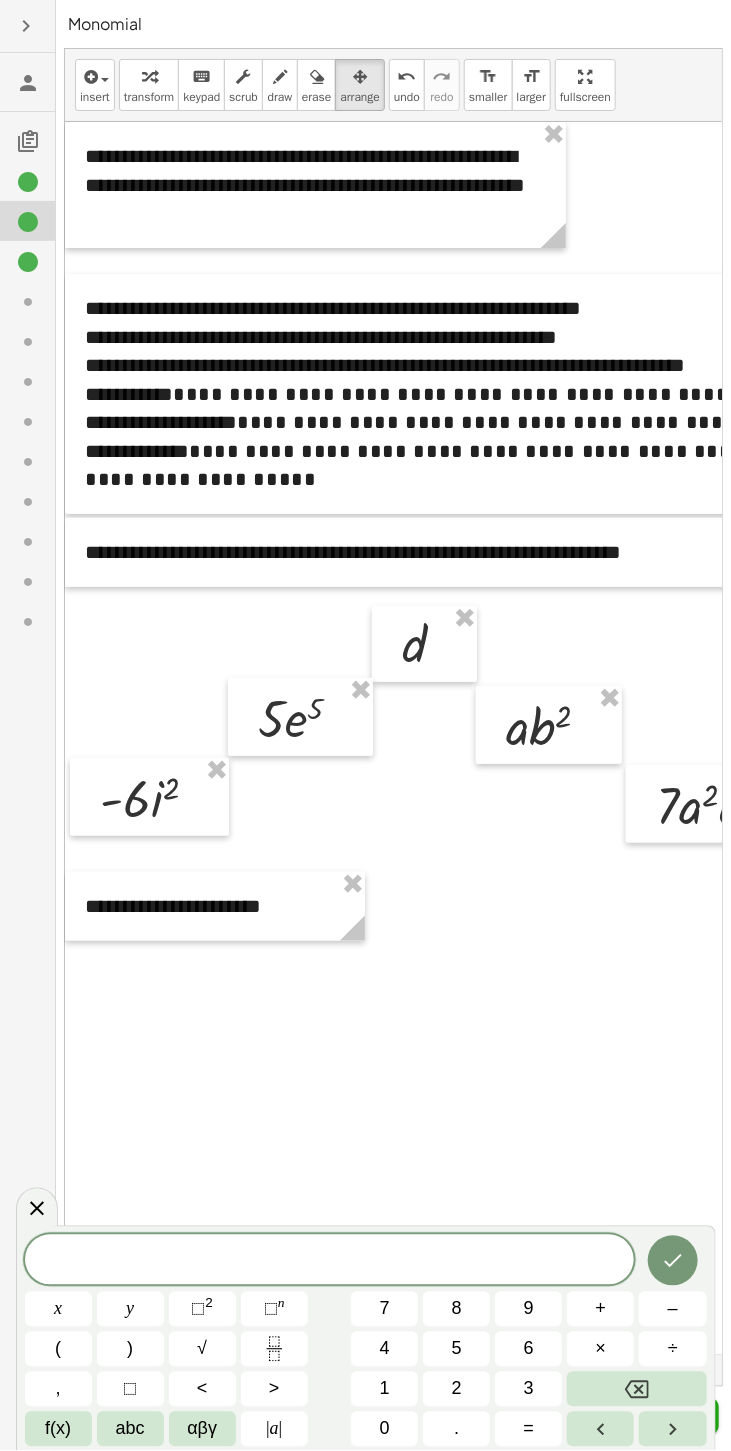 click on "2" at bounding box center [456, 1389] 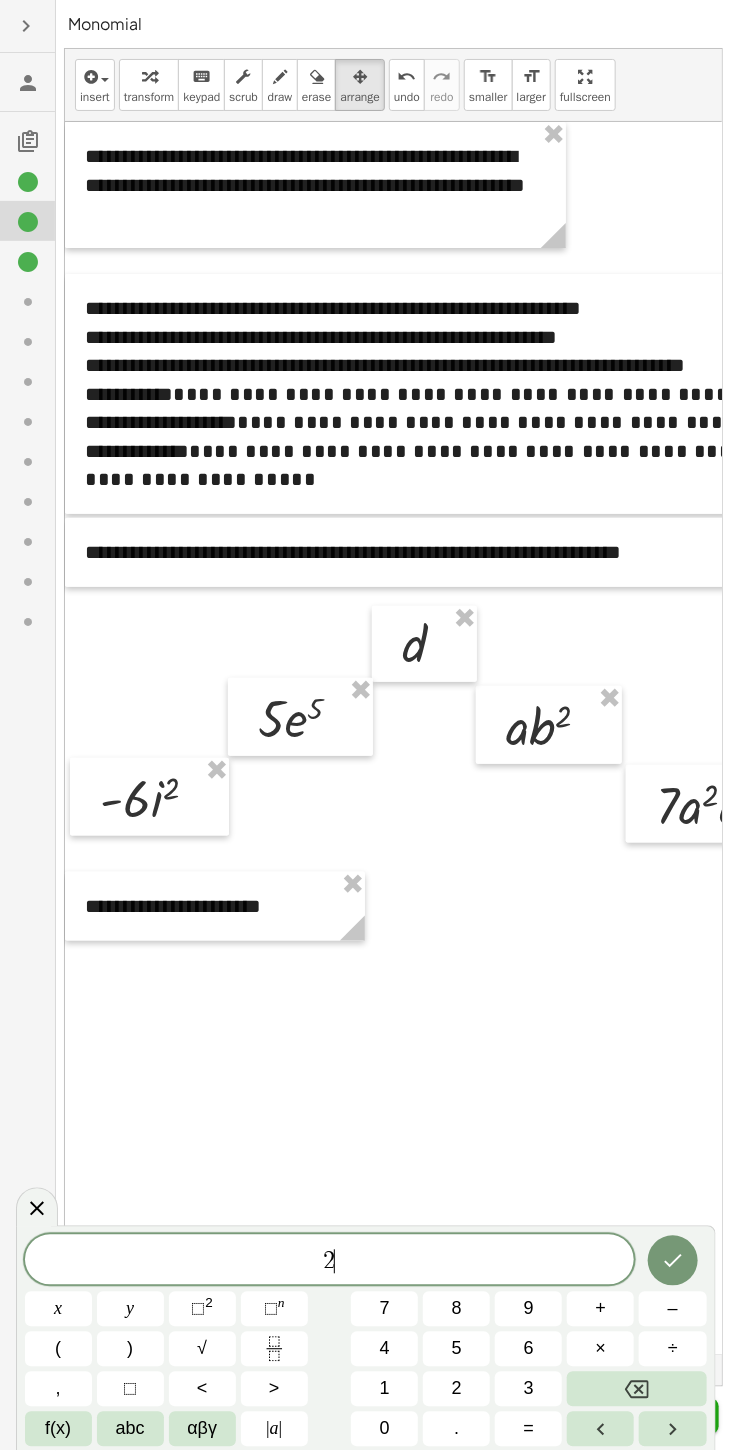 click on "x" at bounding box center [58, 1309] 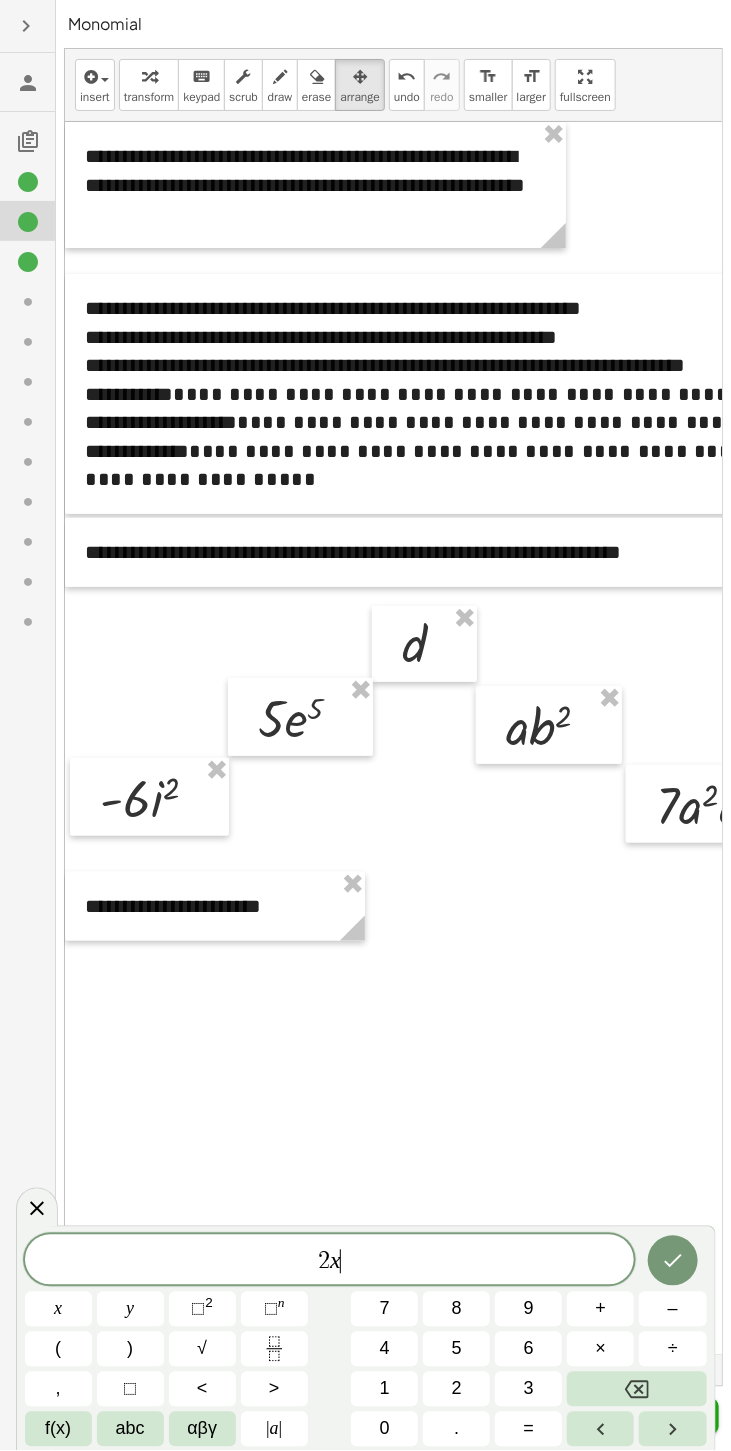 click on "+" at bounding box center [600, 1309] 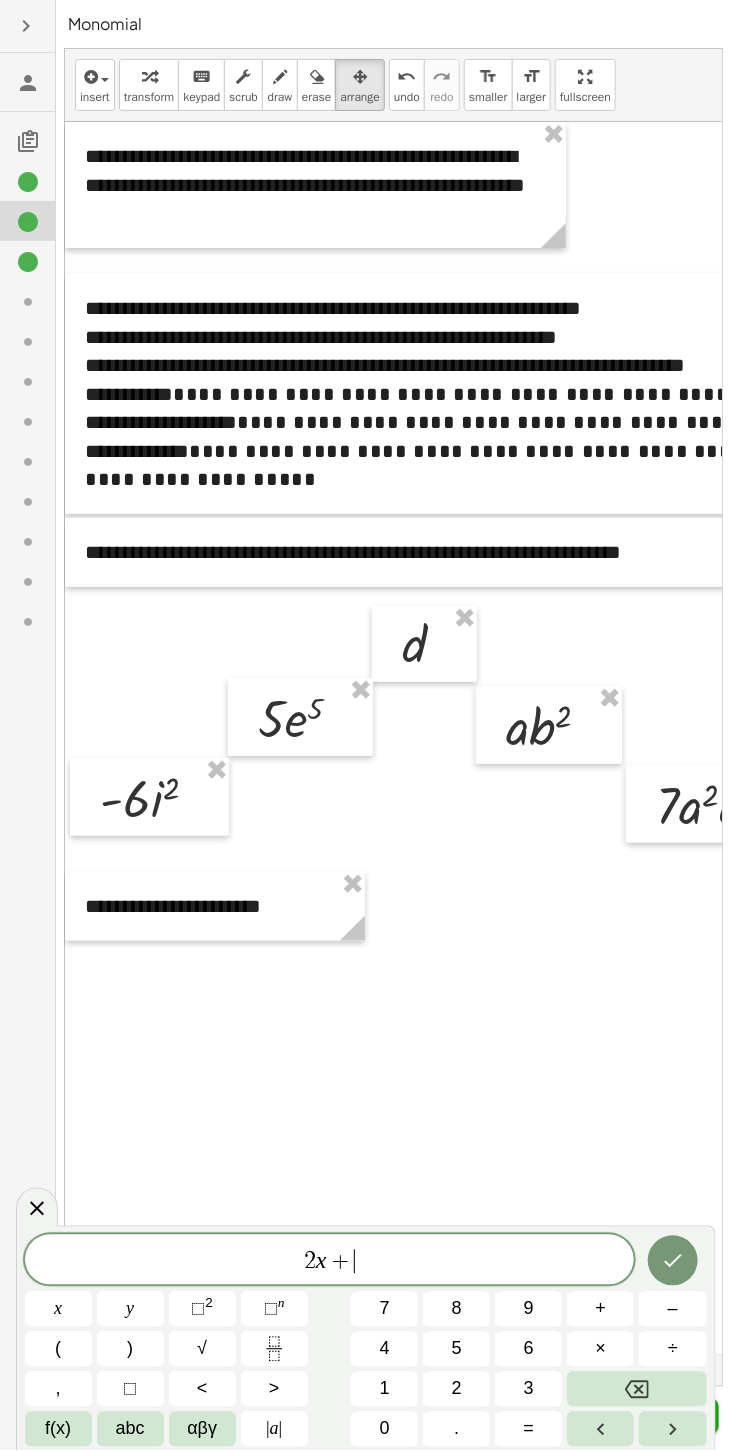 click on "5" at bounding box center [456, 1349] 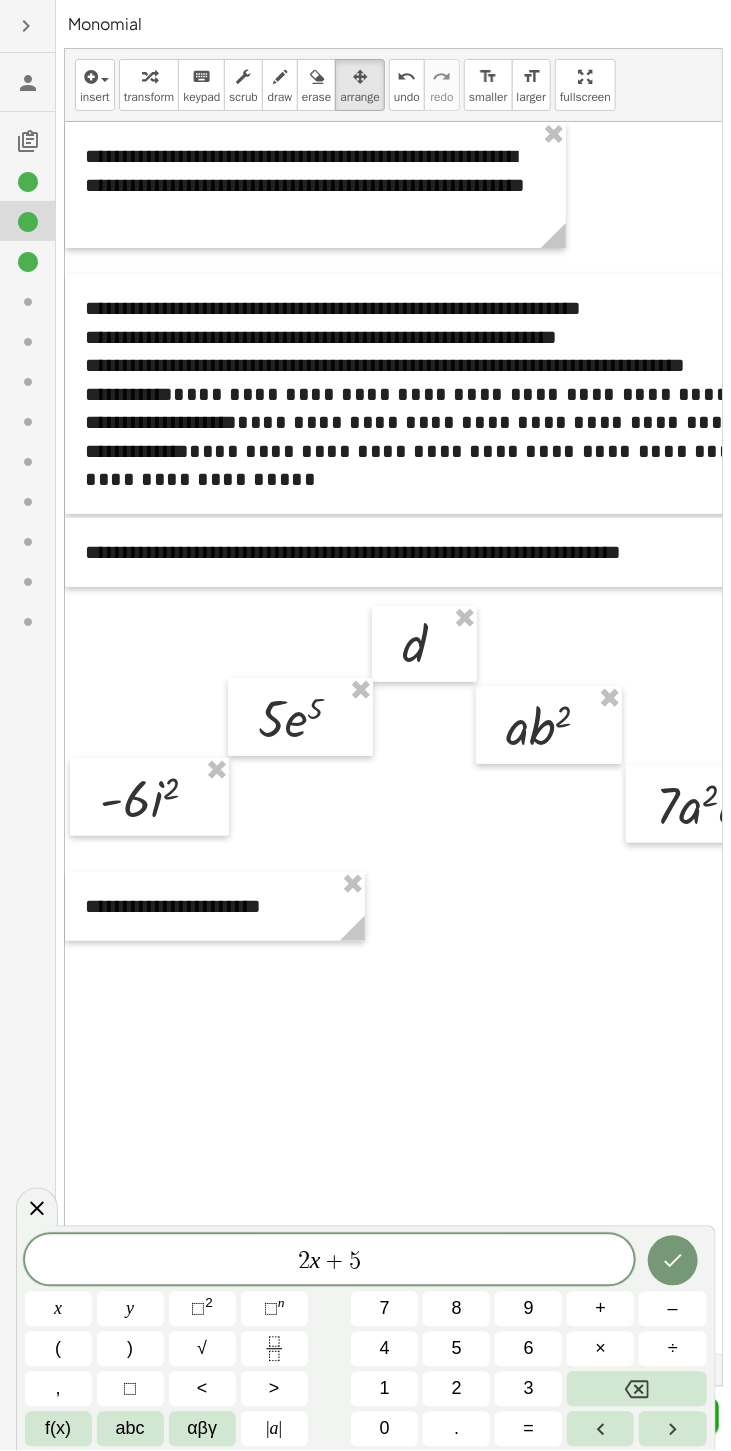 click on "y" at bounding box center [130, 1309] 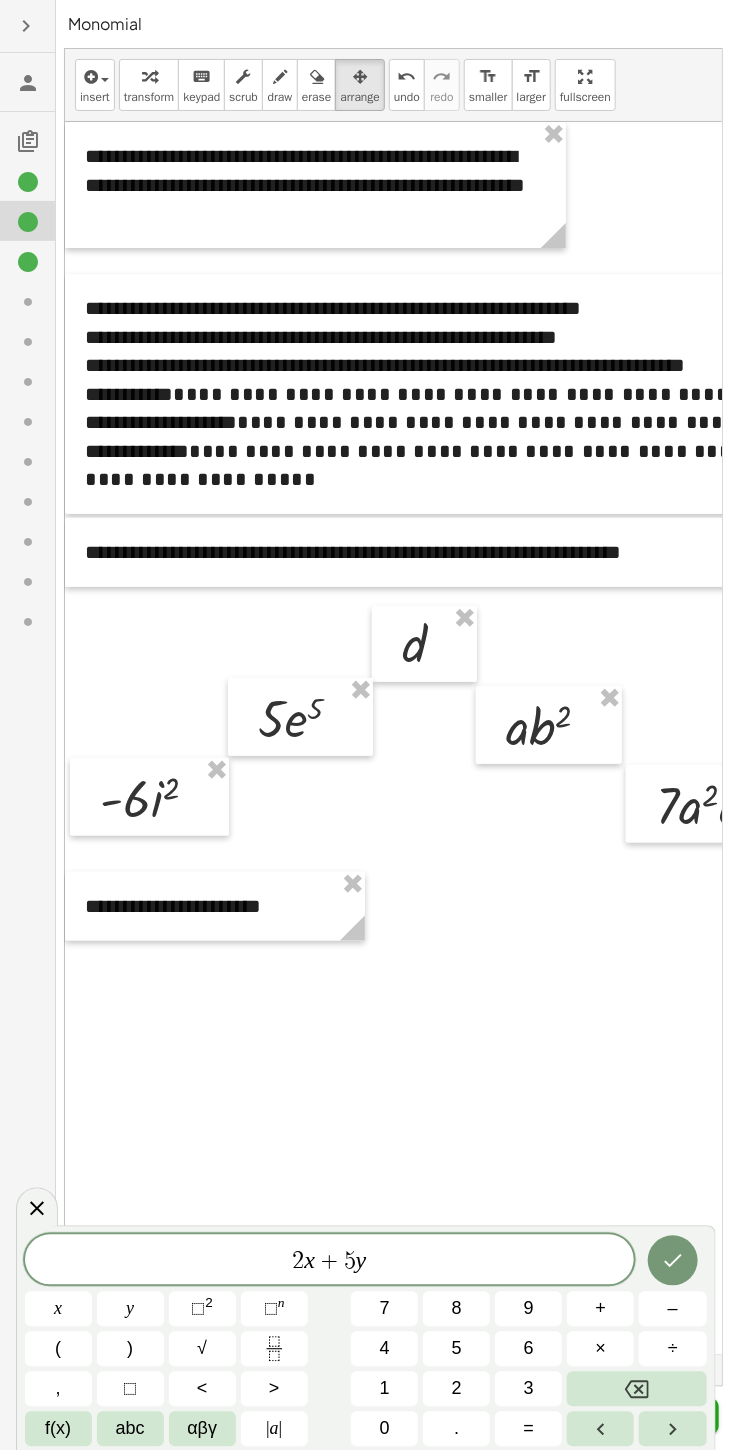 click at bounding box center (673, 1261) 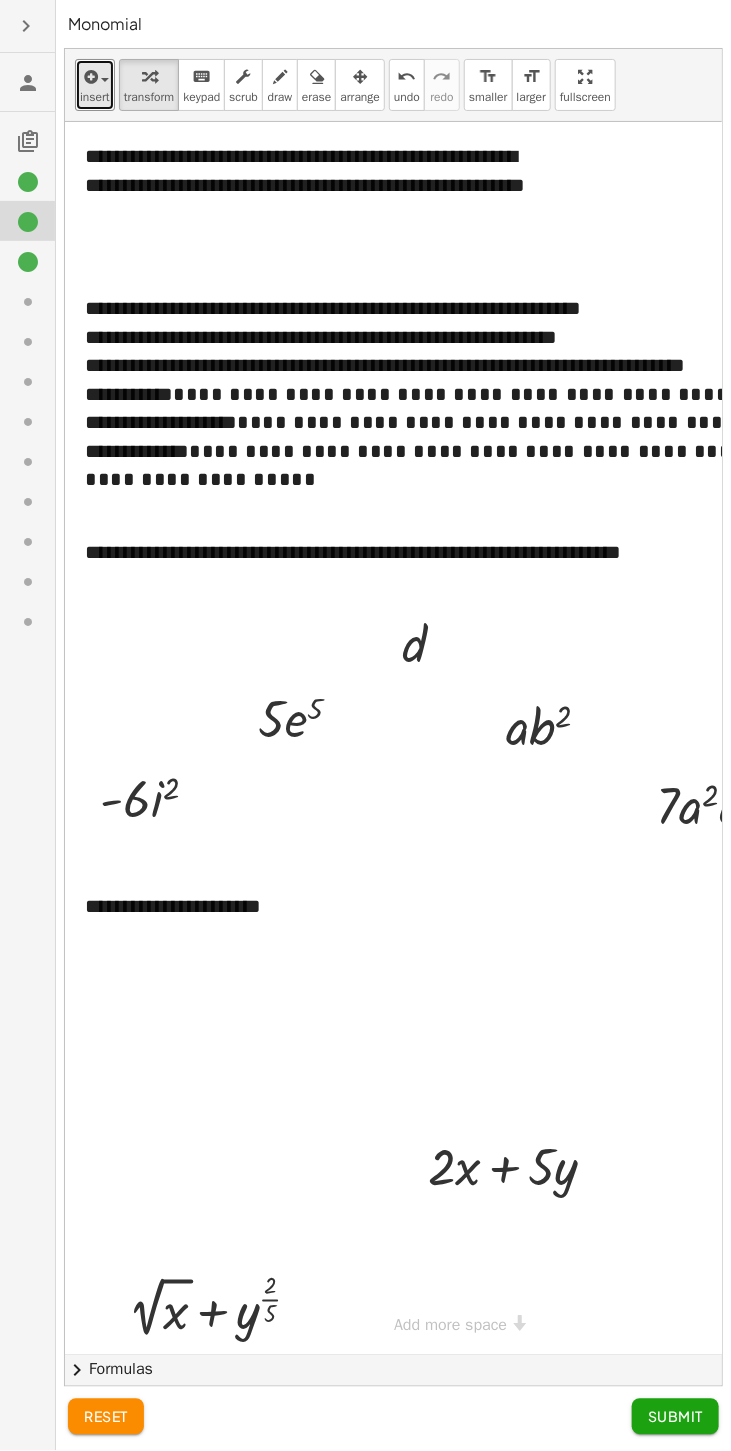click at bounding box center (89, 77) 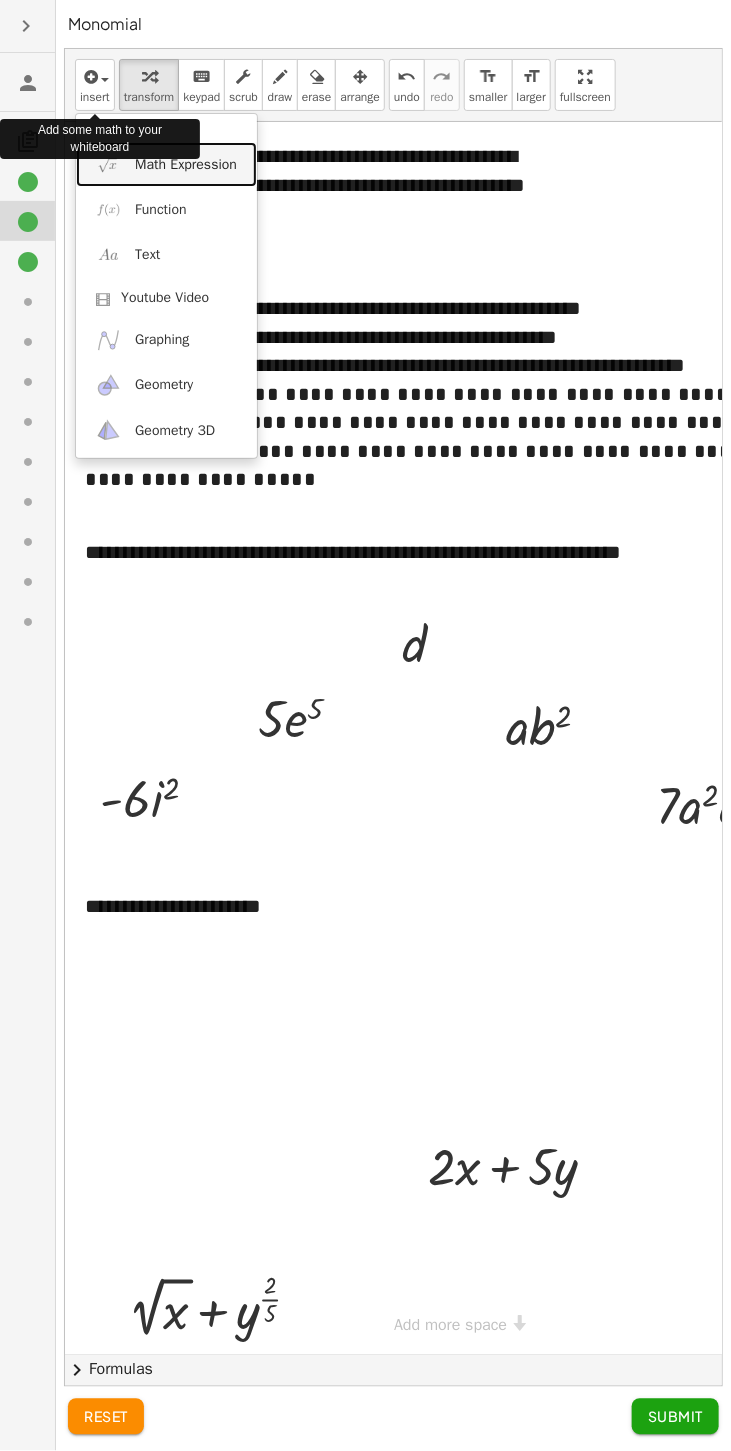 click on "Math Expression" at bounding box center (186, 165) 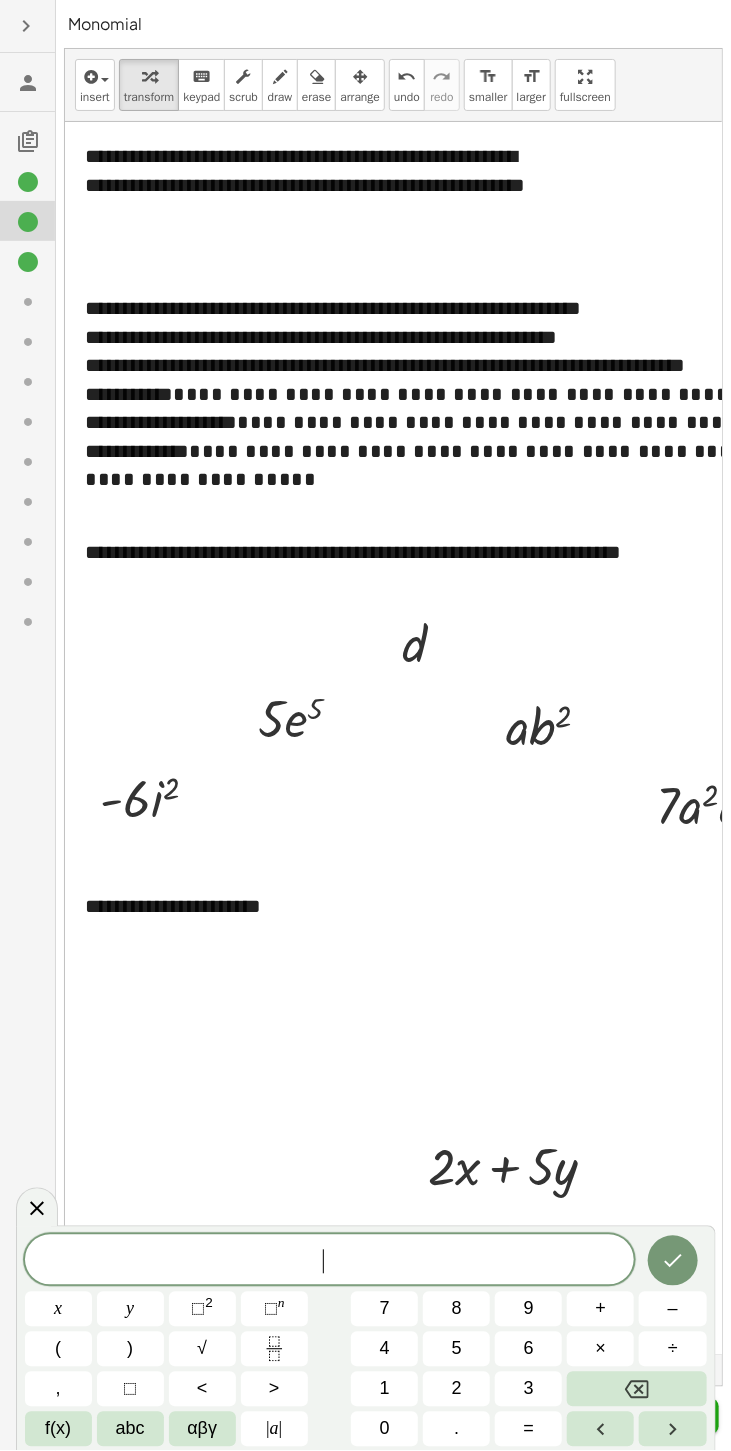 click on "√" at bounding box center (202, 1349) 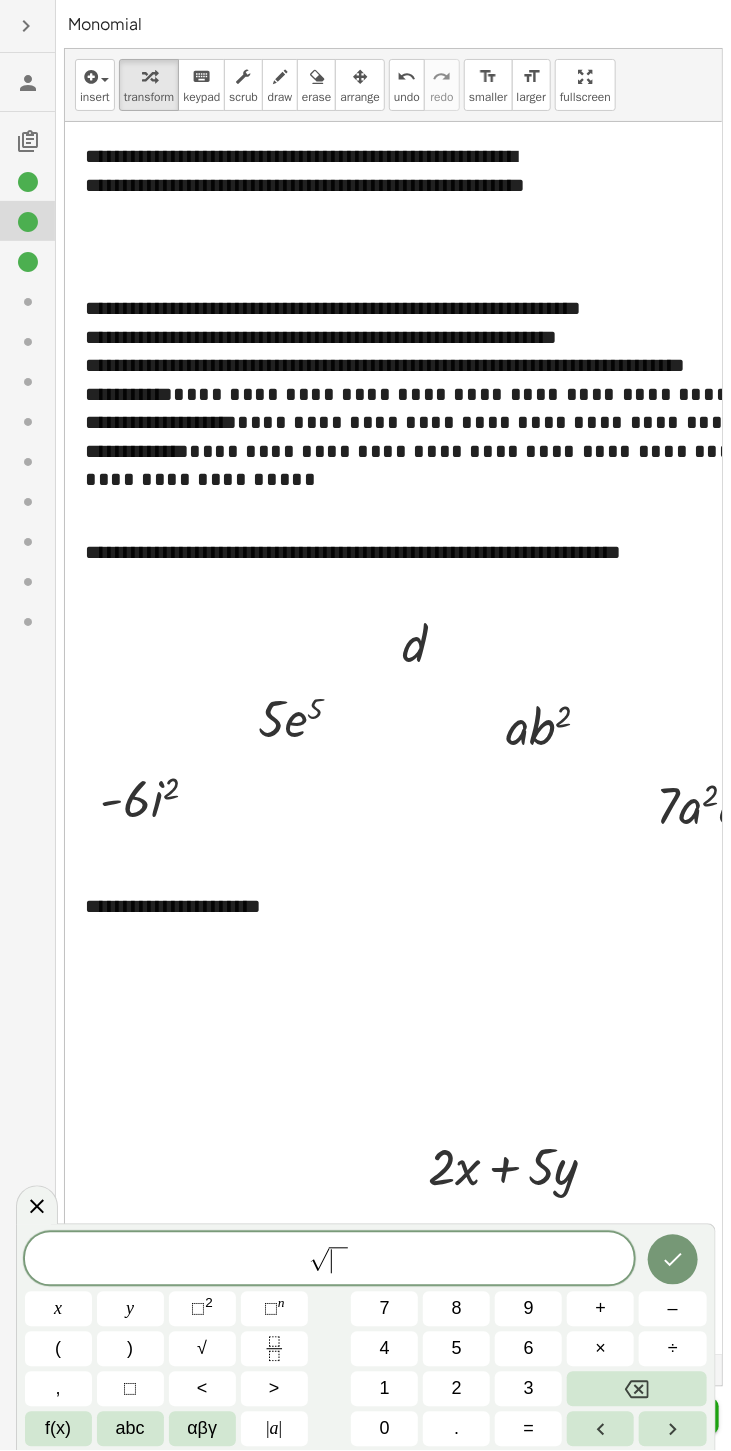 click on "⬚" at bounding box center [198, 1309] 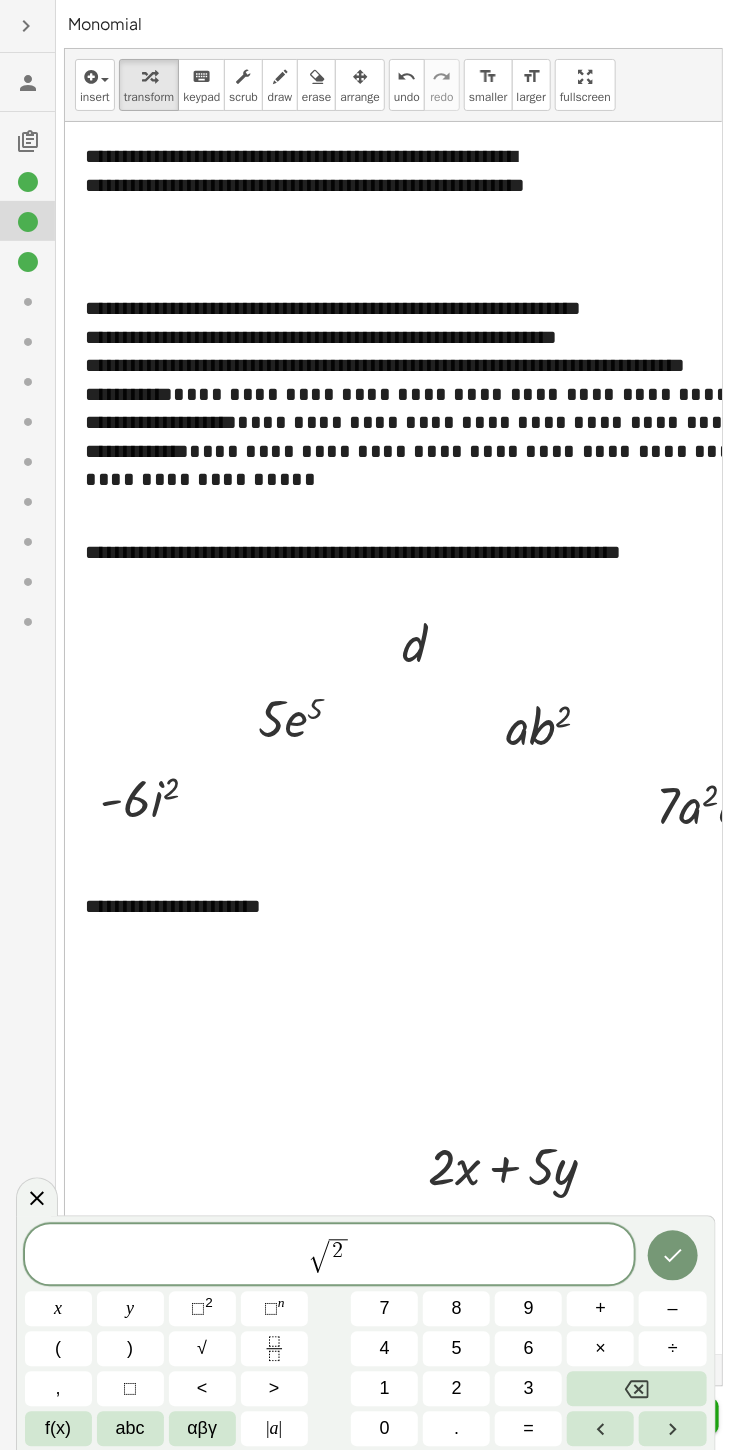 click at bounding box center [636, 1389] 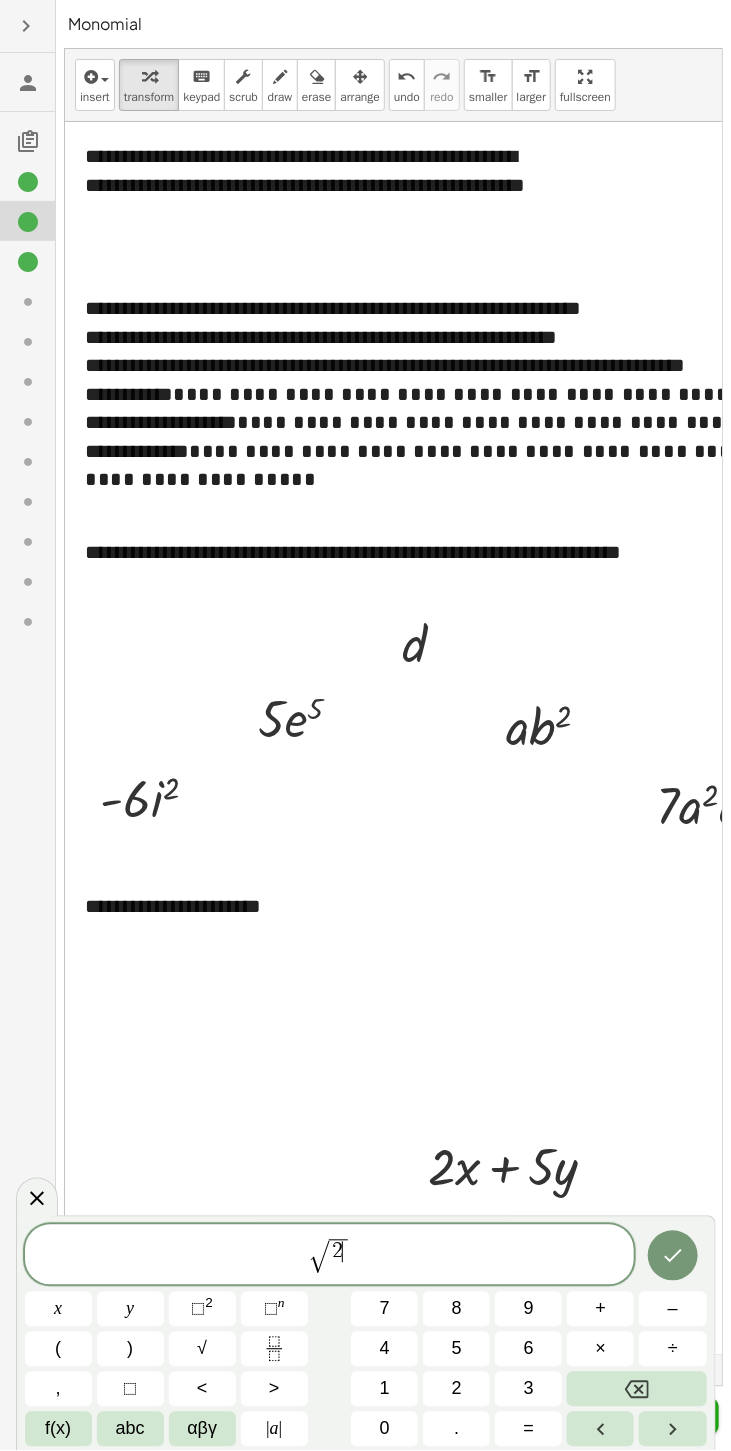 click at bounding box center [636, 1389] 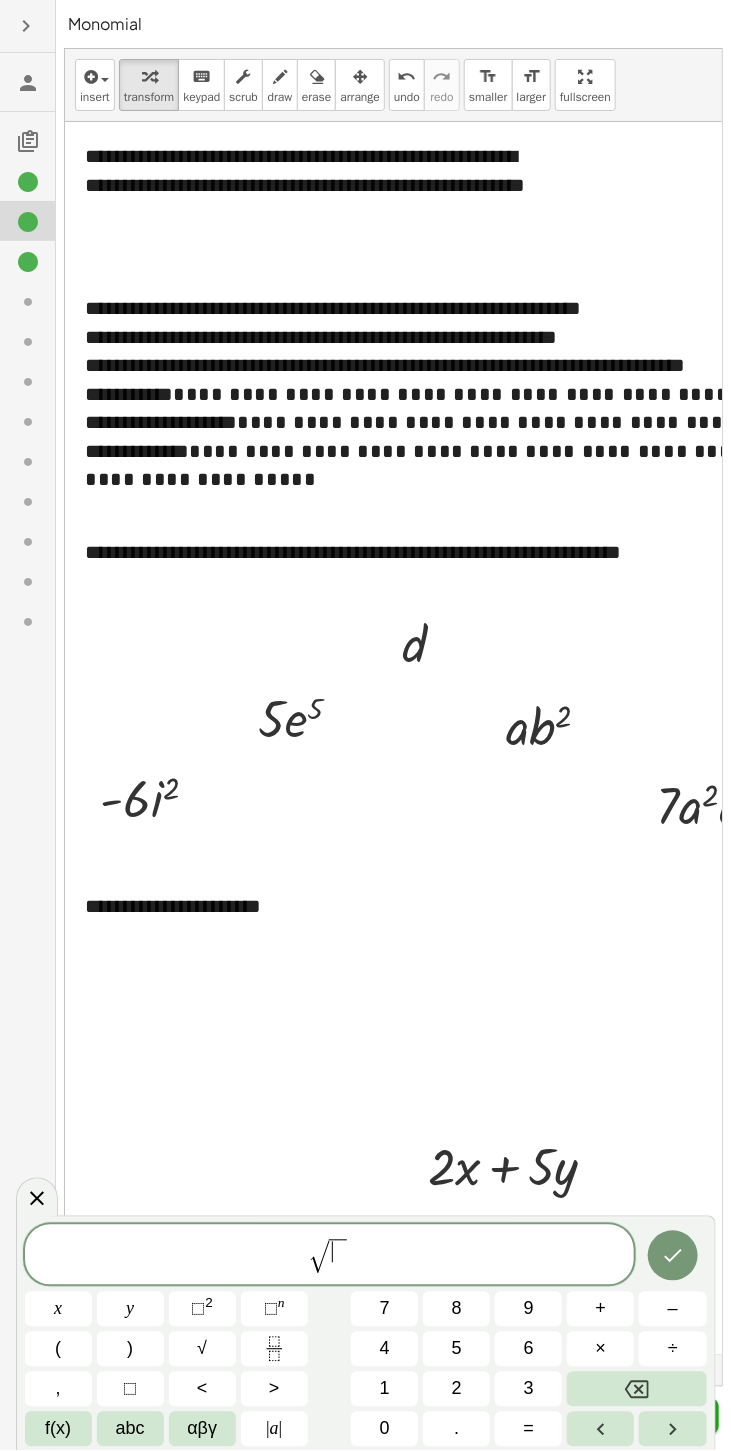 click at bounding box center [636, 1389] 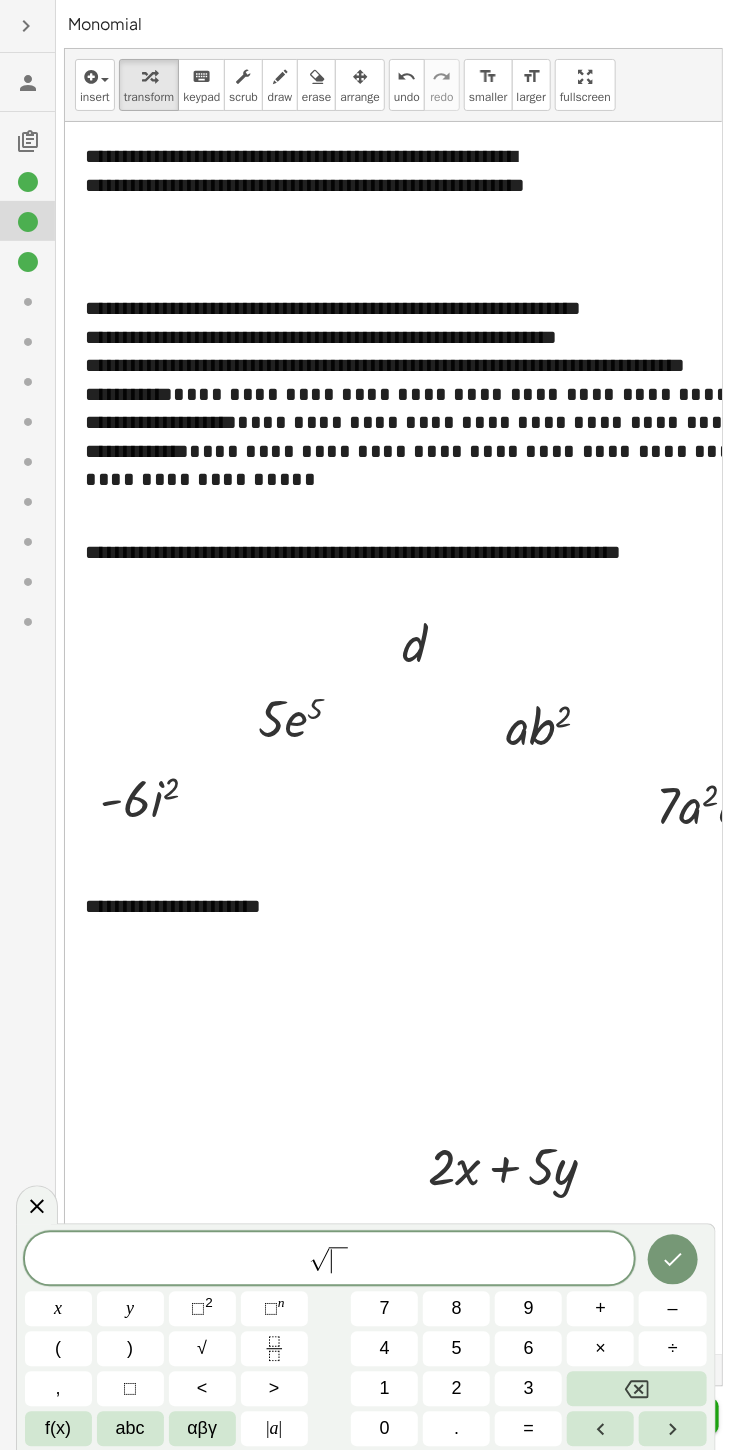 click at bounding box center (636, 1389) 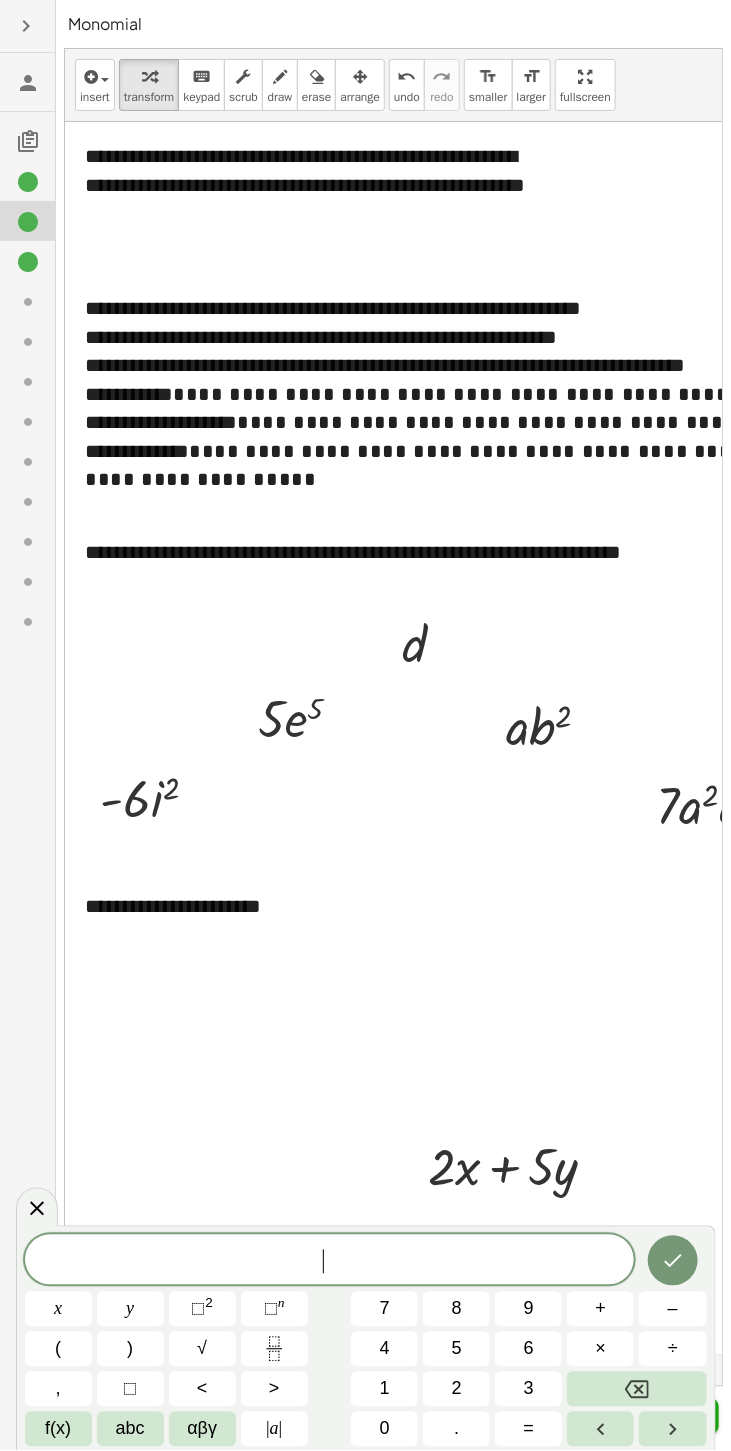 click at bounding box center (636, 1389) 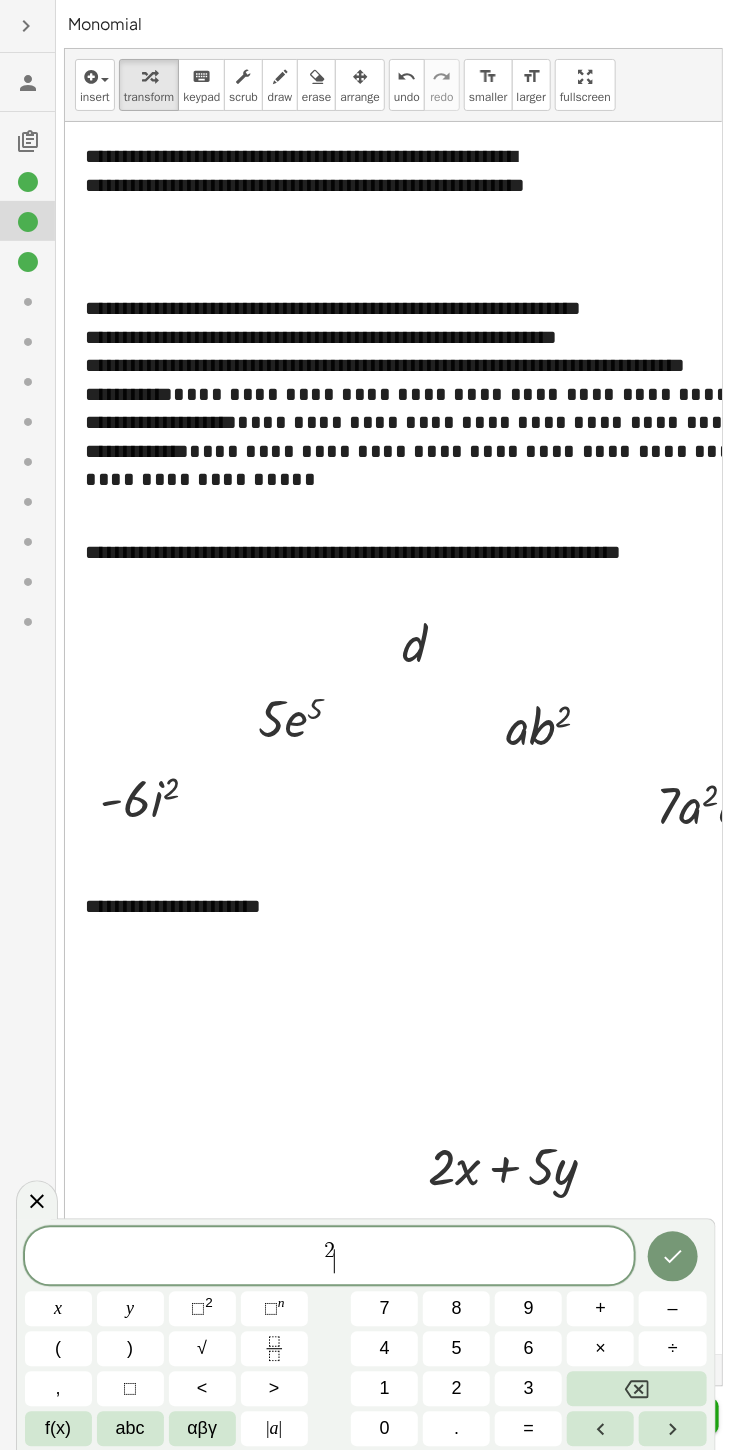 click on "√" at bounding box center [202, 1349] 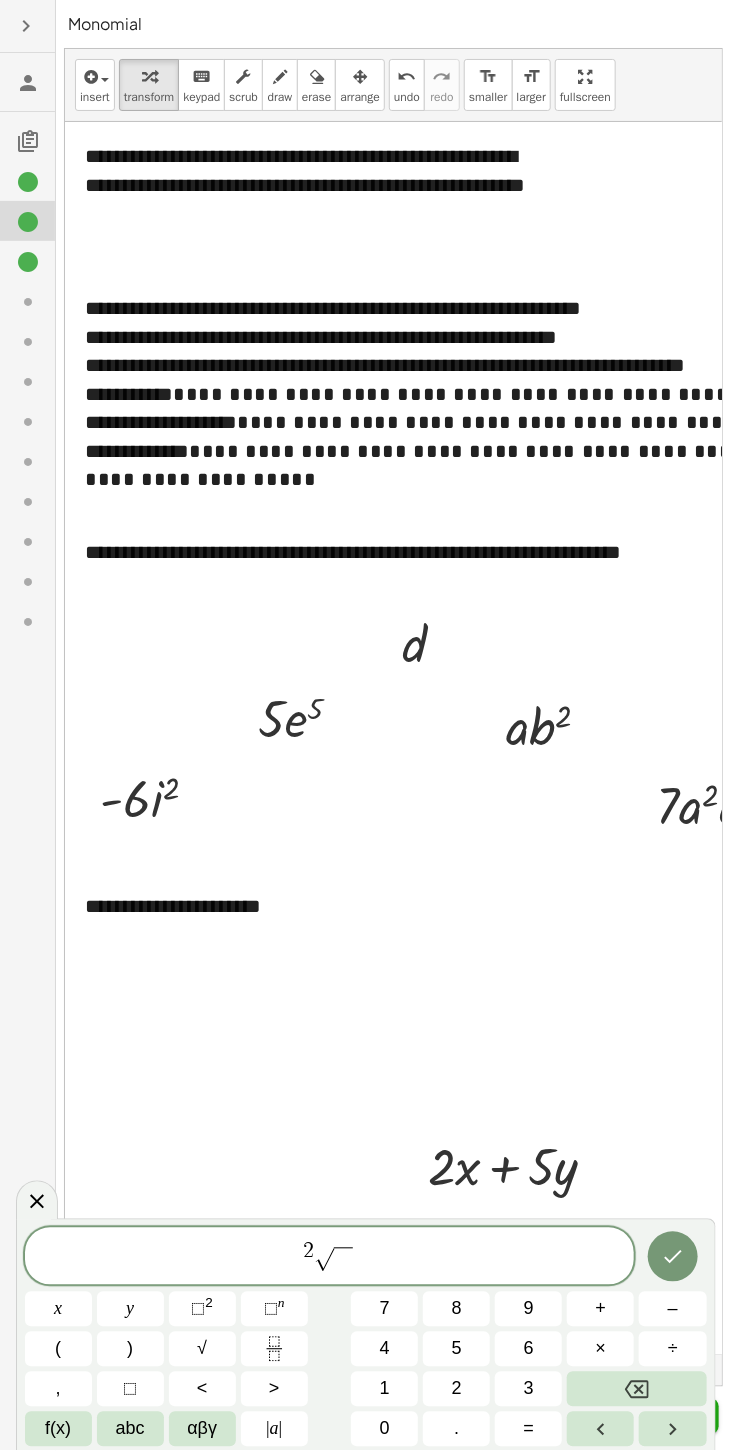 click at bounding box center [636, 1389] 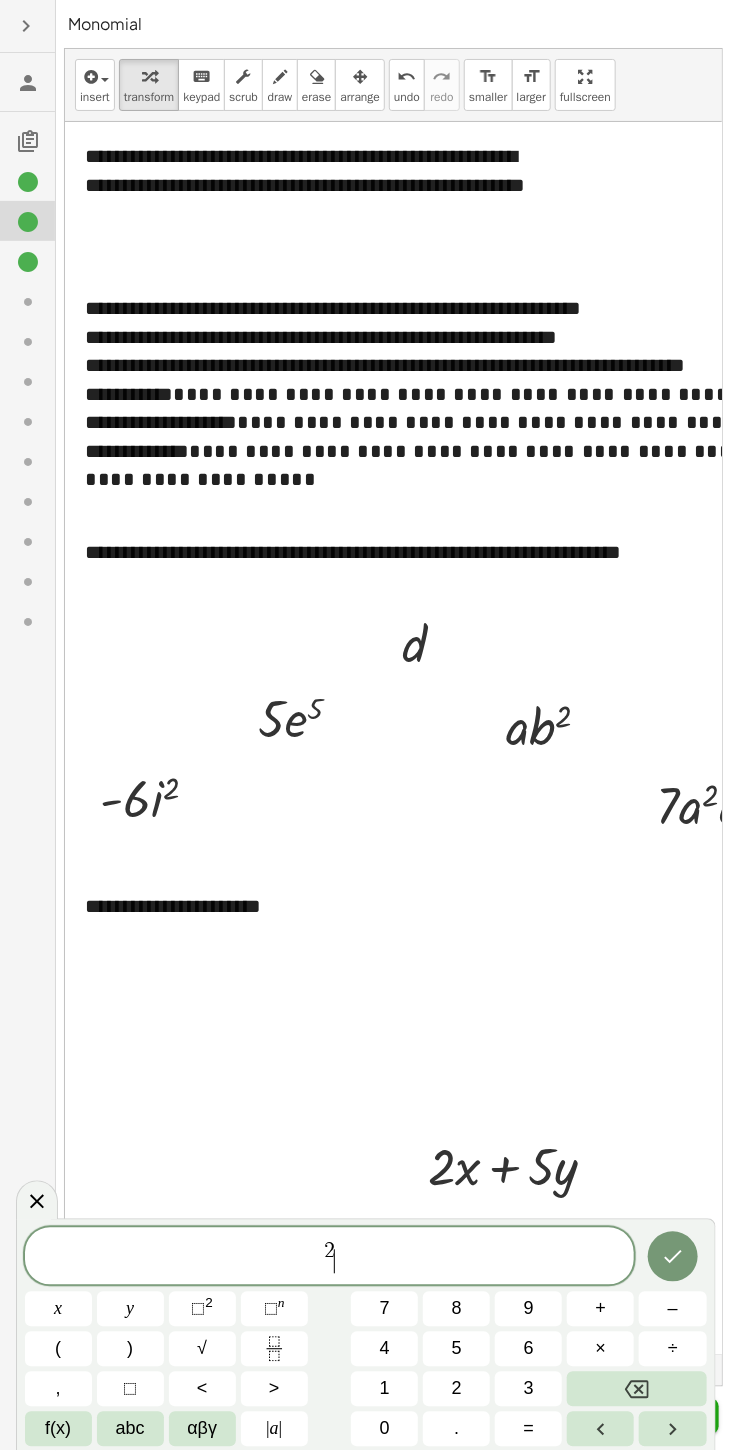 click at bounding box center [636, 1389] 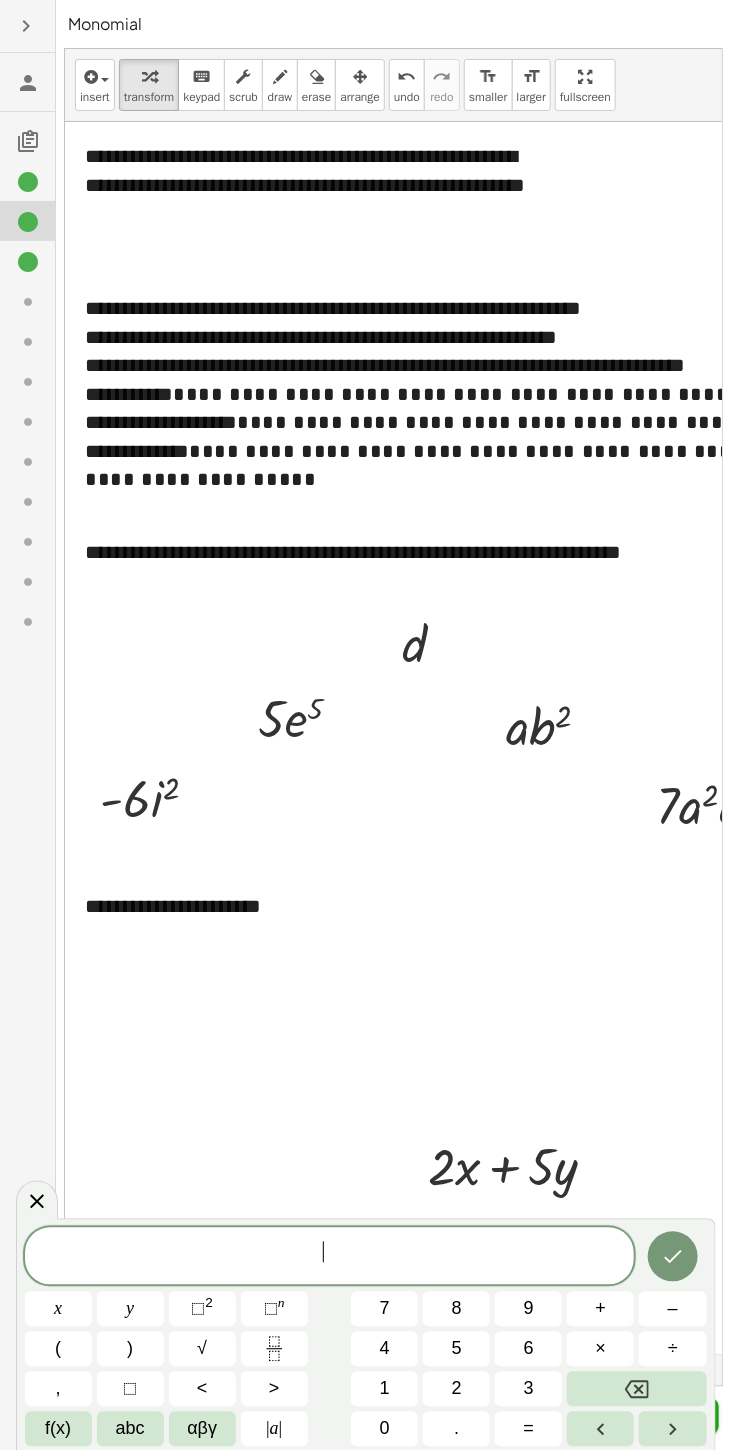 click at bounding box center [636, 1389] 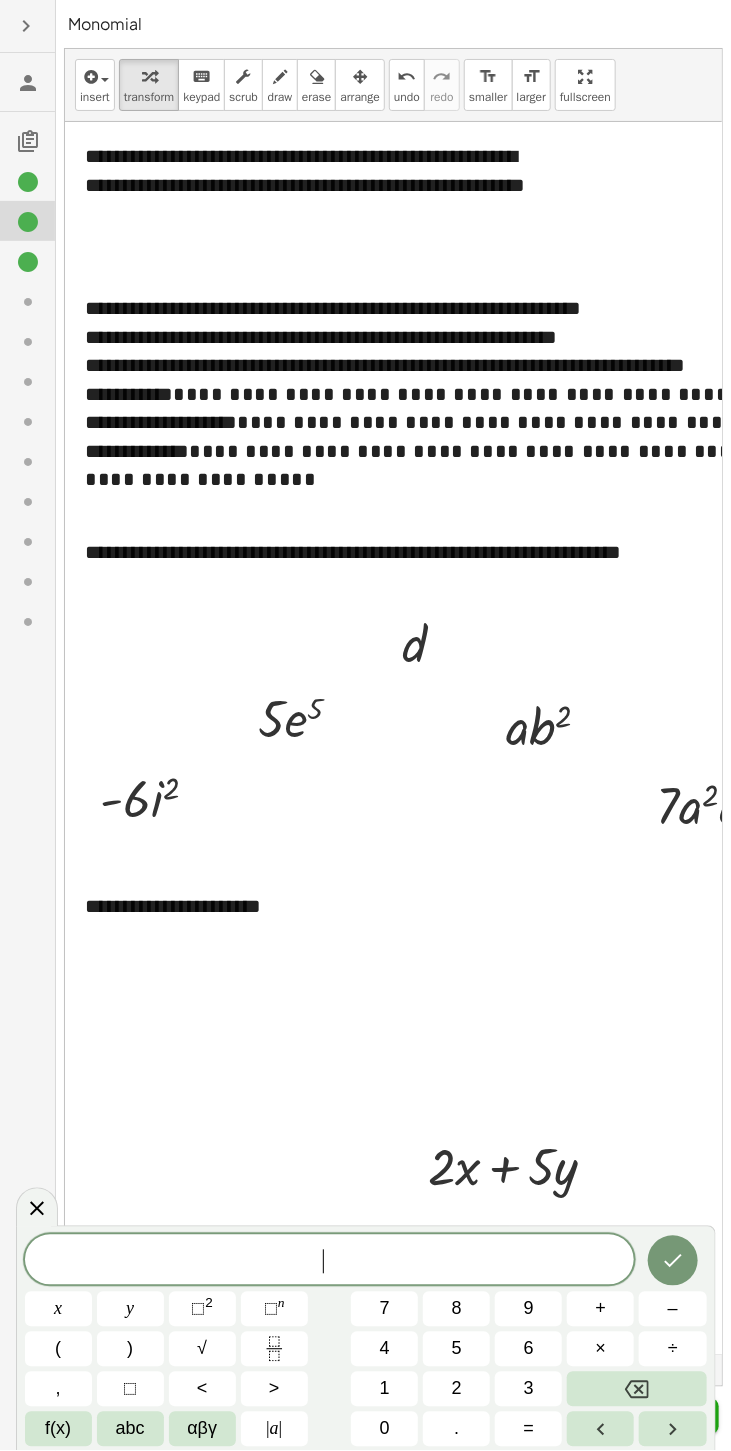 click at bounding box center (636, 1389) 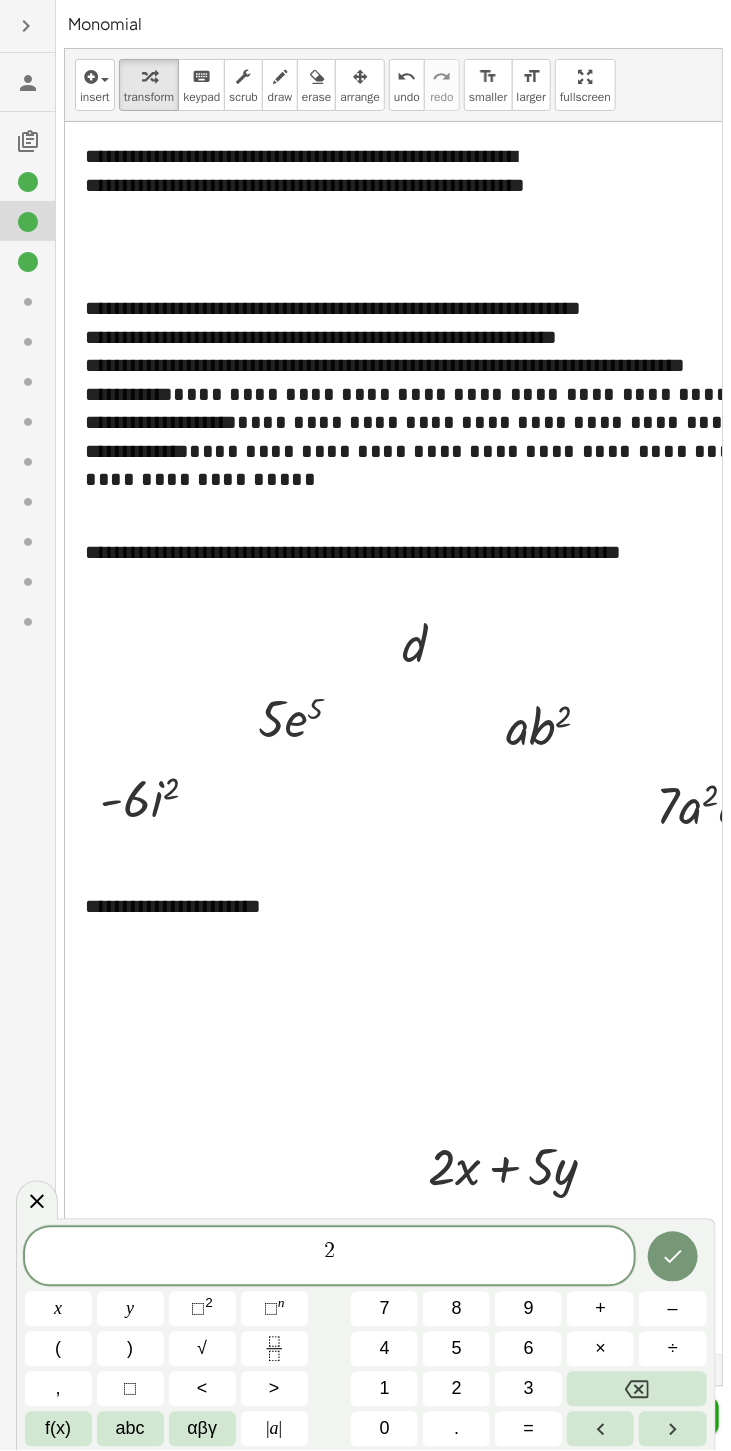 click on "√" at bounding box center [202, 1349] 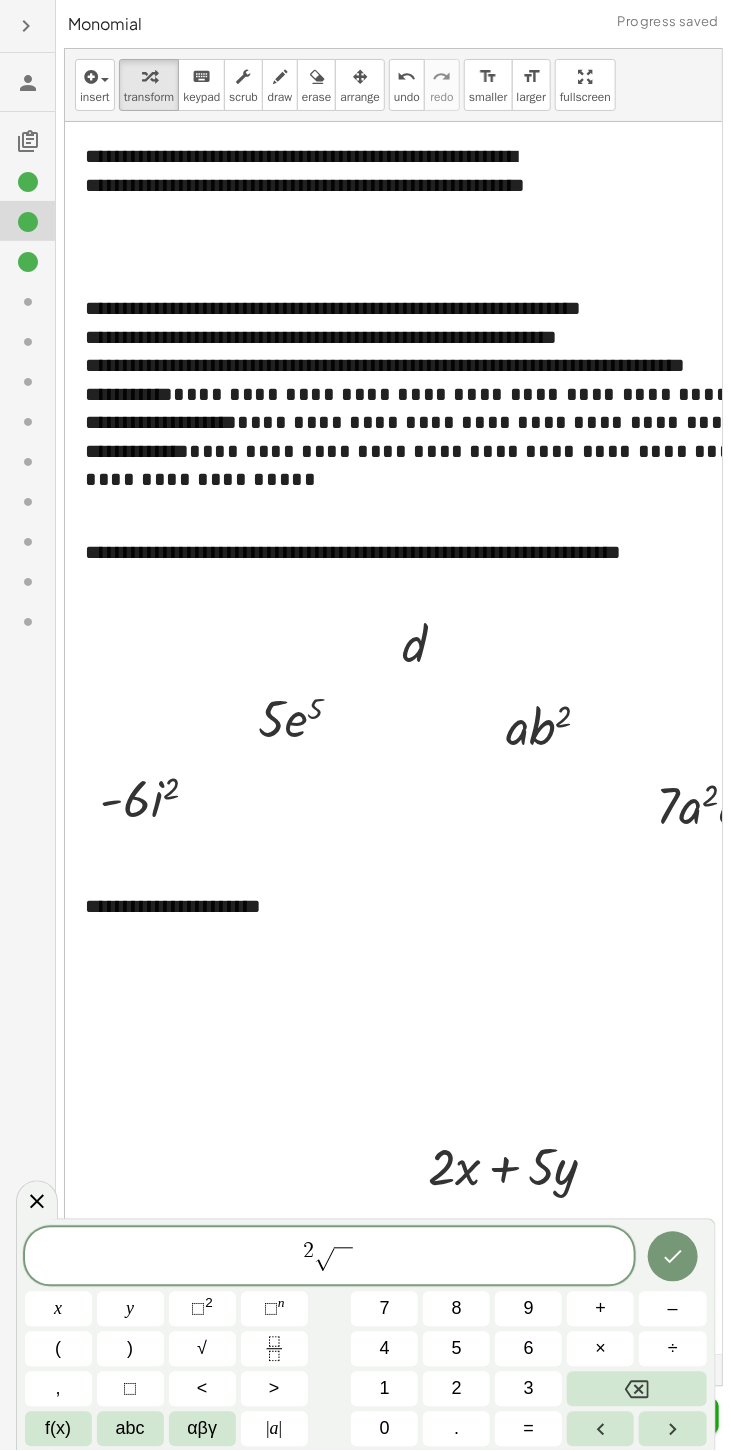 click 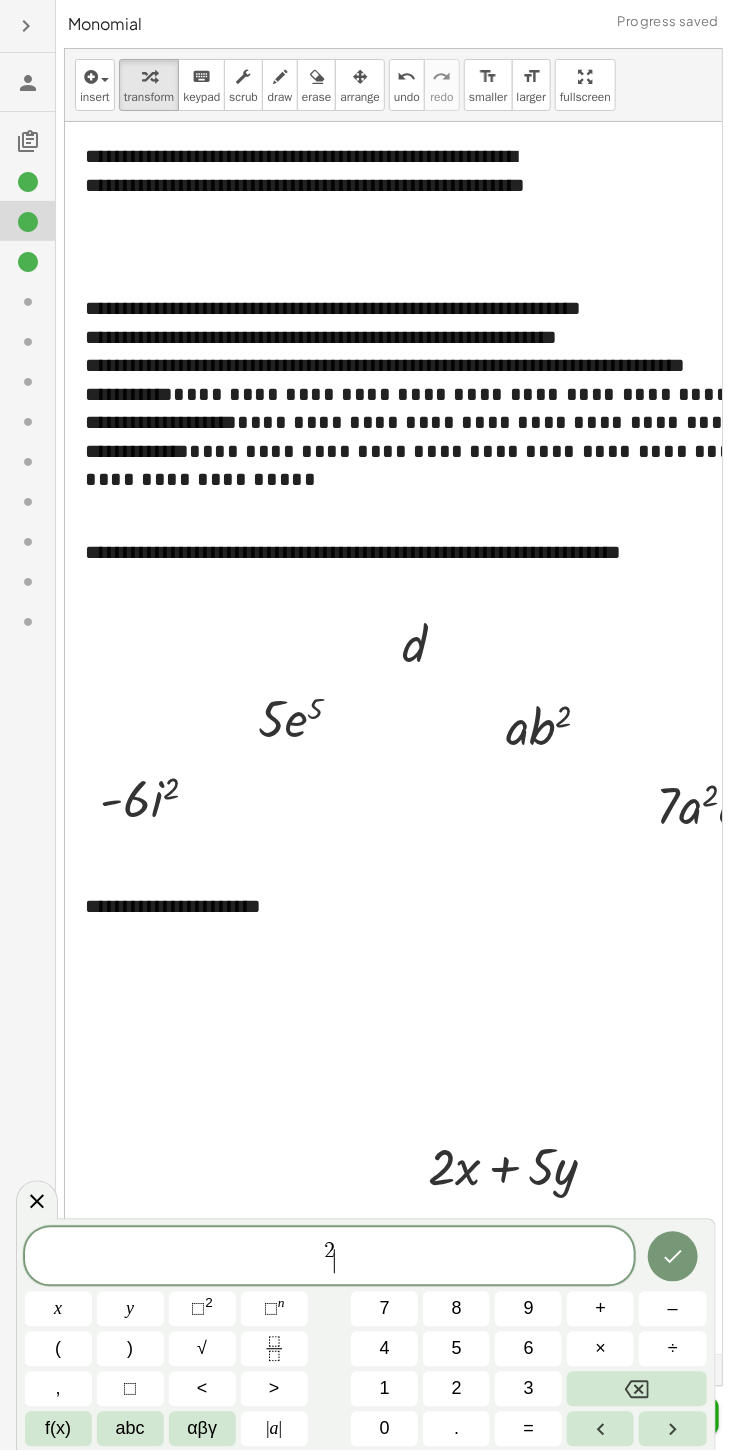 click 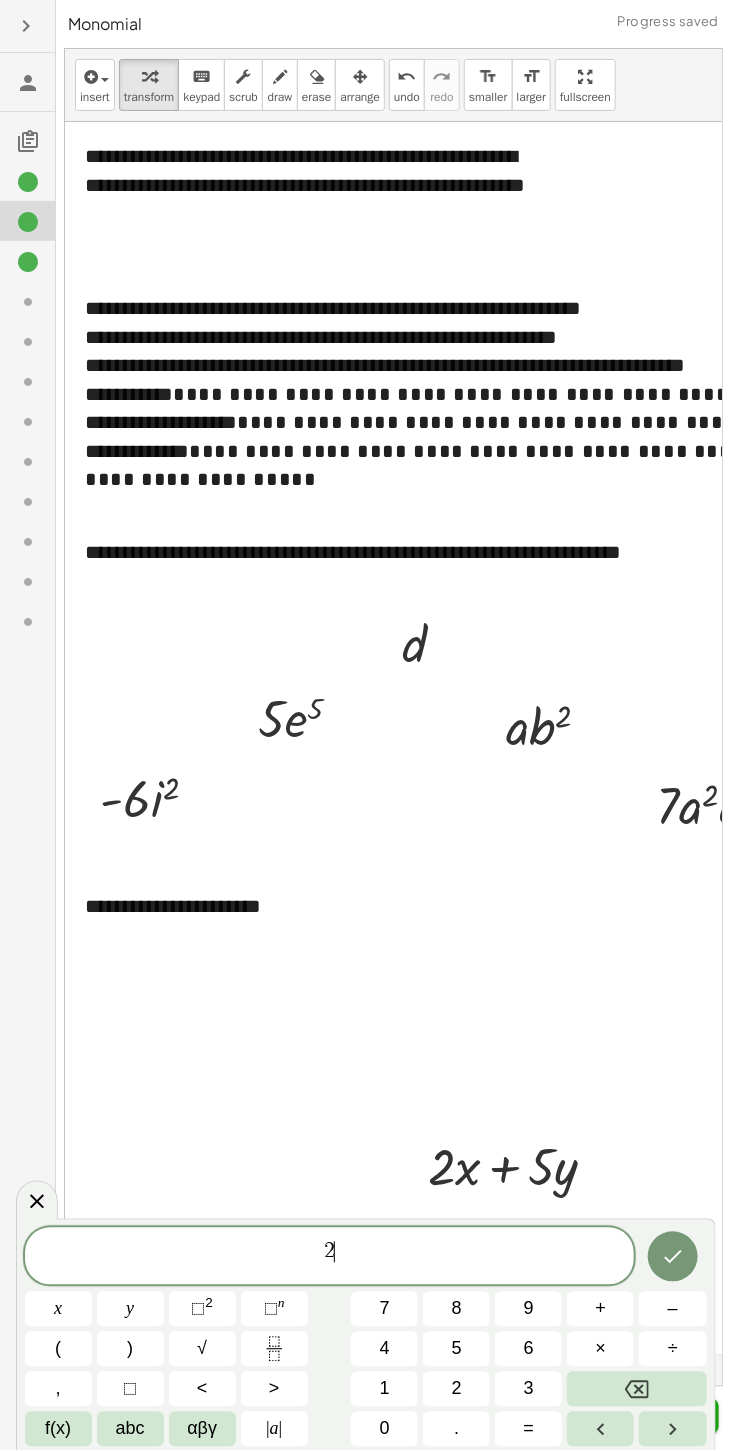 click 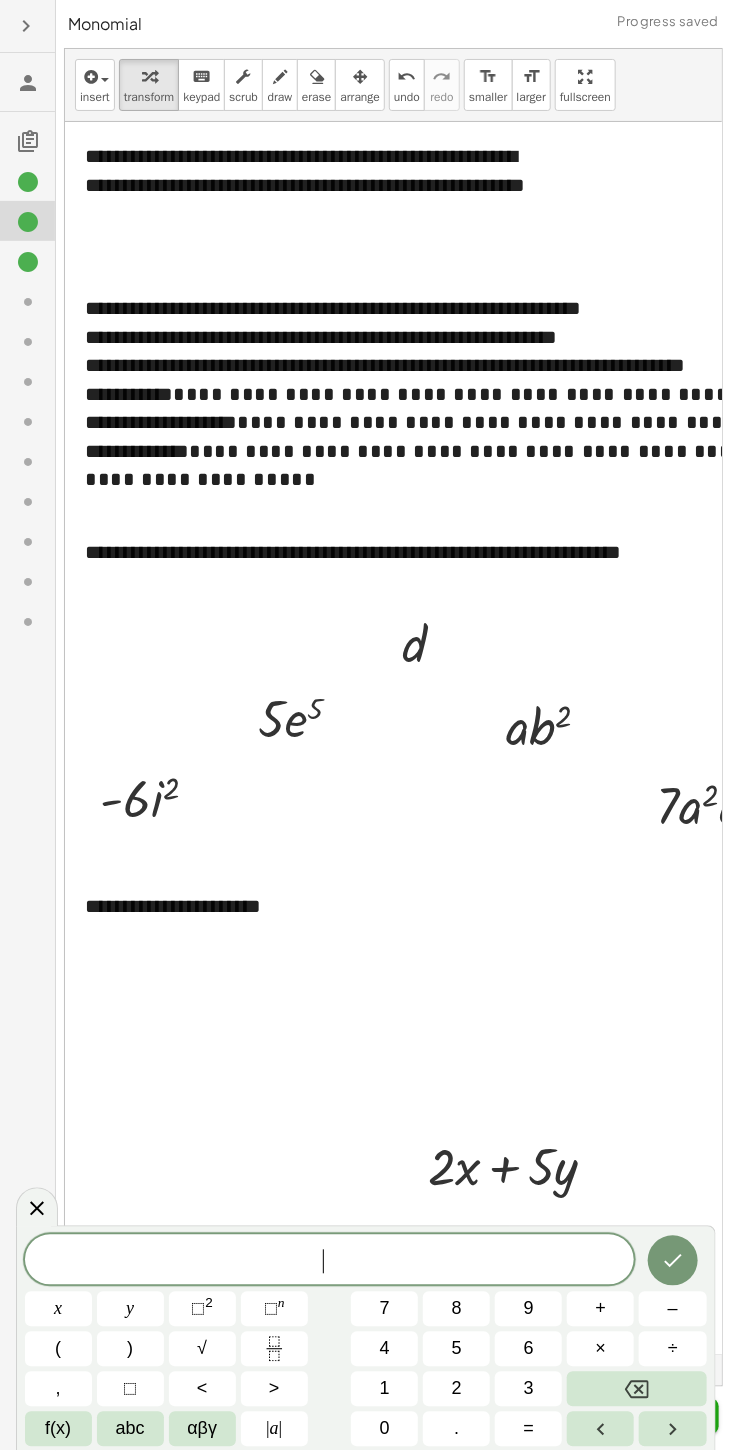 click on "√" at bounding box center (202, 1349) 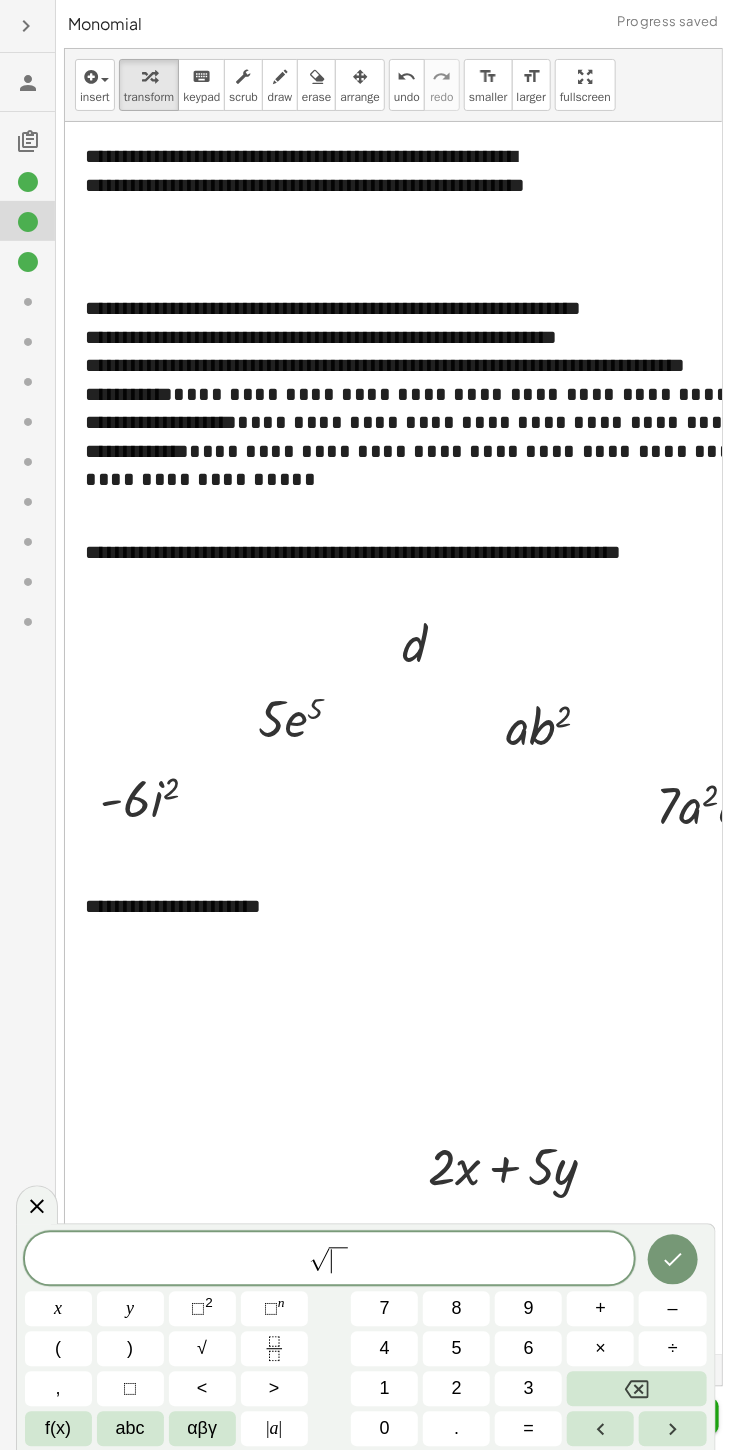 click on "√ ​" at bounding box center [330, 1260] 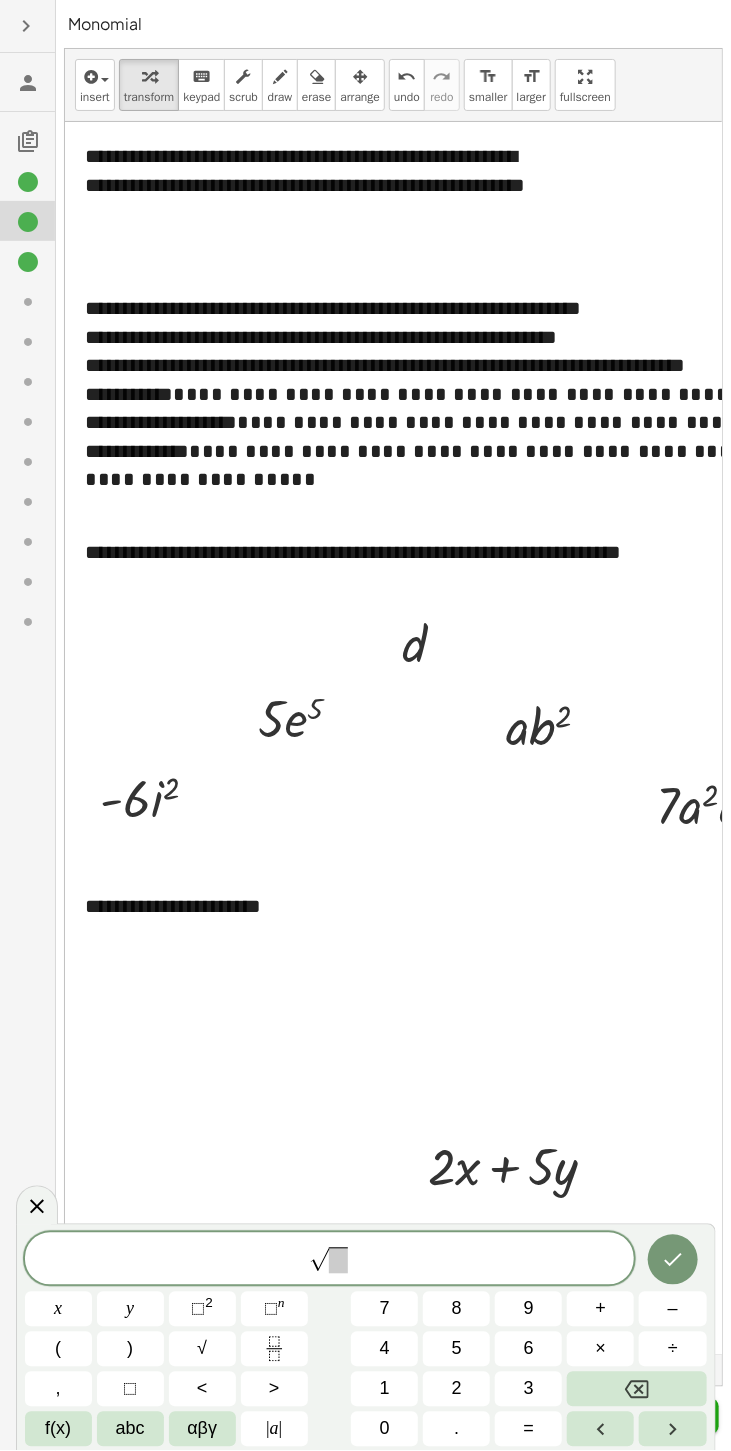 click on "2" at bounding box center [209, 1303] 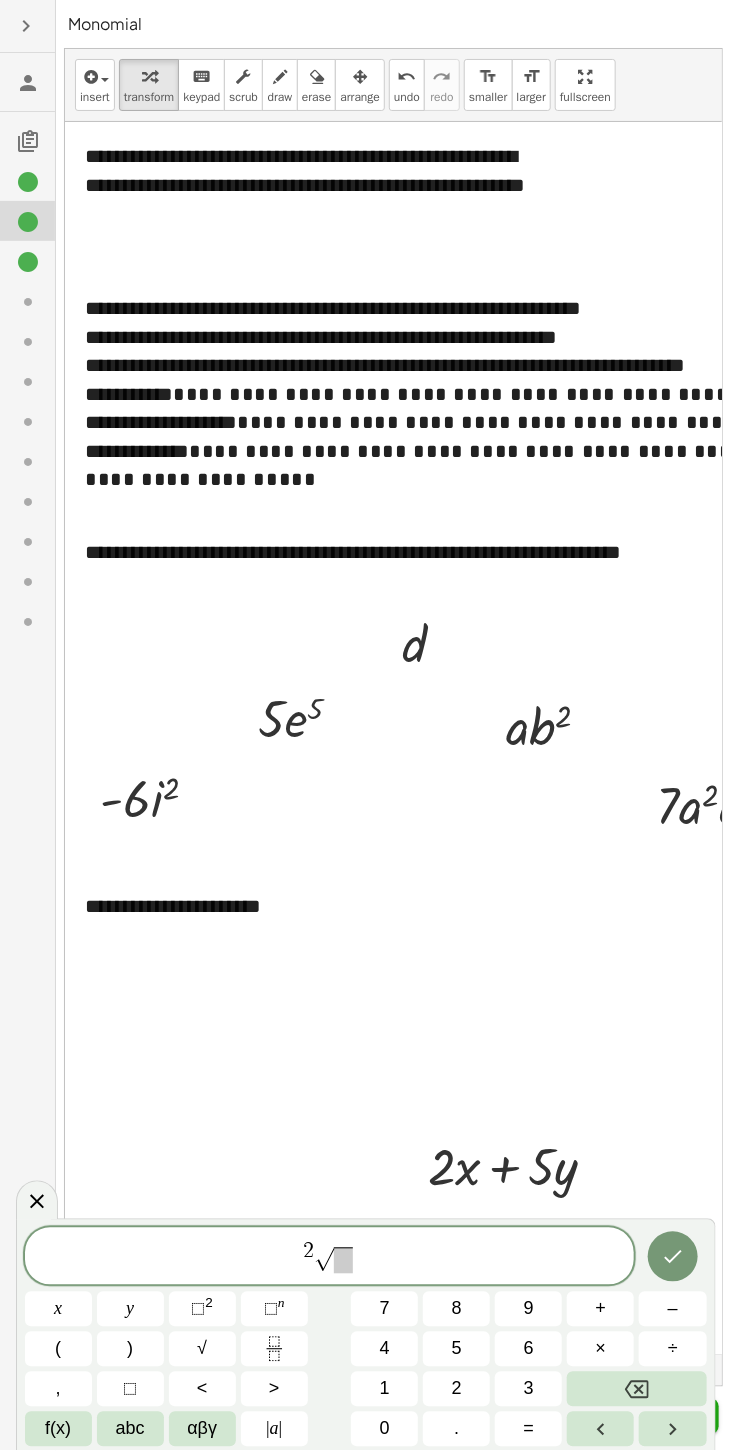 click at bounding box center (636, 1389) 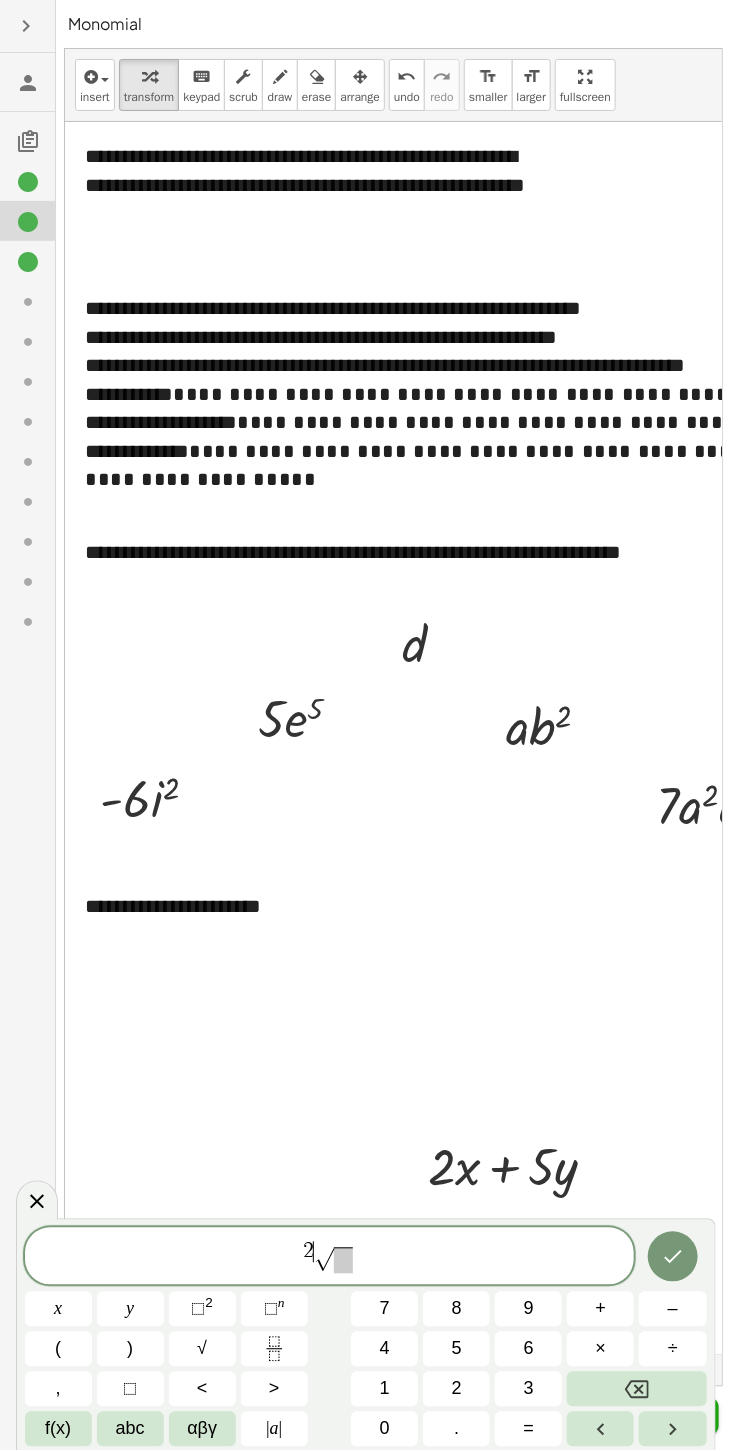 click 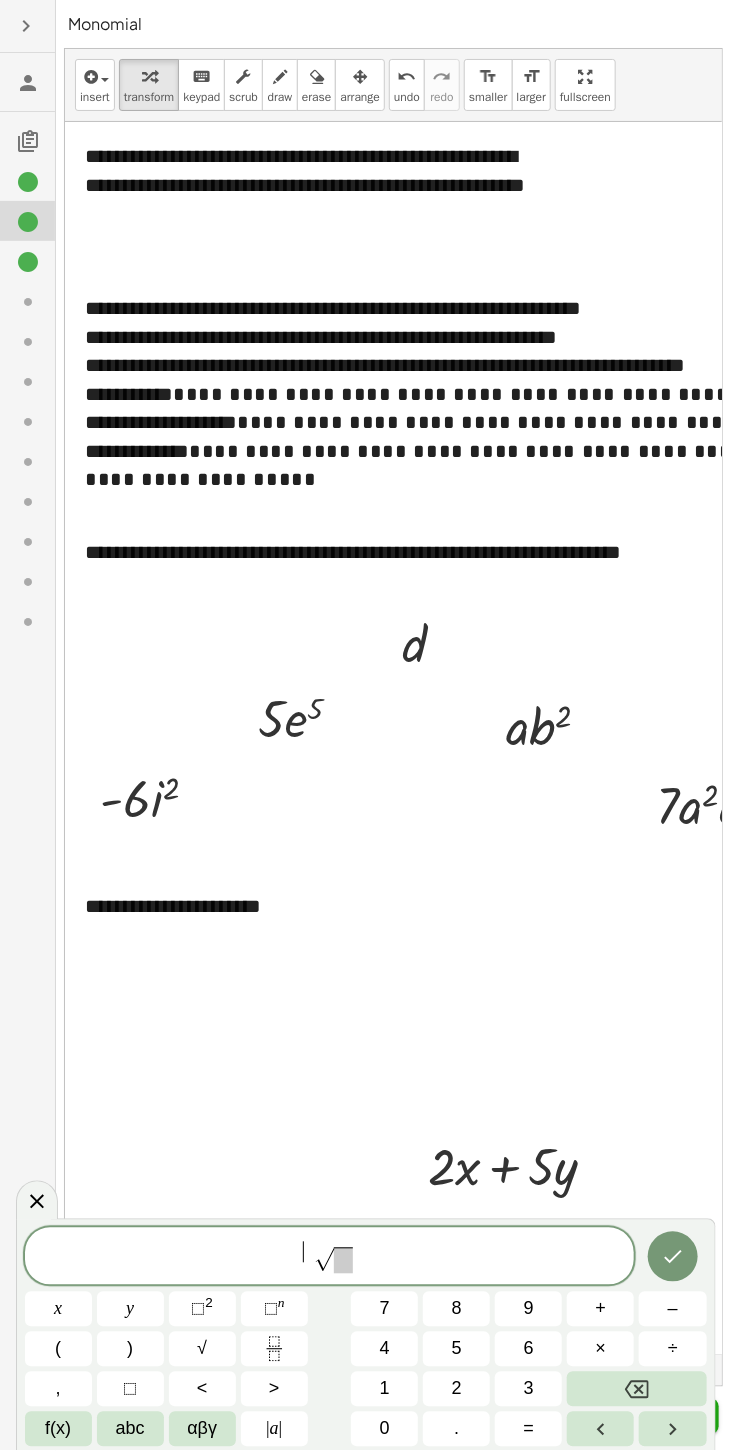 click 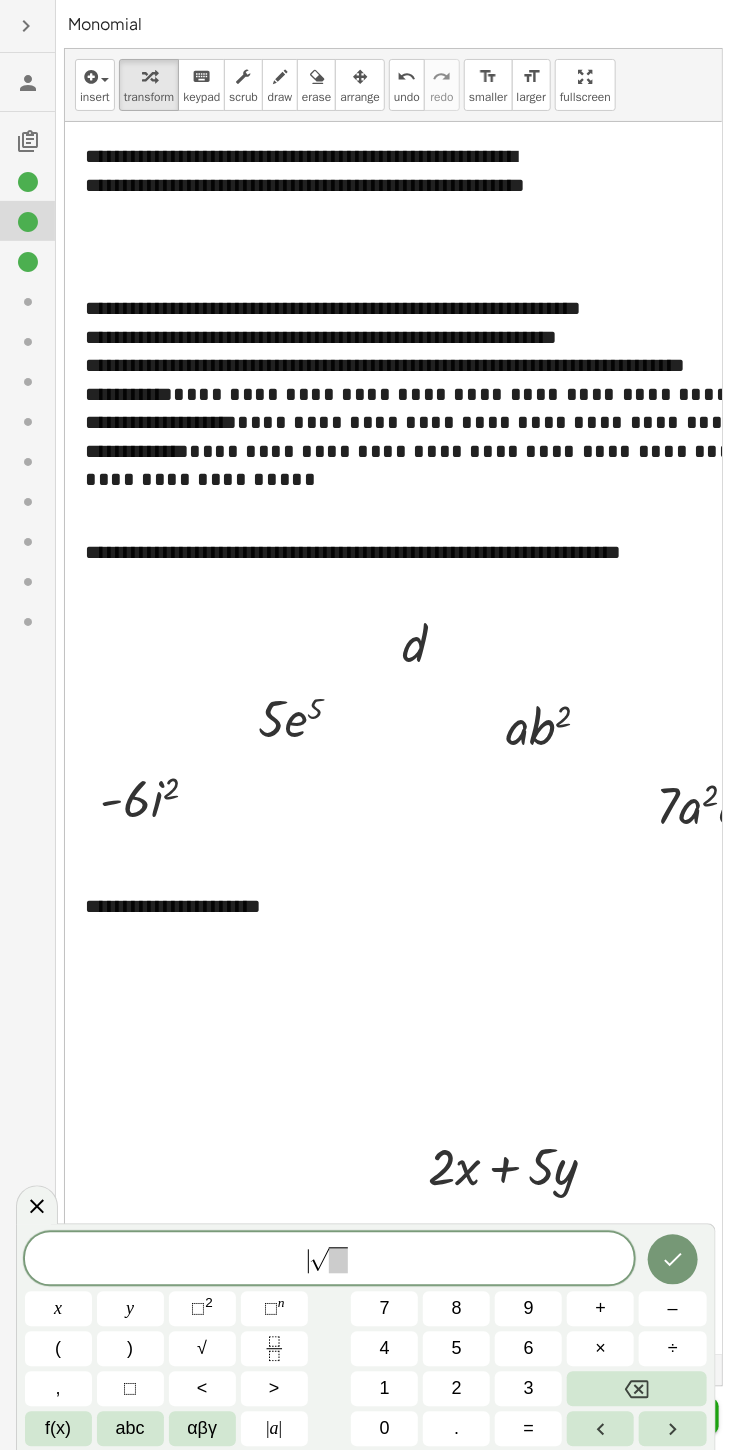 click on "√" at bounding box center (319, 1260) 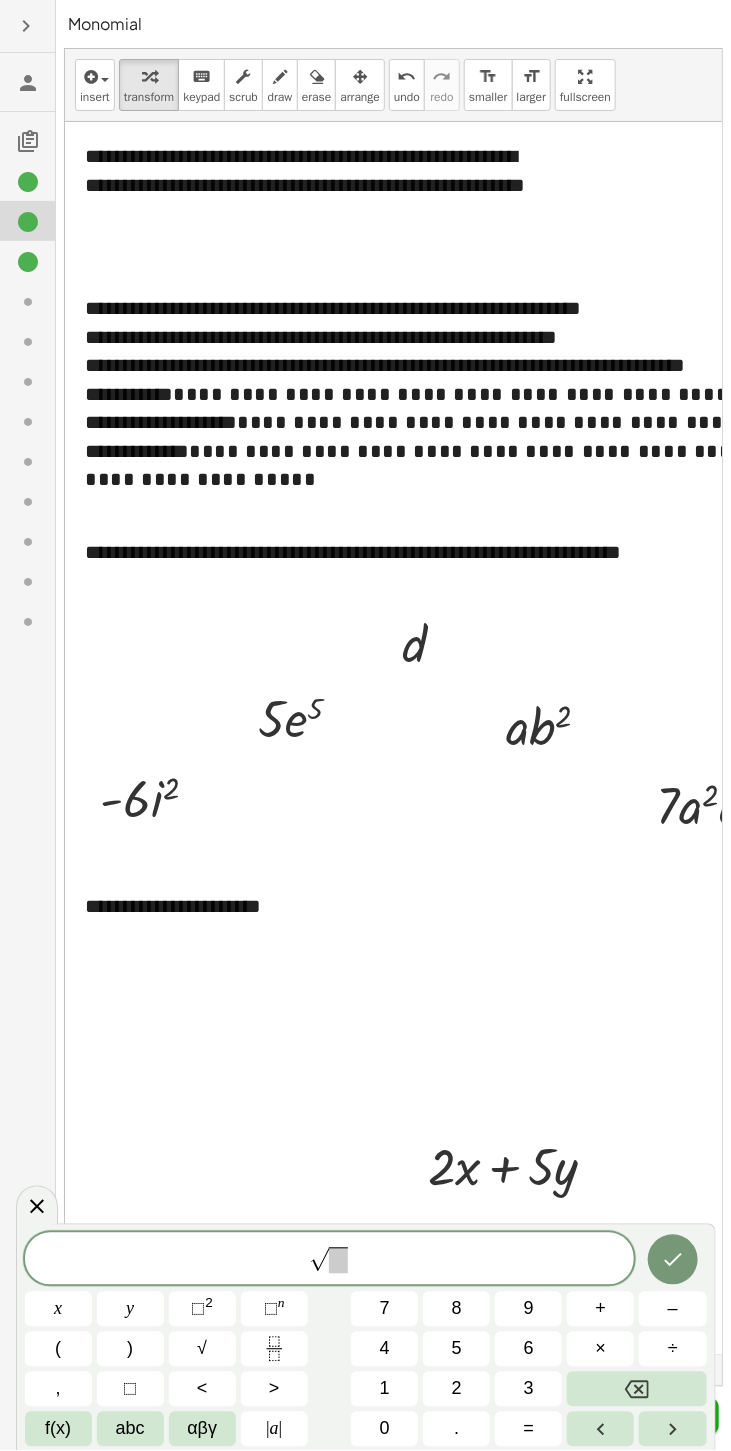 click 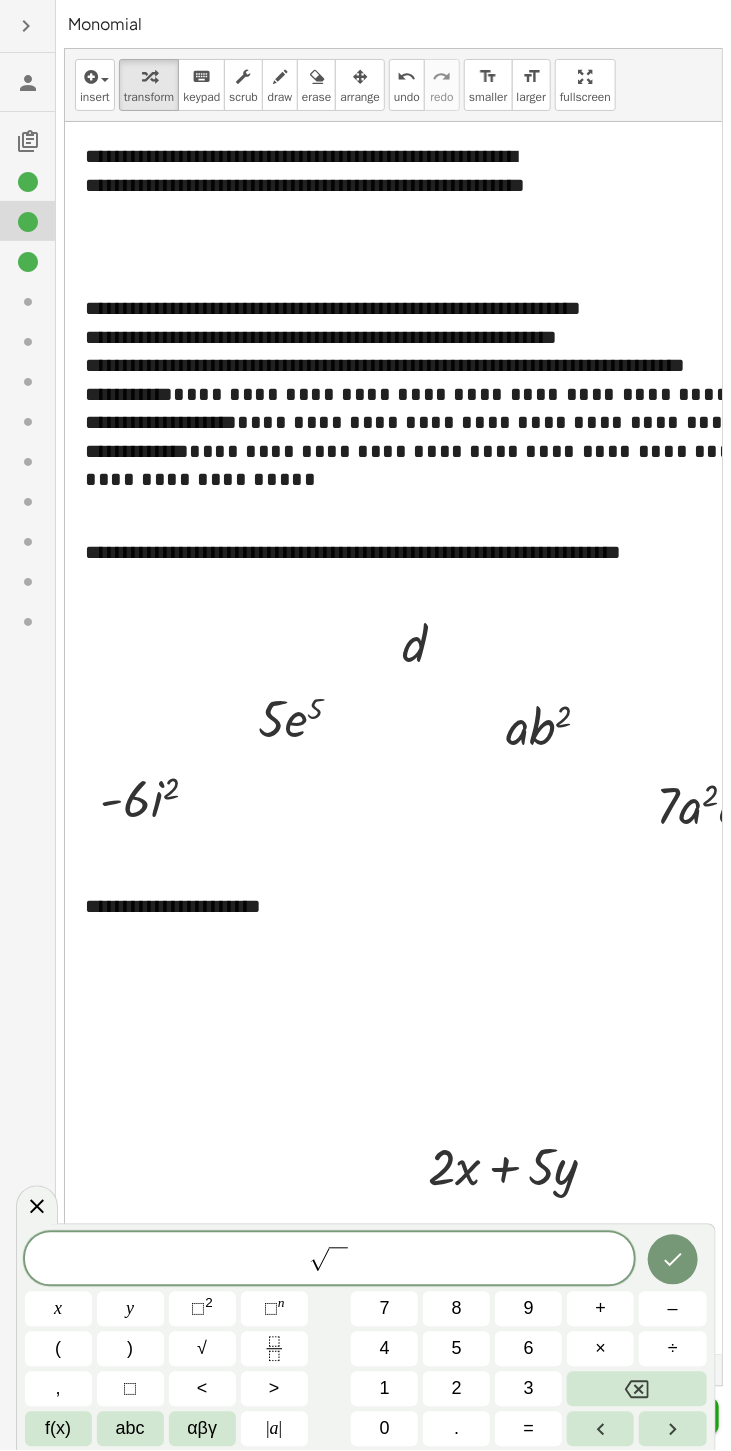 click at bounding box center [600, 1429] 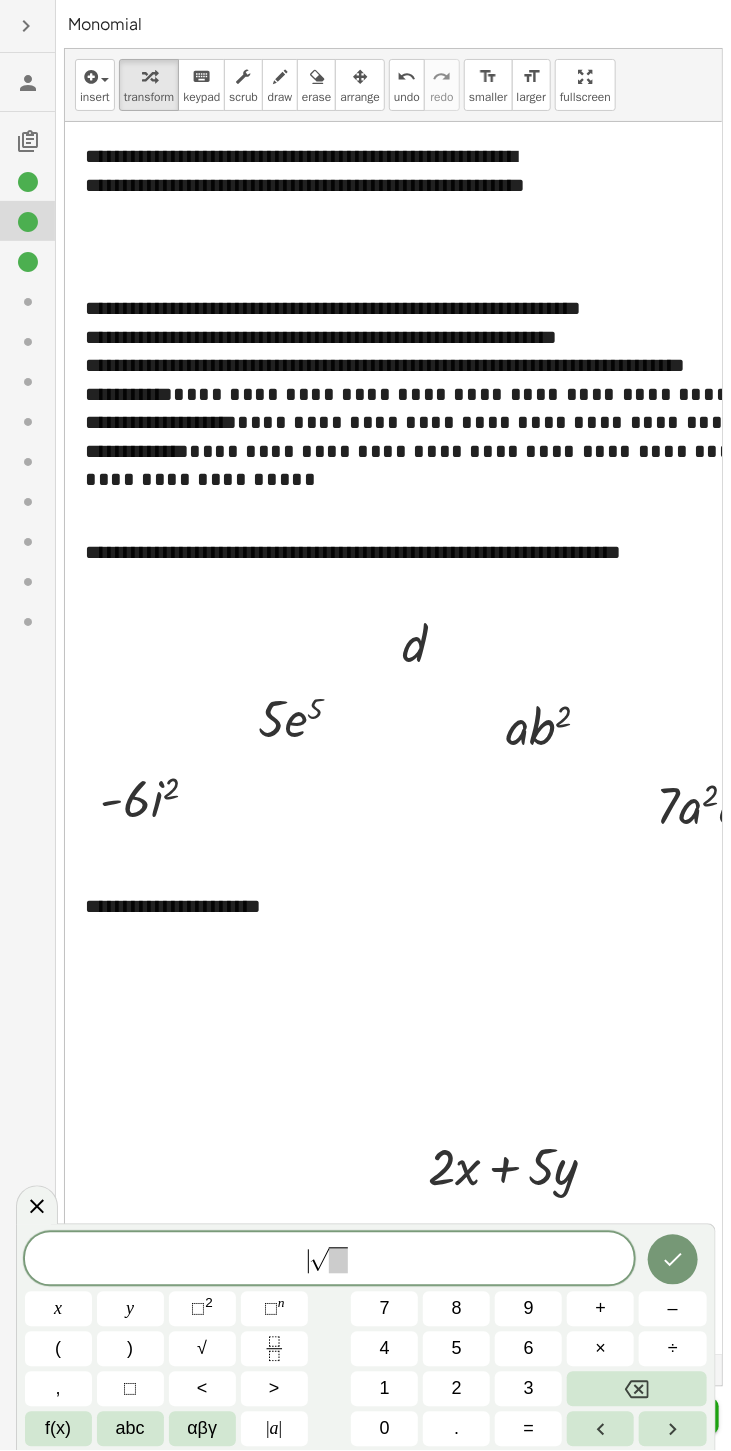 click 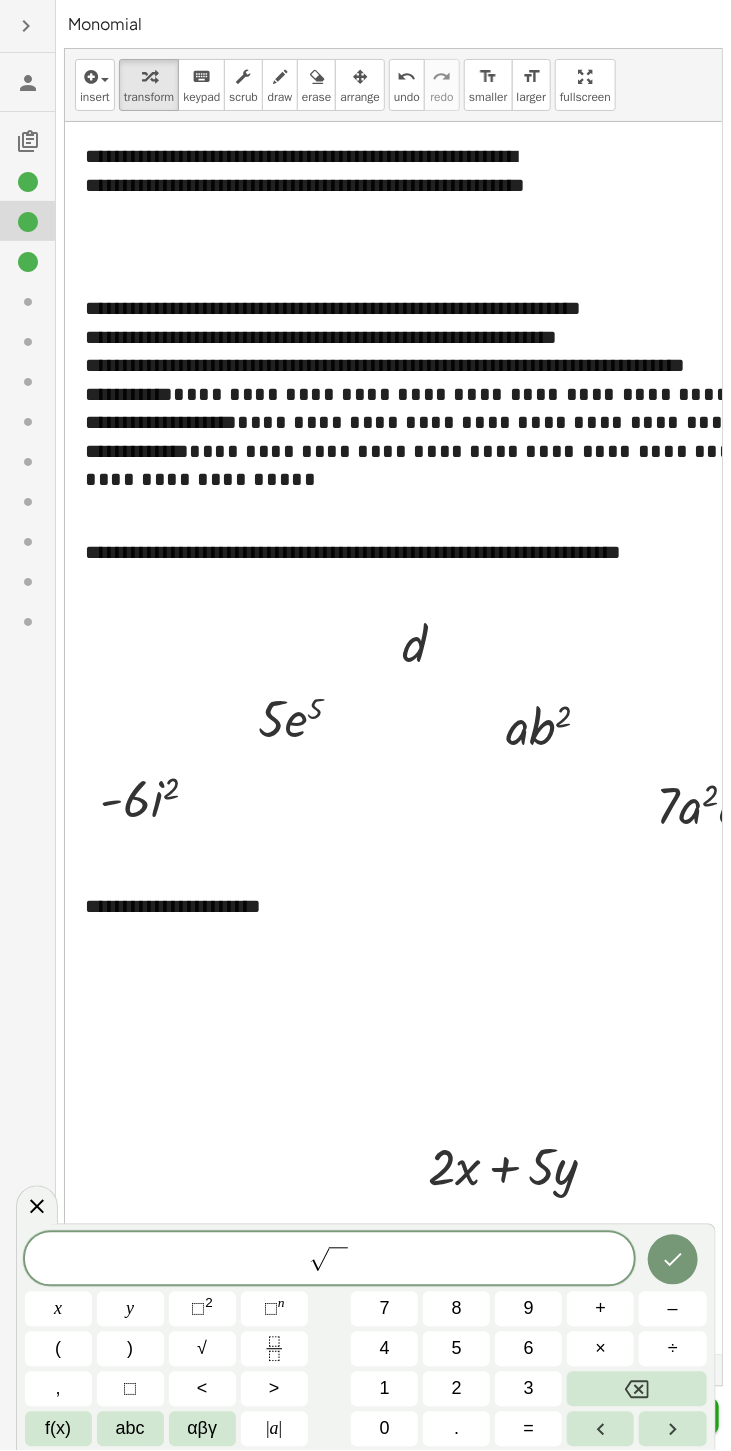 click on "αβγ" at bounding box center (202, 1429) 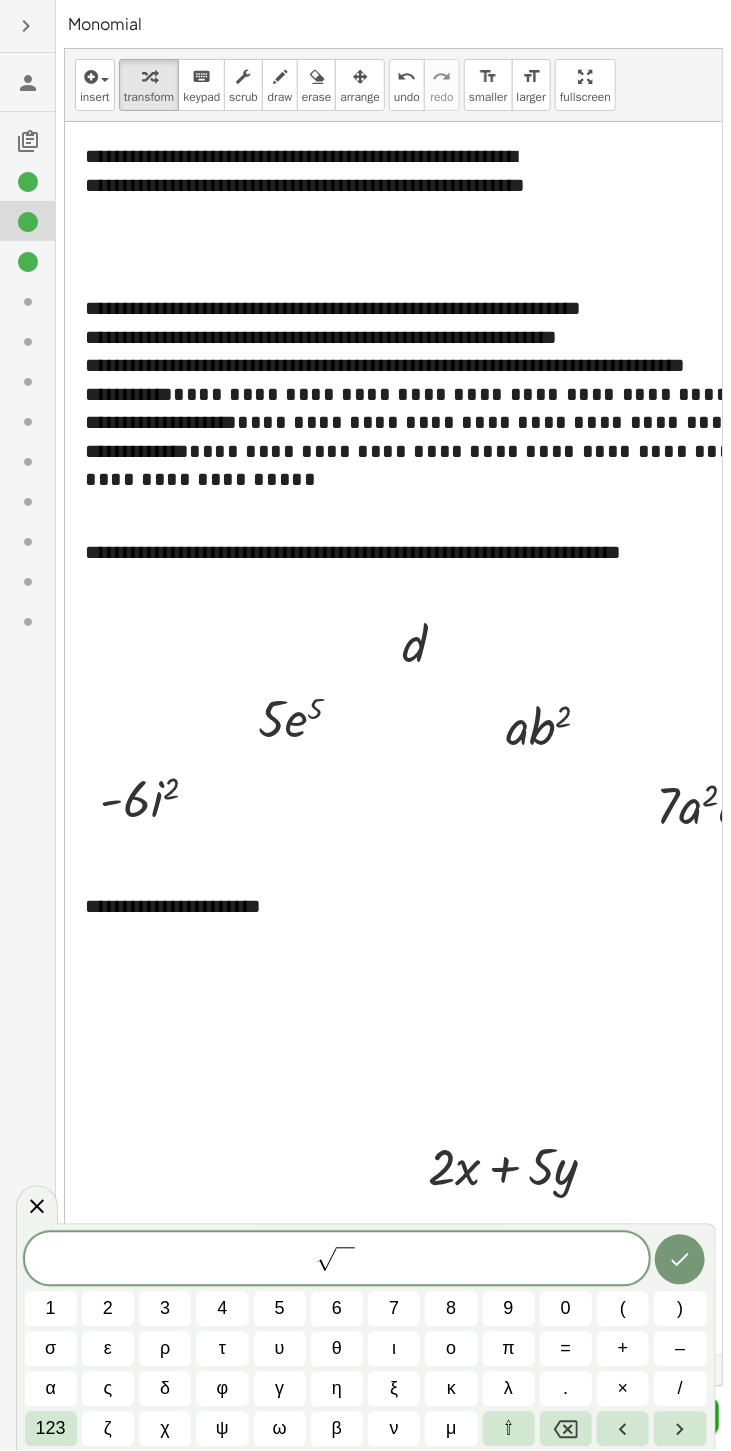 click on "θ" at bounding box center [337, 1349] 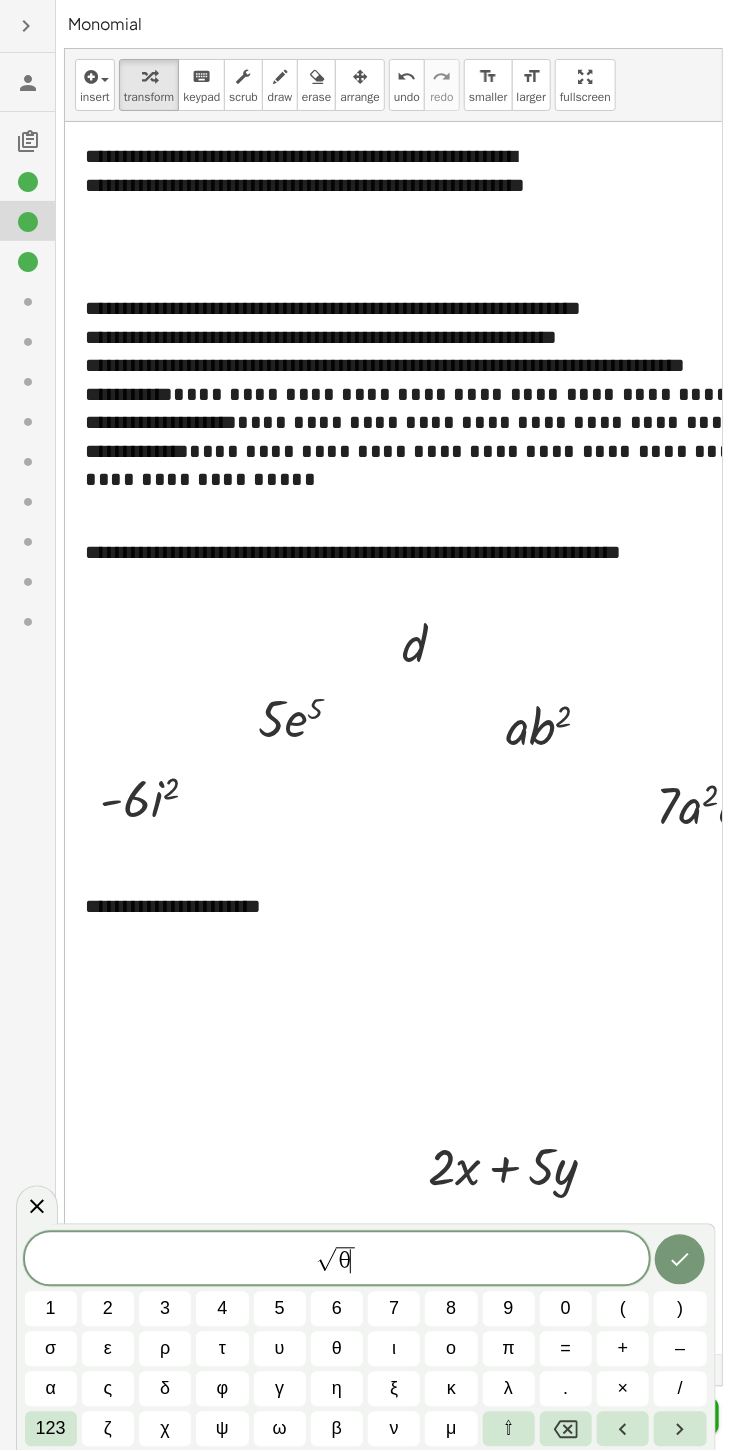 click 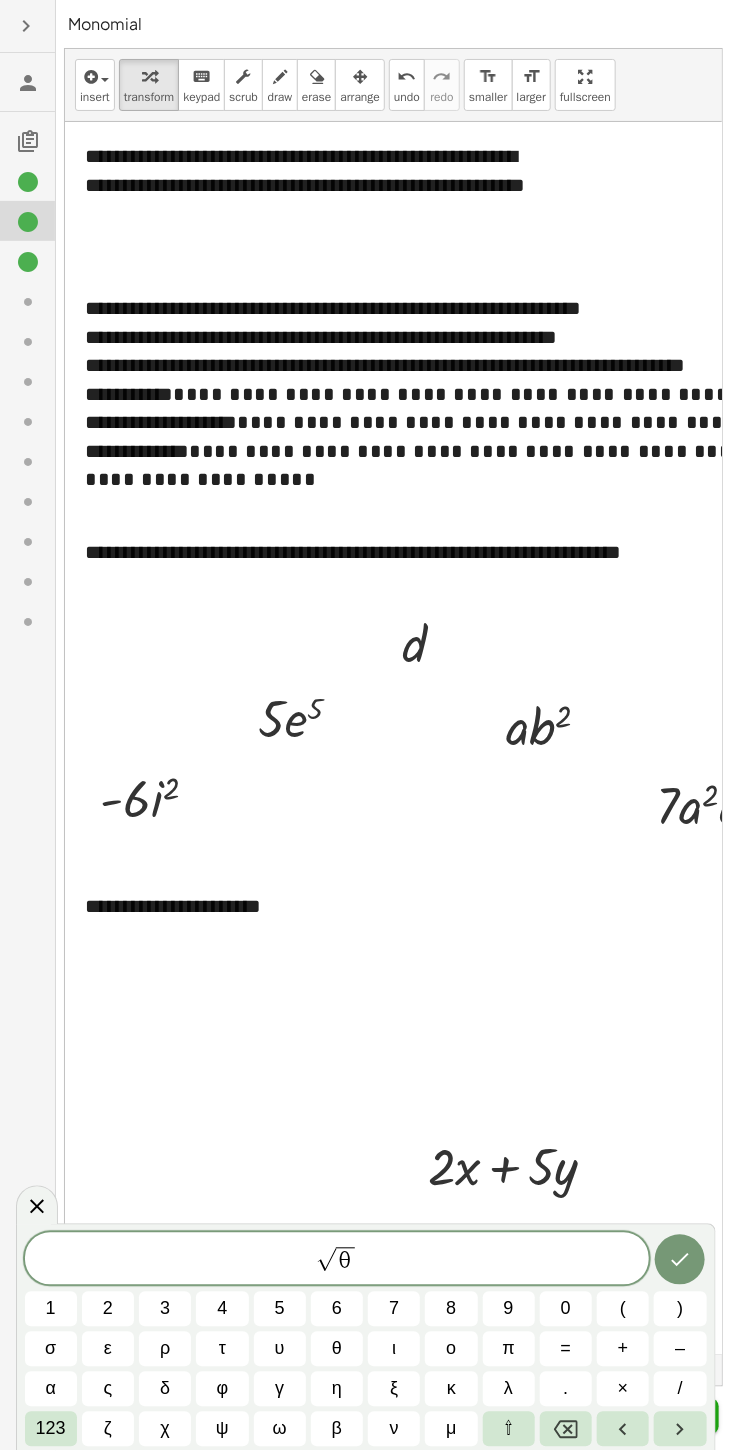 click 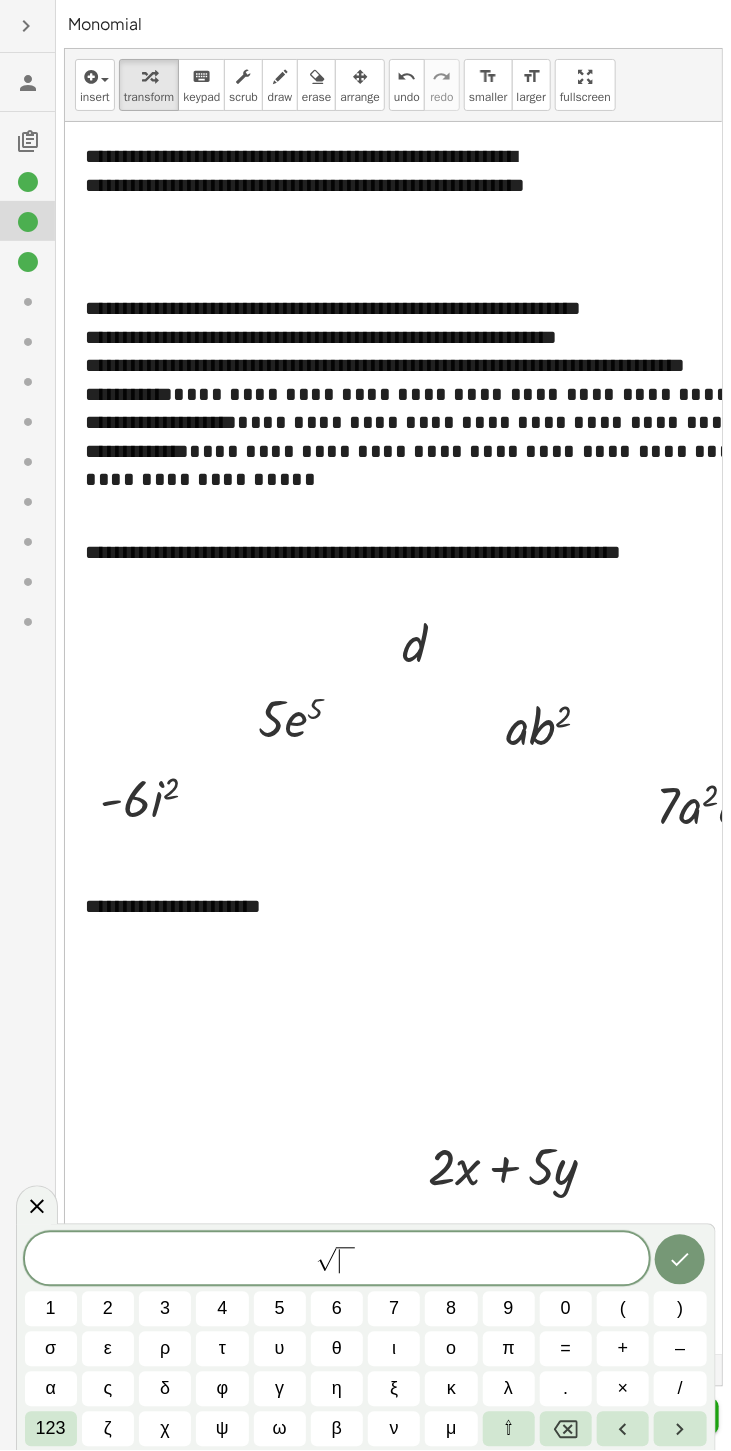 click on "123" at bounding box center (51, 1429) 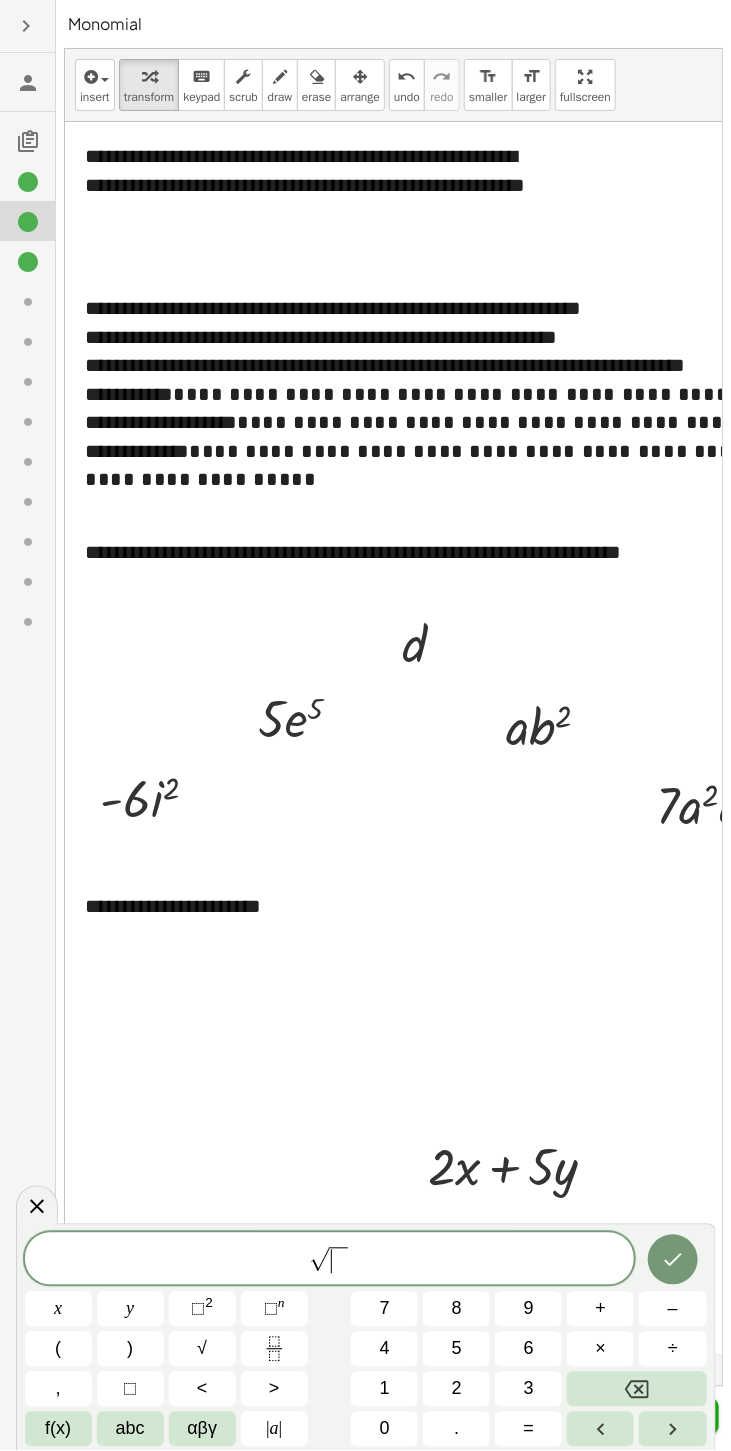 click on "abc" at bounding box center (130, 1429) 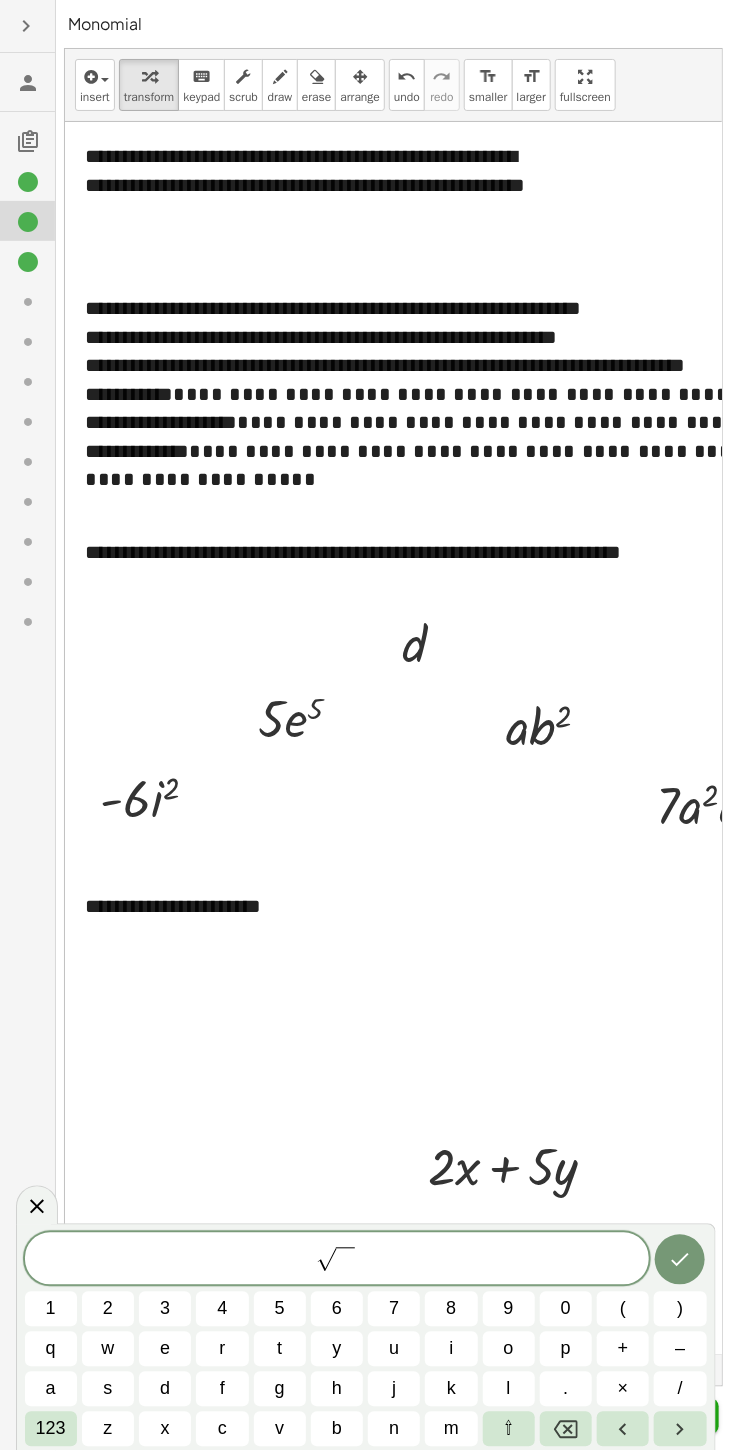 click on "123" at bounding box center (51, 1429) 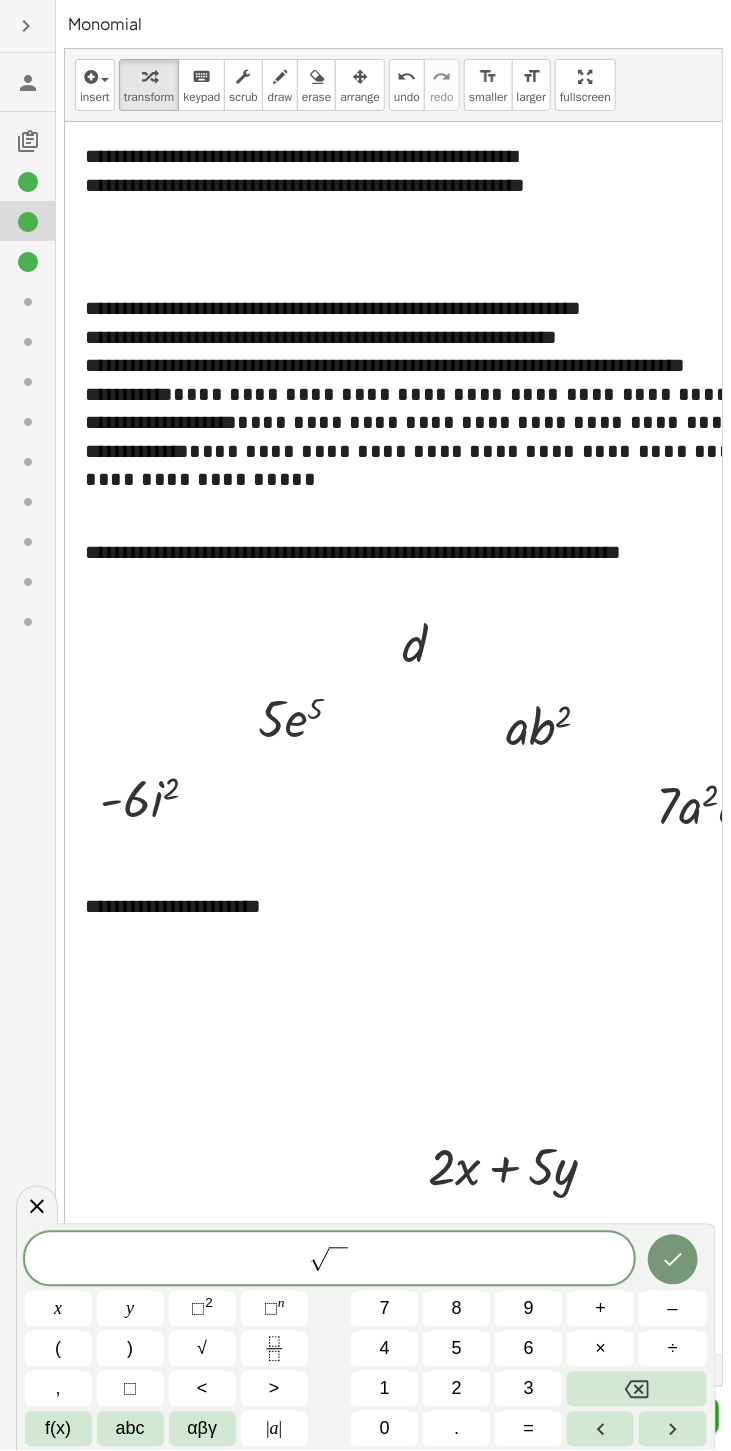 click on "x" at bounding box center [58, 1309] 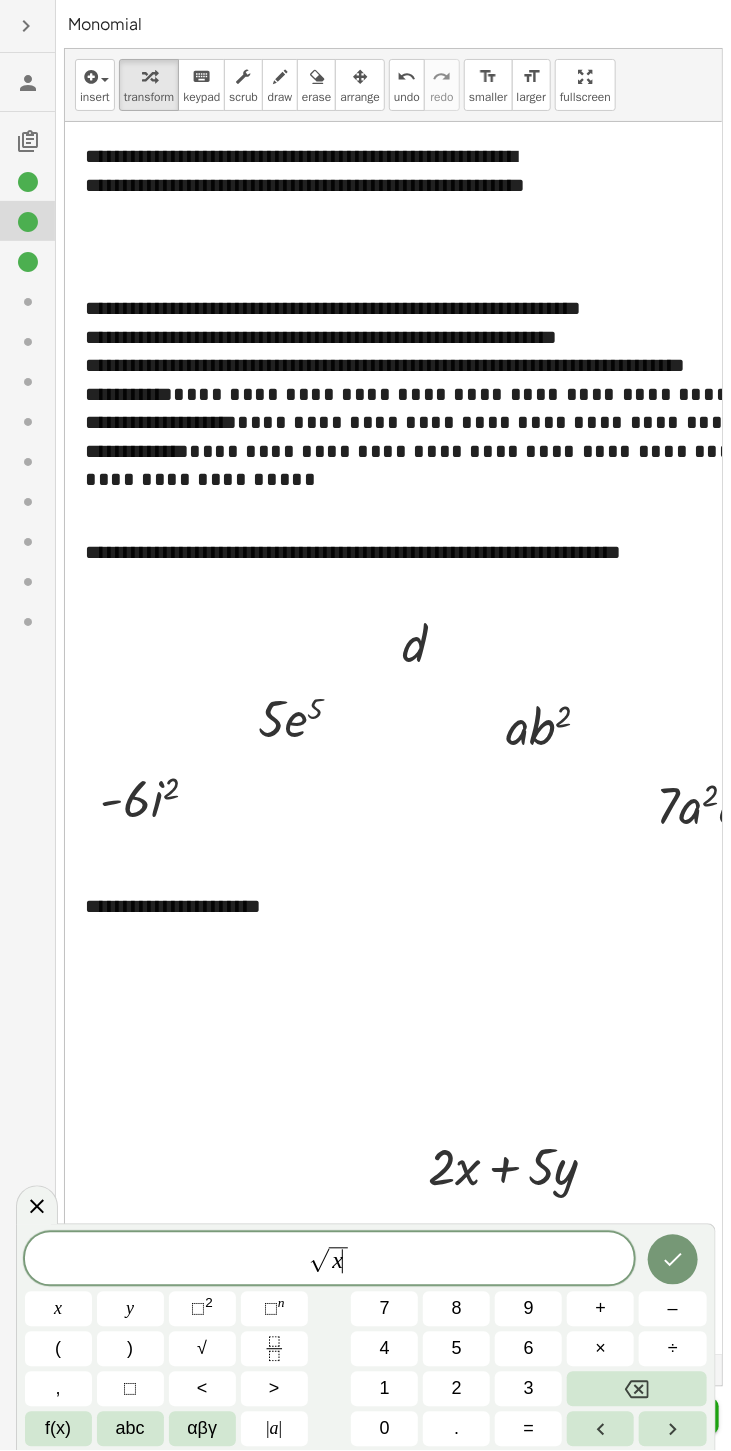 click on "⬚ n" 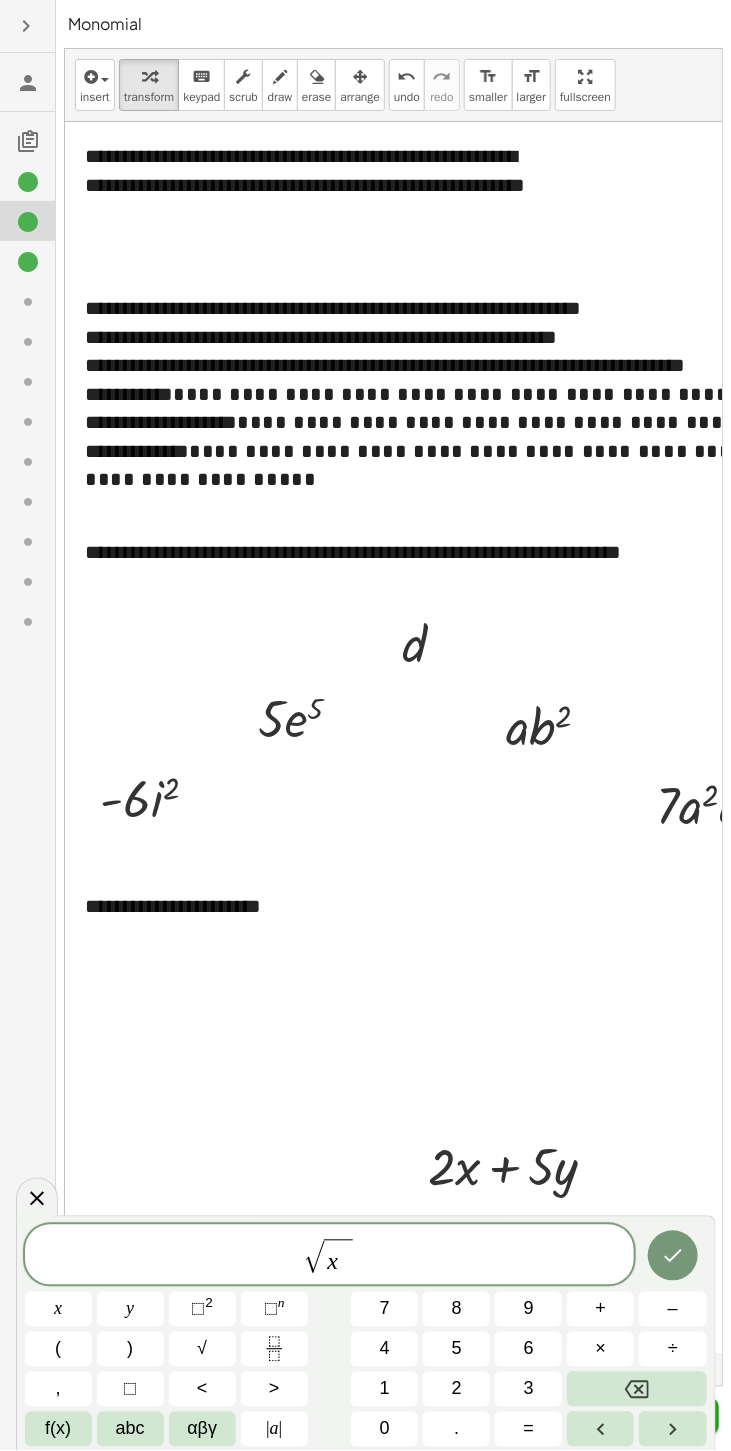 click on "5" at bounding box center [456, 1349] 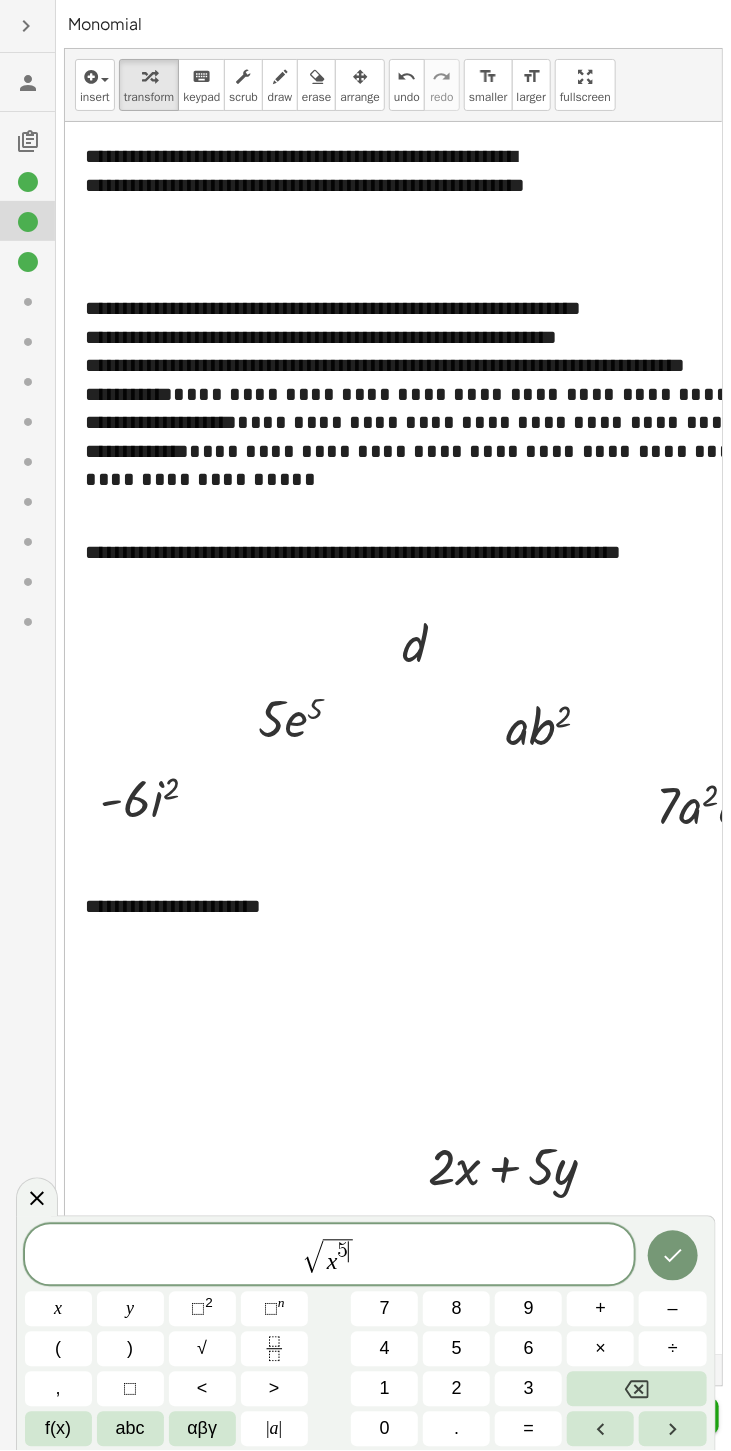 click 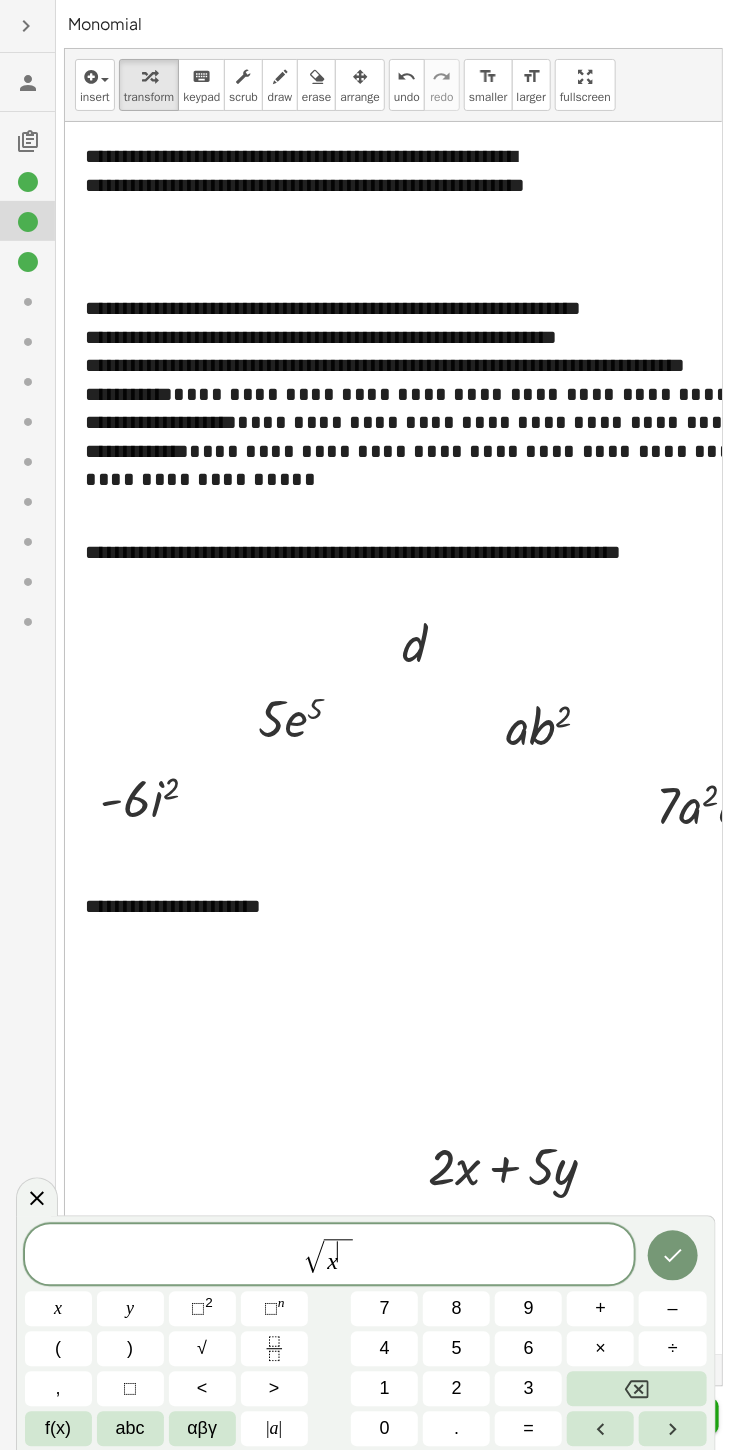 click on "3" at bounding box center [529, 1389] 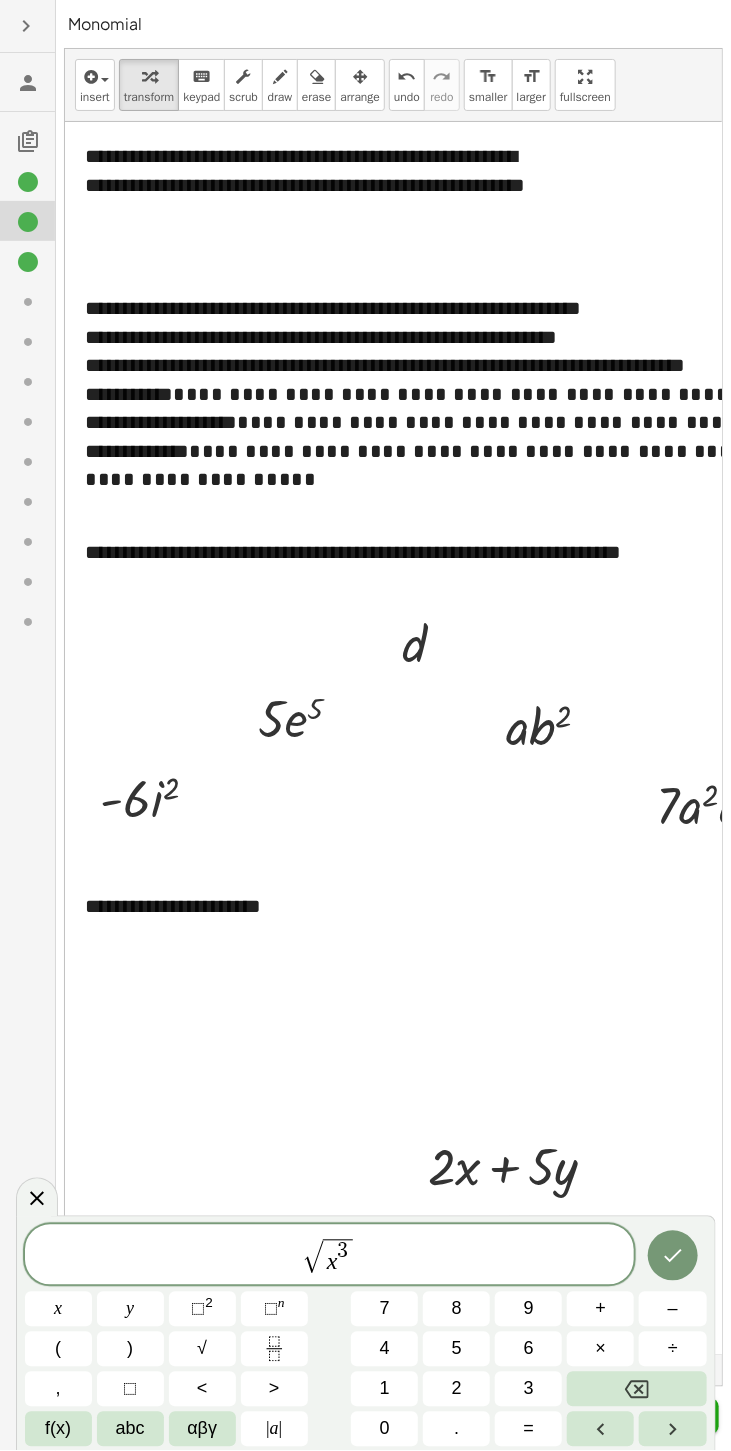 click on "√" at bounding box center [313, 1257] 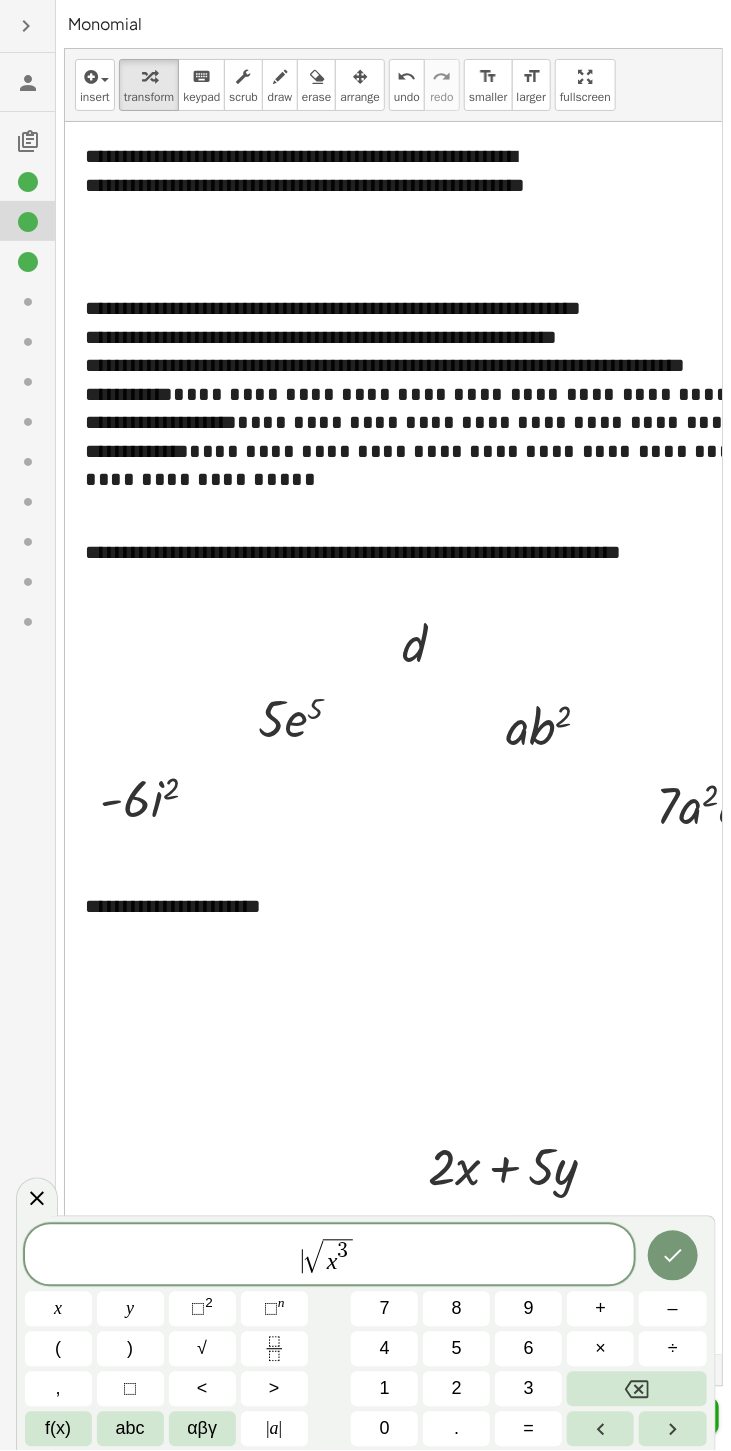 click on "2" at bounding box center [209, 1303] 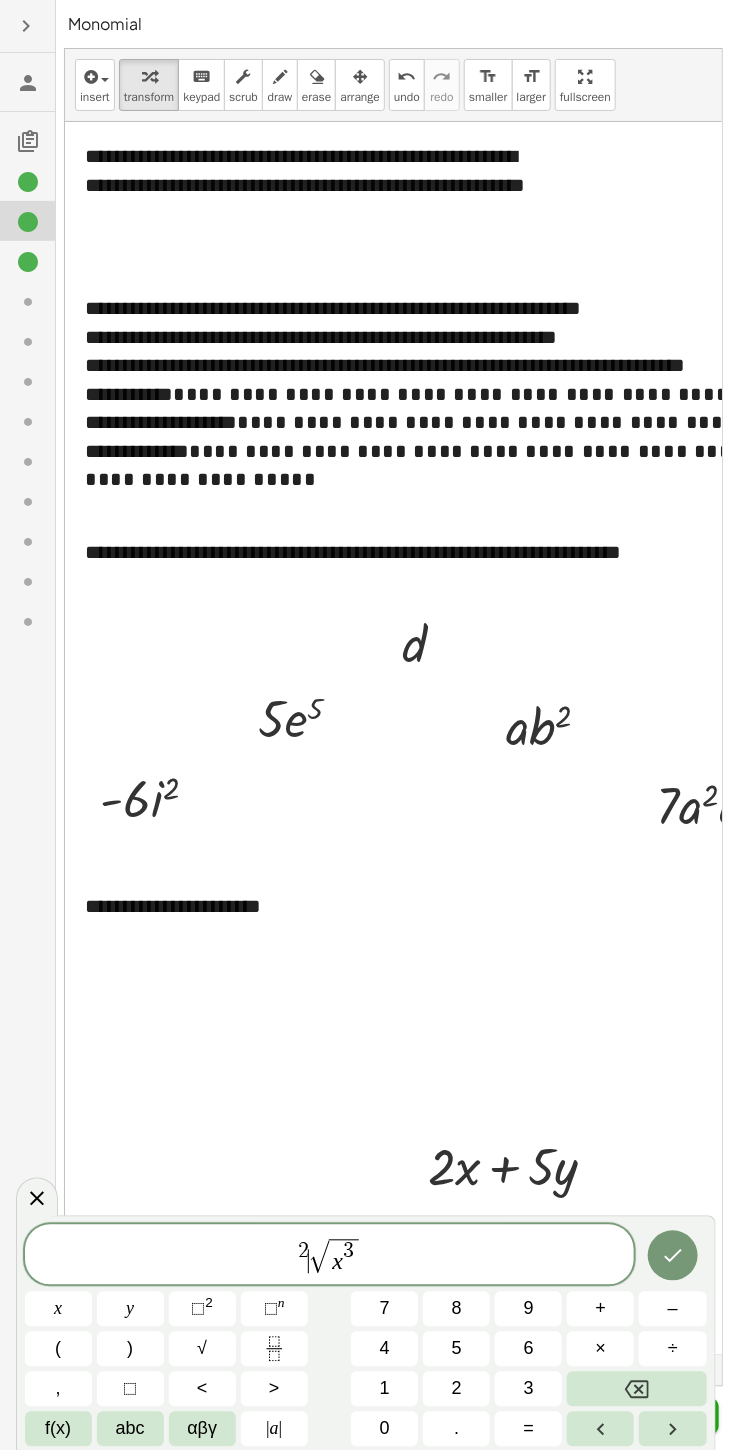 click 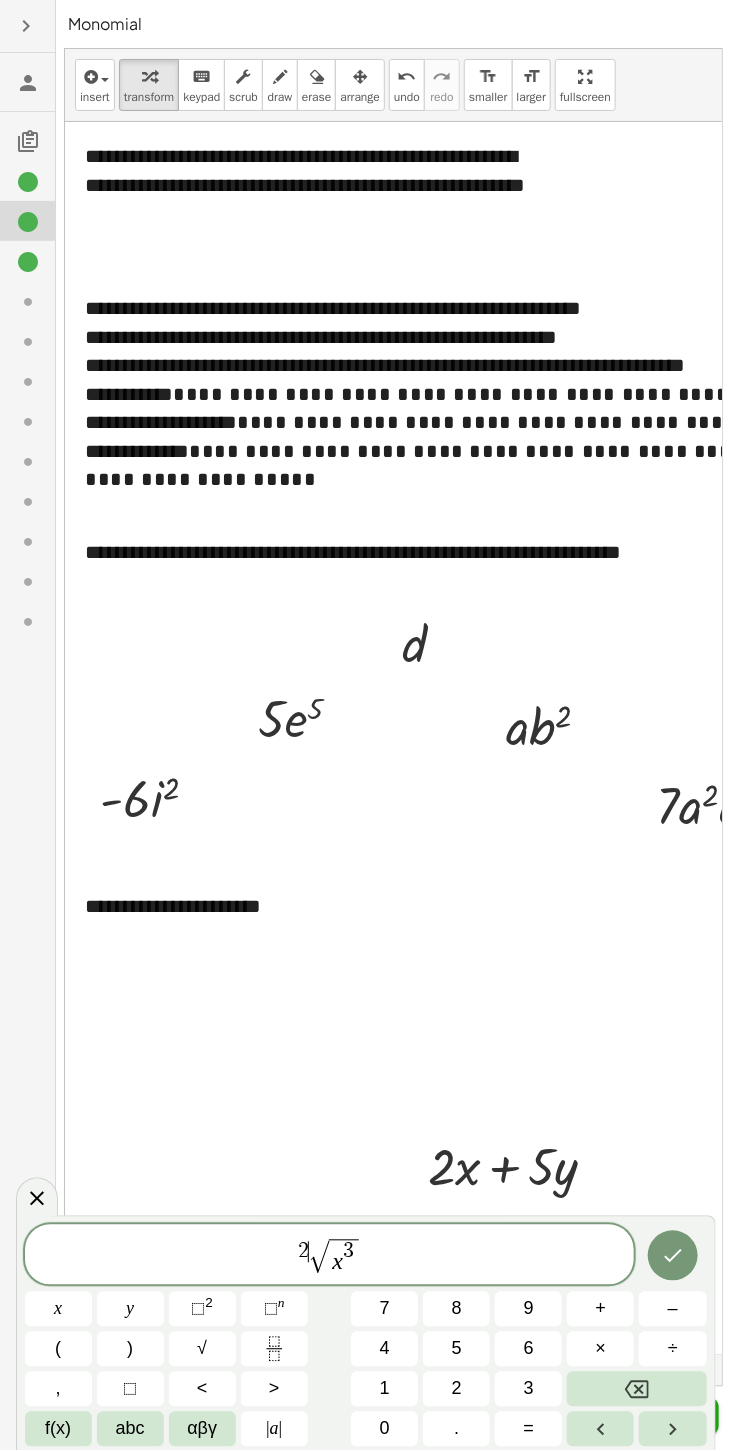 click 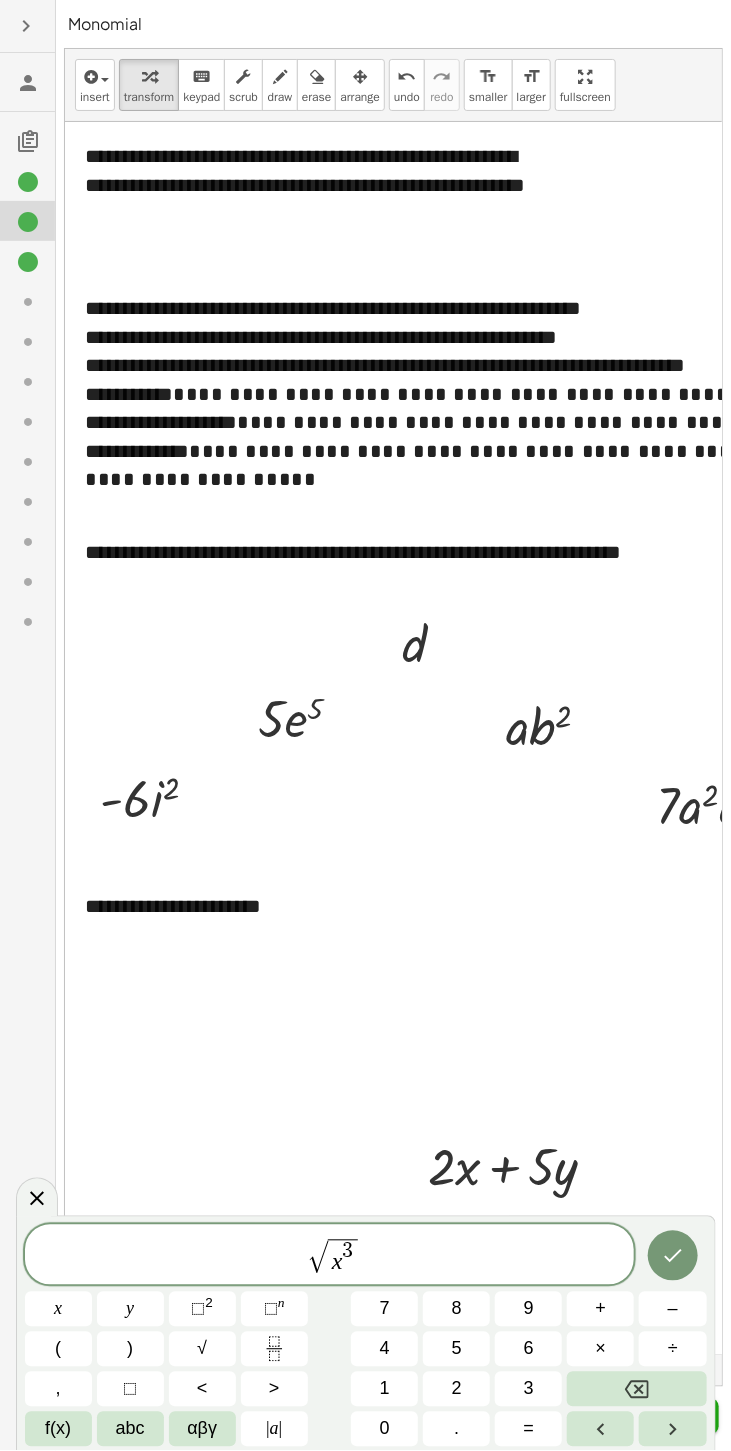 click at bounding box center (636, 1389) 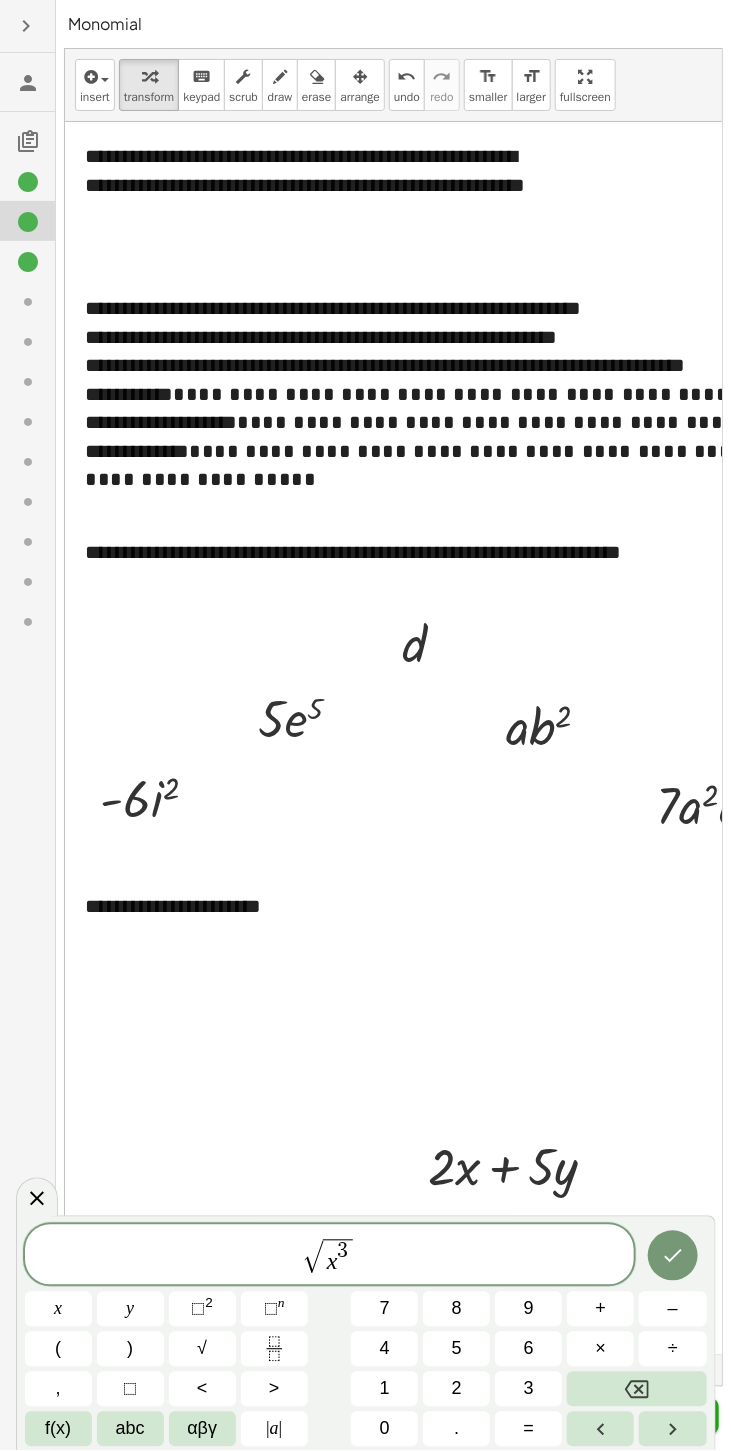click on "⬚ n" at bounding box center [274, 1309] 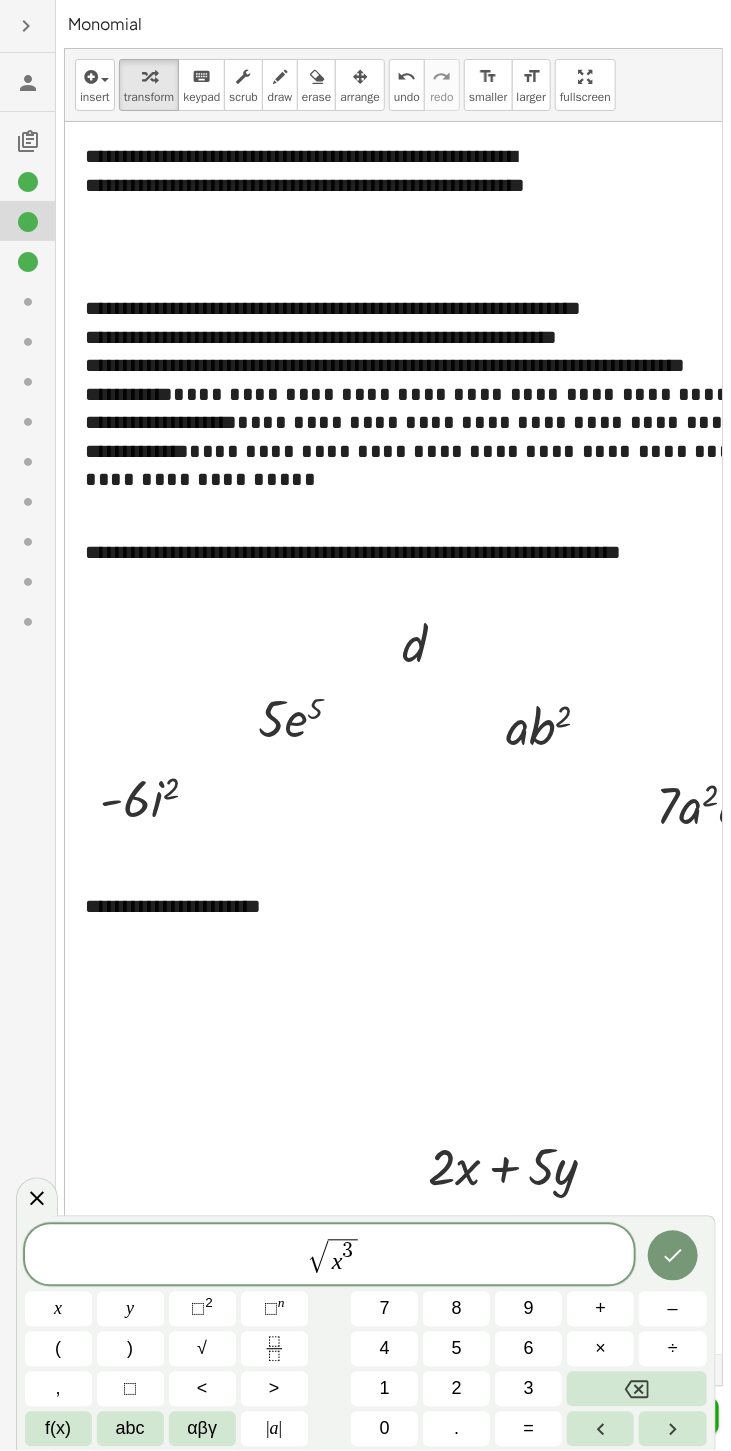 click on "5" at bounding box center (456, 1349) 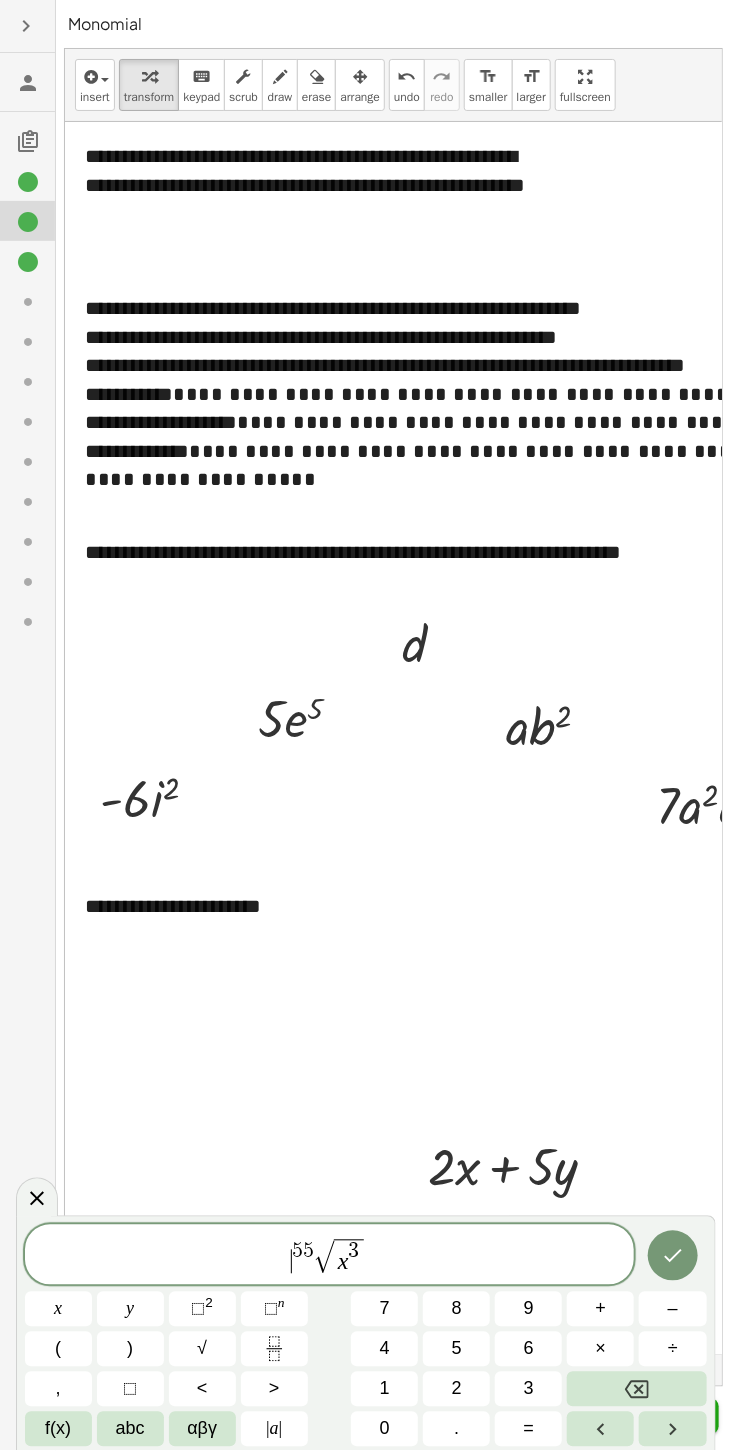 click on "​ 5 5 √ x 3" at bounding box center [330, 1256] 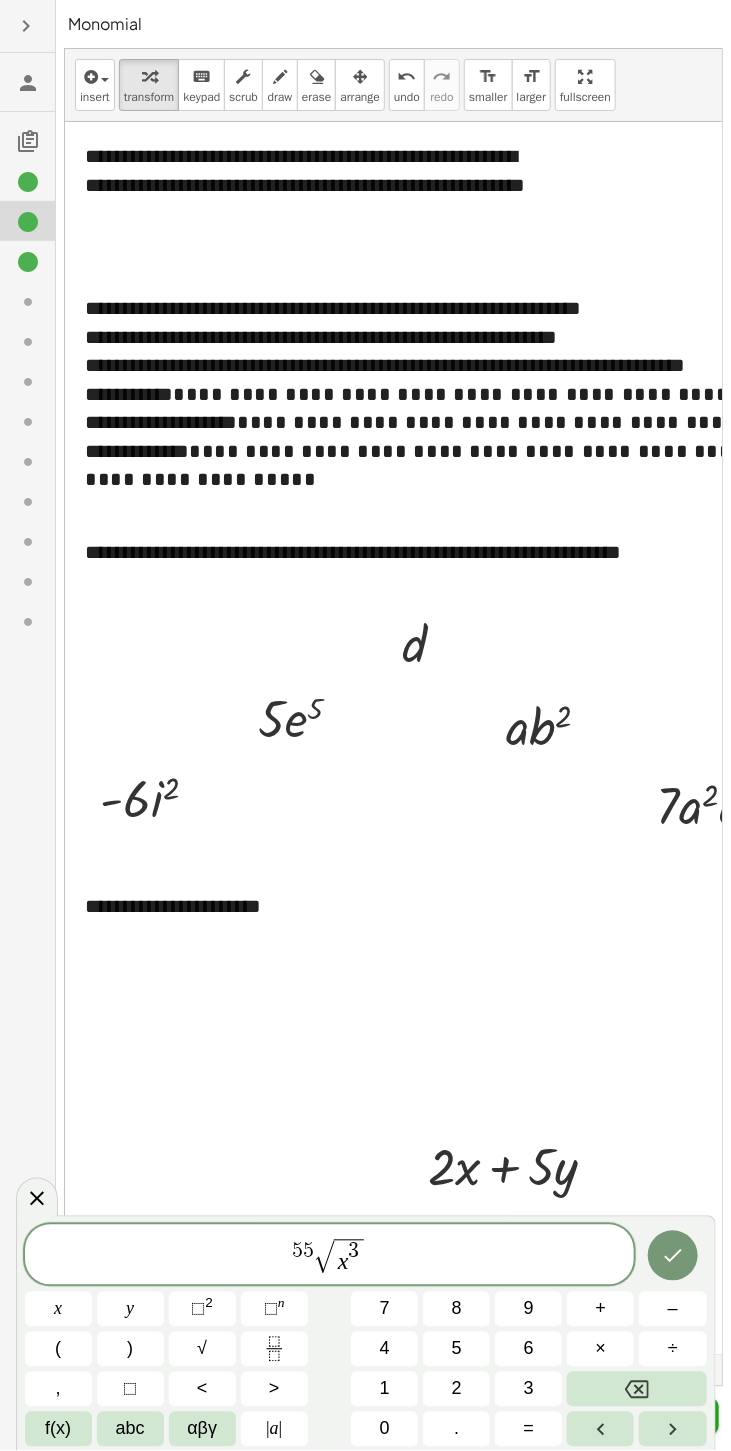 click at bounding box center (636, 1389) 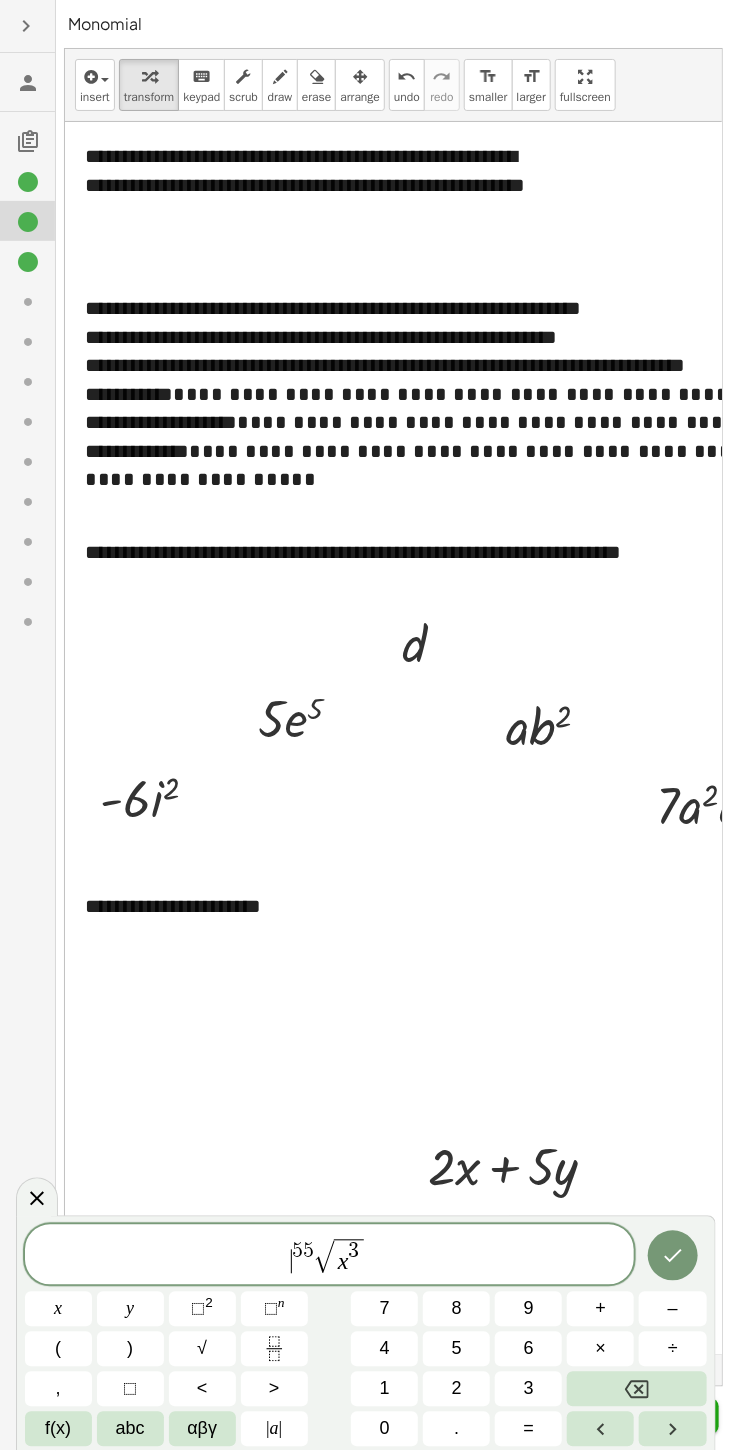 click on "5" at bounding box center (308, 1252) 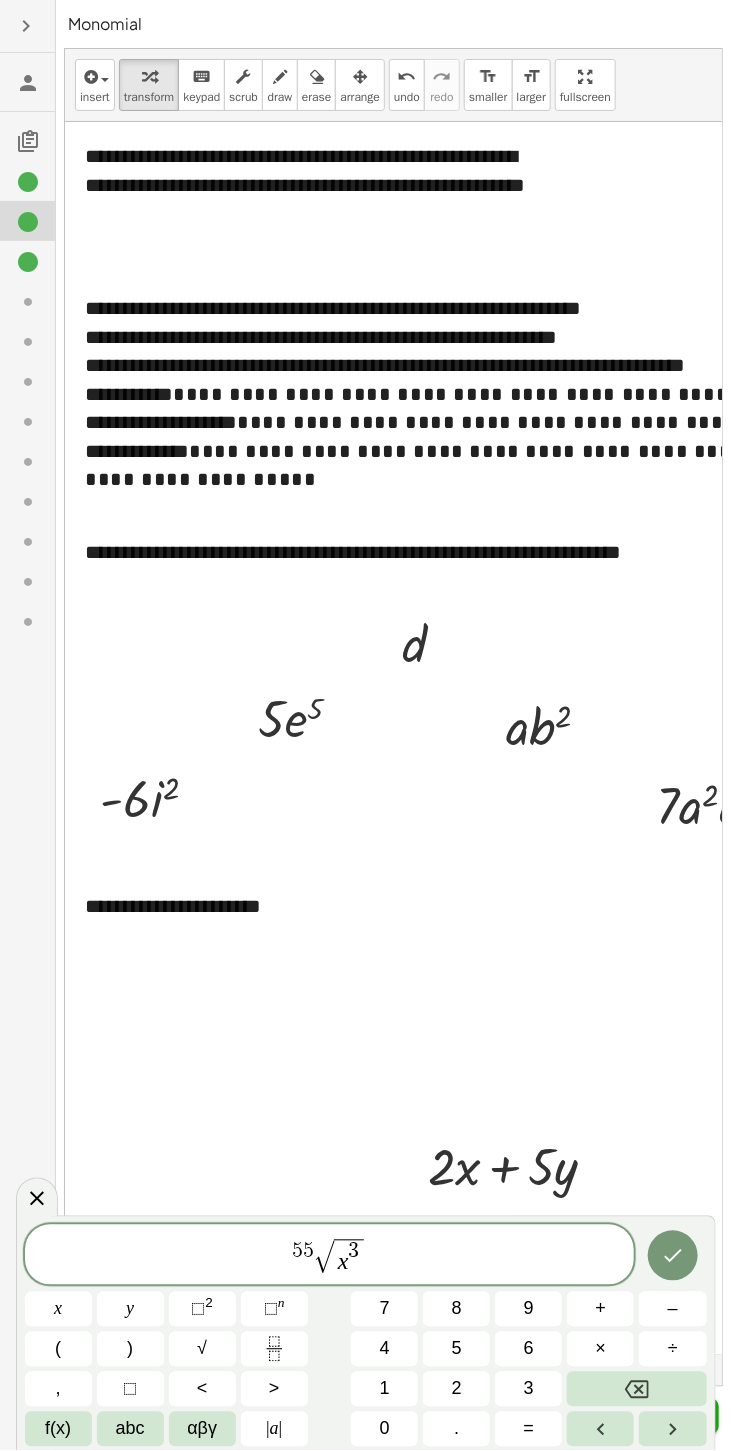 click 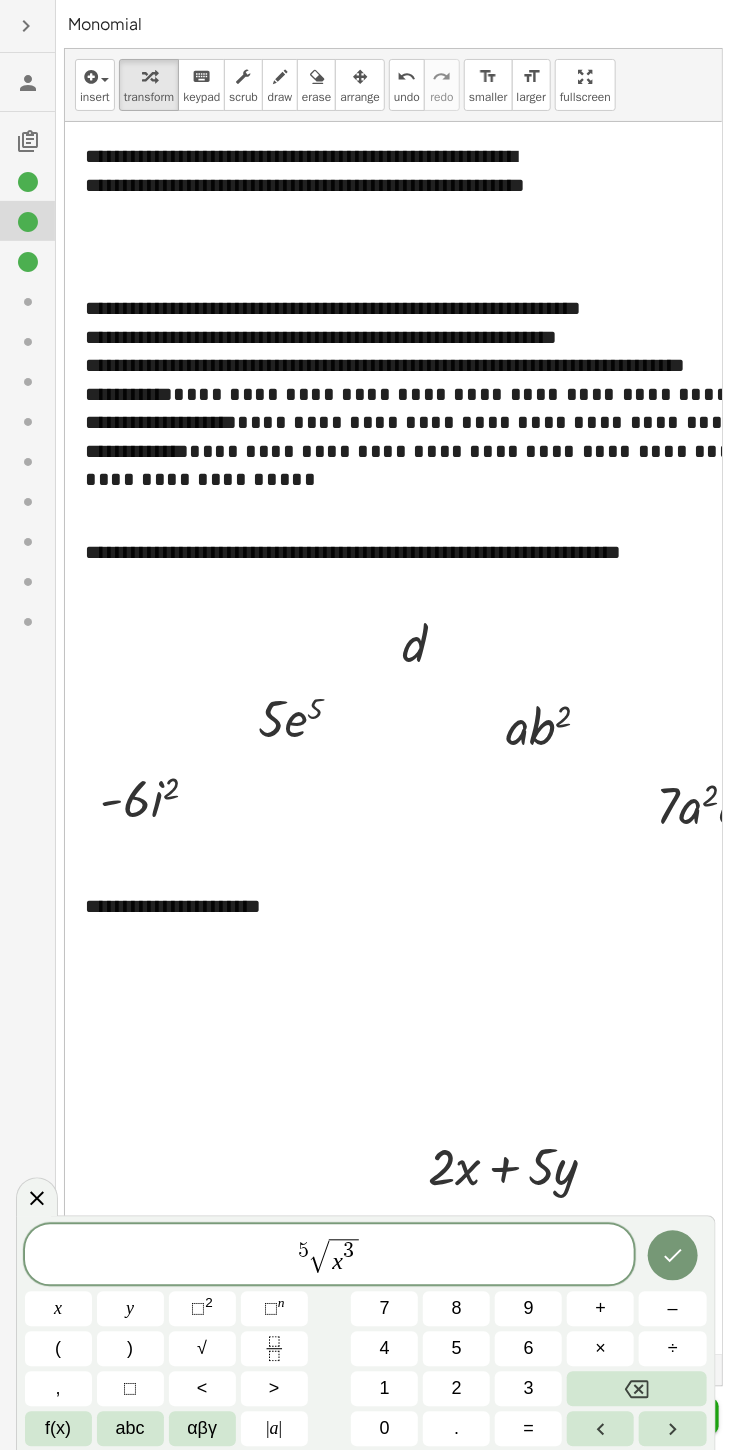 click on "5 ​ √ x 3" at bounding box center (330, 1256) 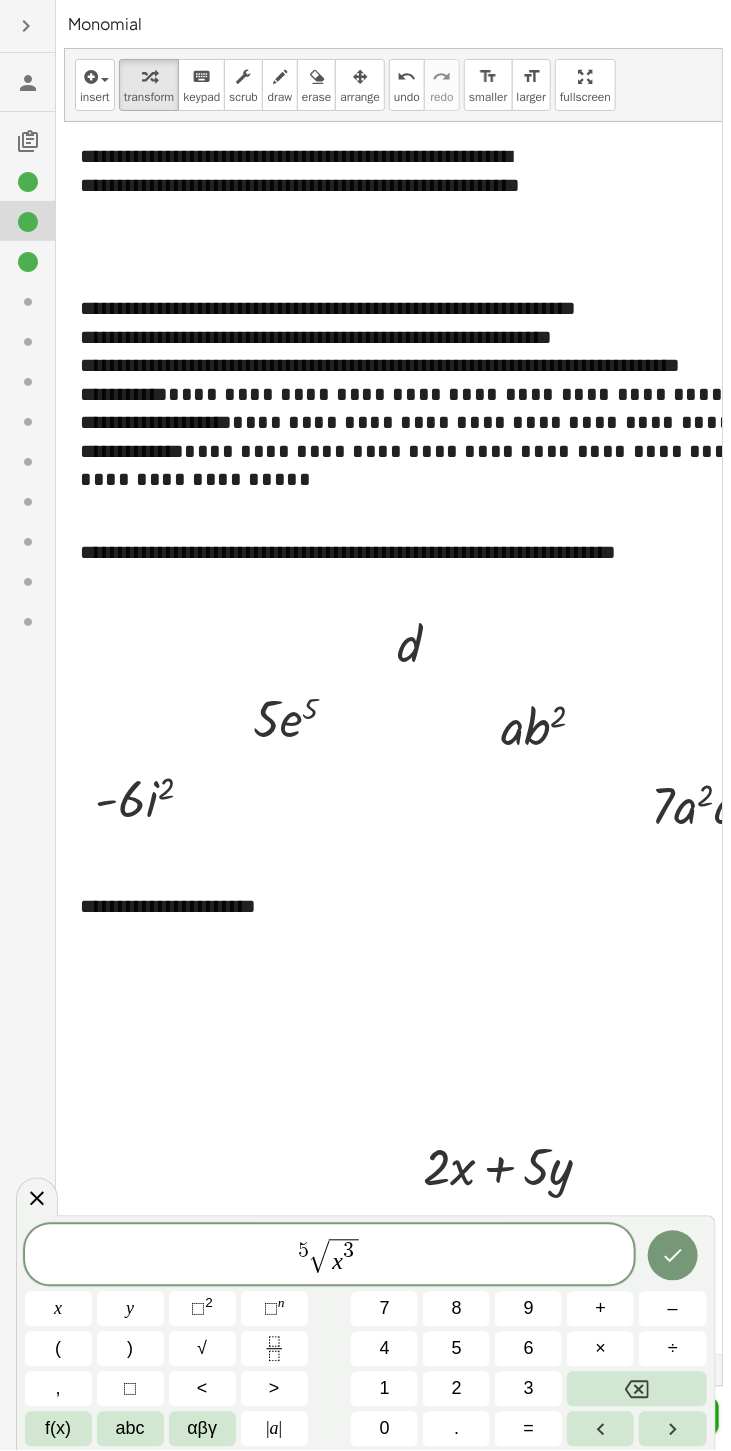 scroll, scrollTop: 0, scrollLeft: 8, axis: horizontal 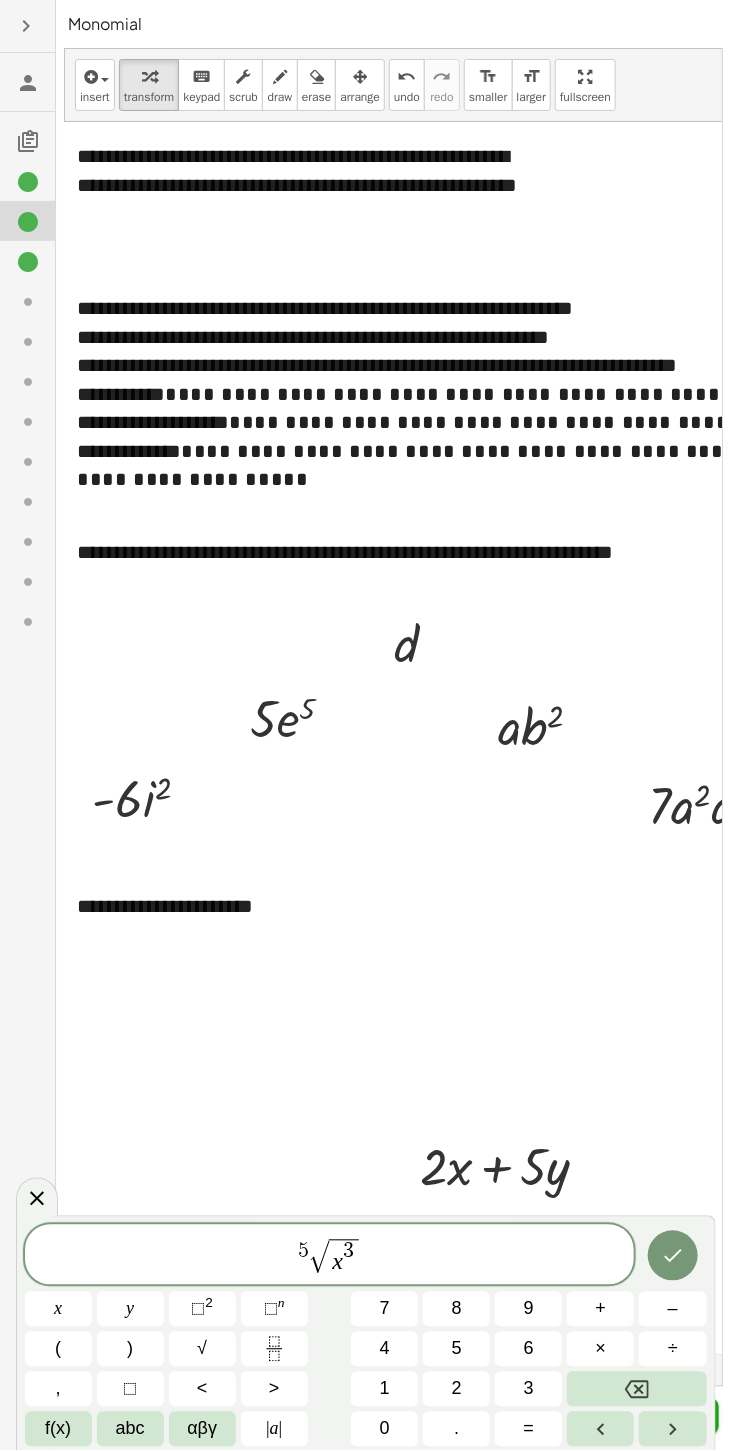 click 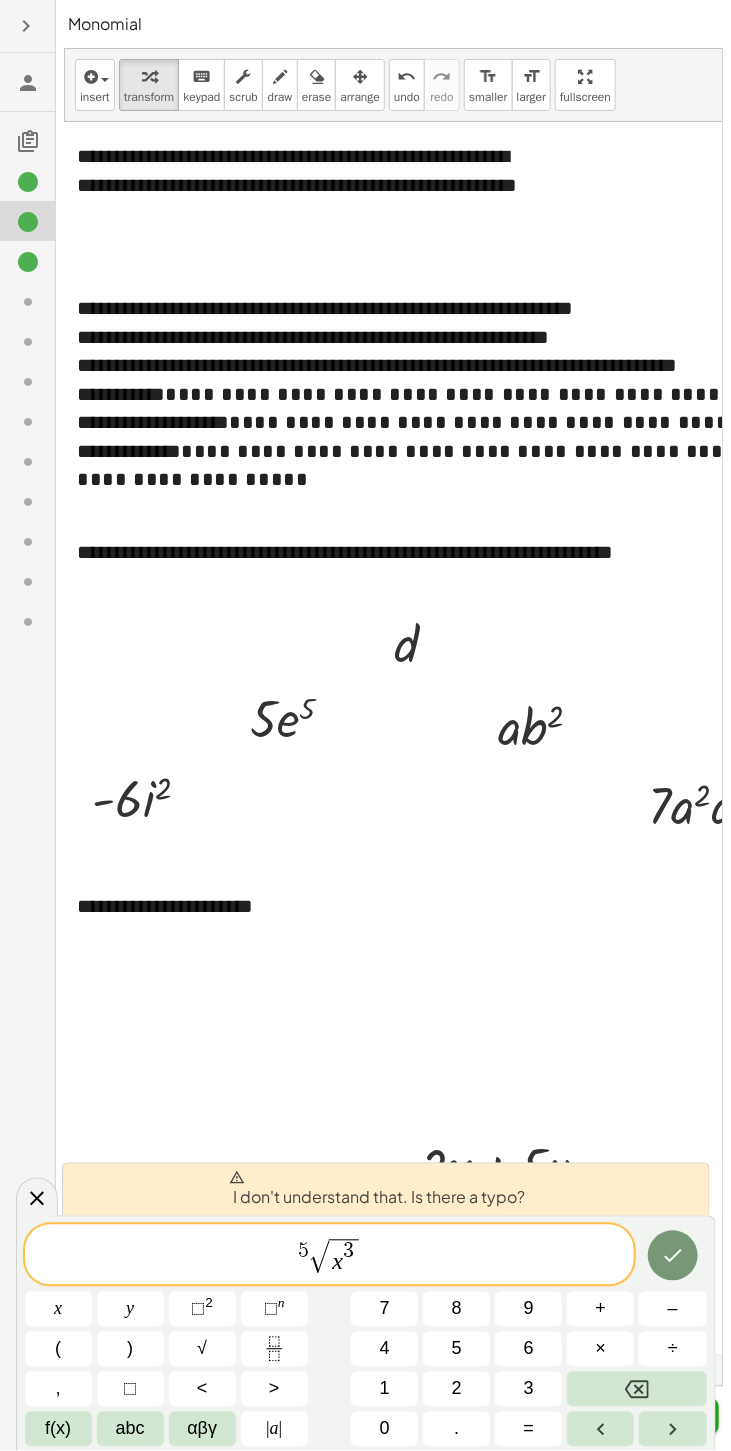 click on "5" at bounding box center (303, 1252) 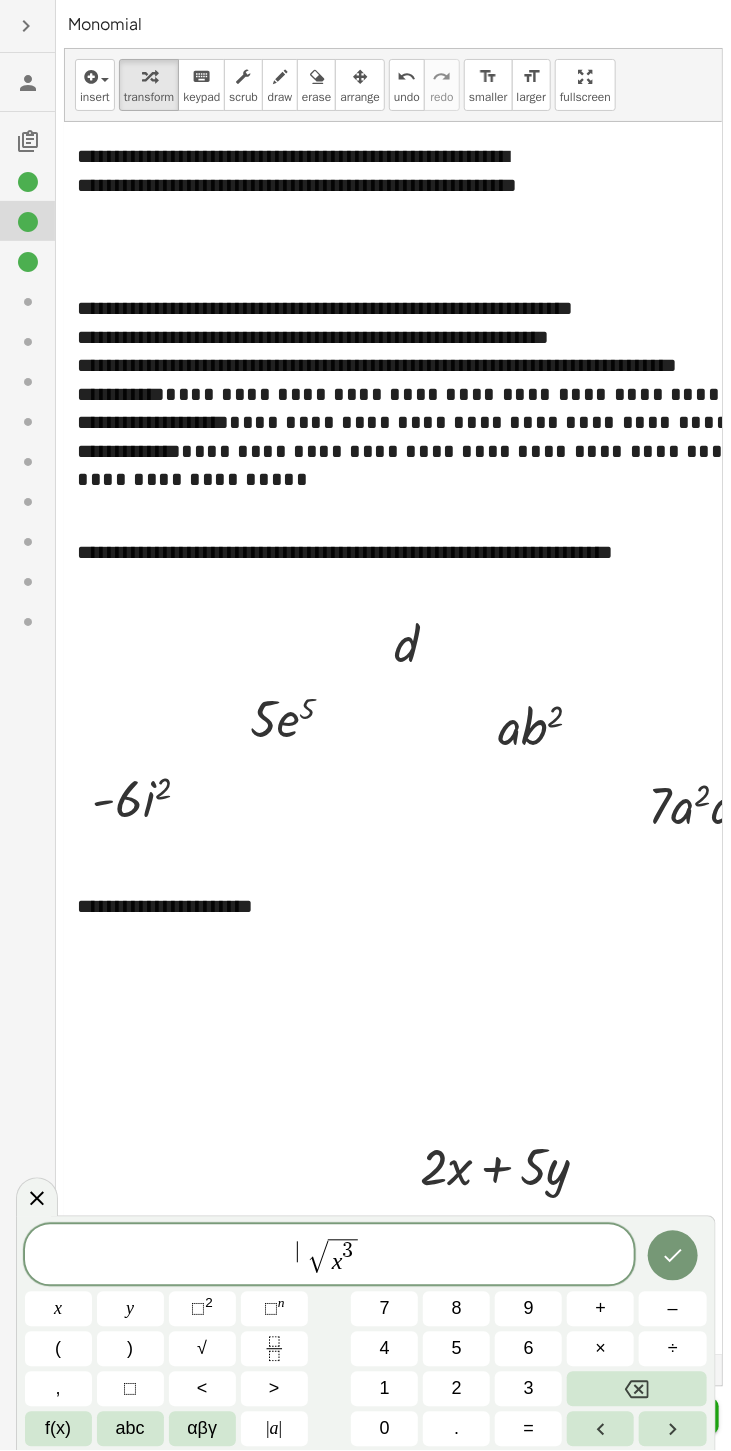 click on "√" at bounding box center [318, 1257] 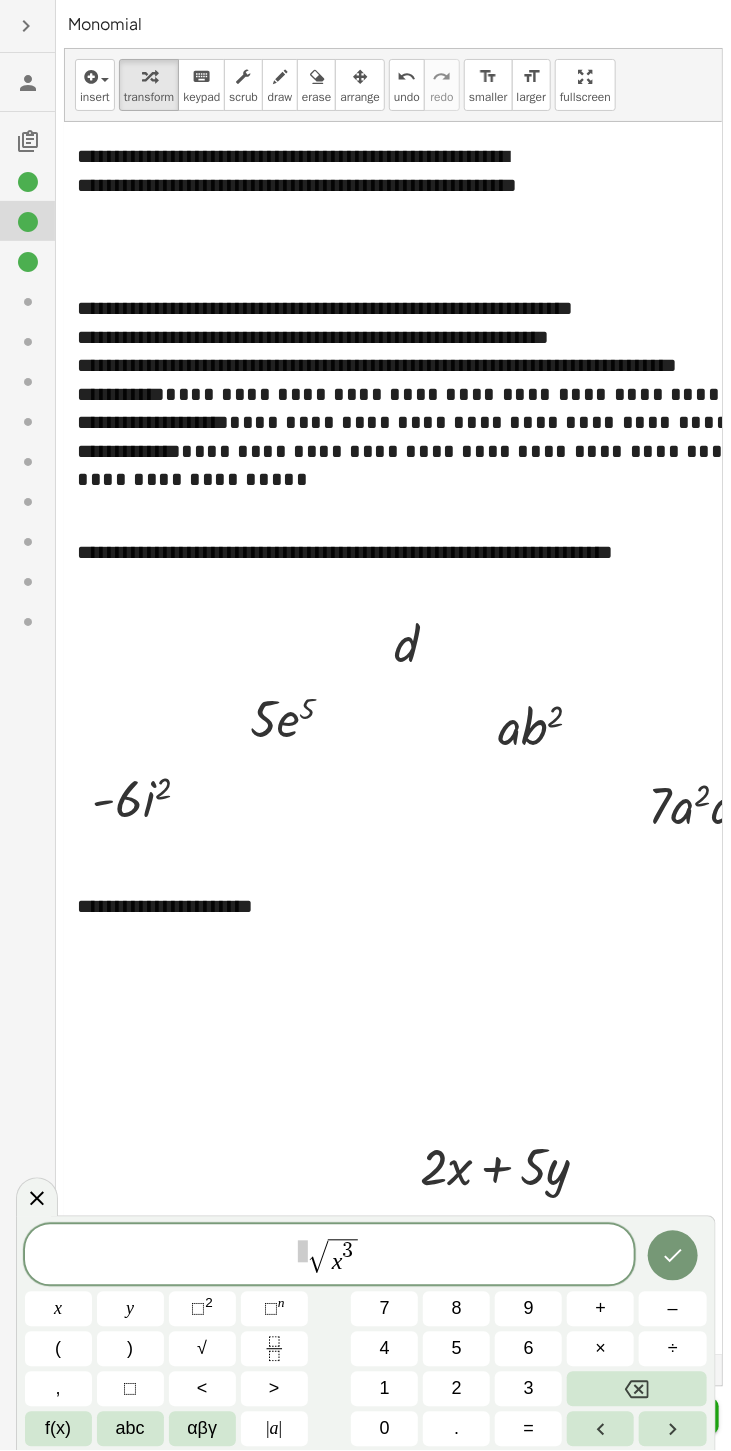 click at bounding box center [636, 1389] 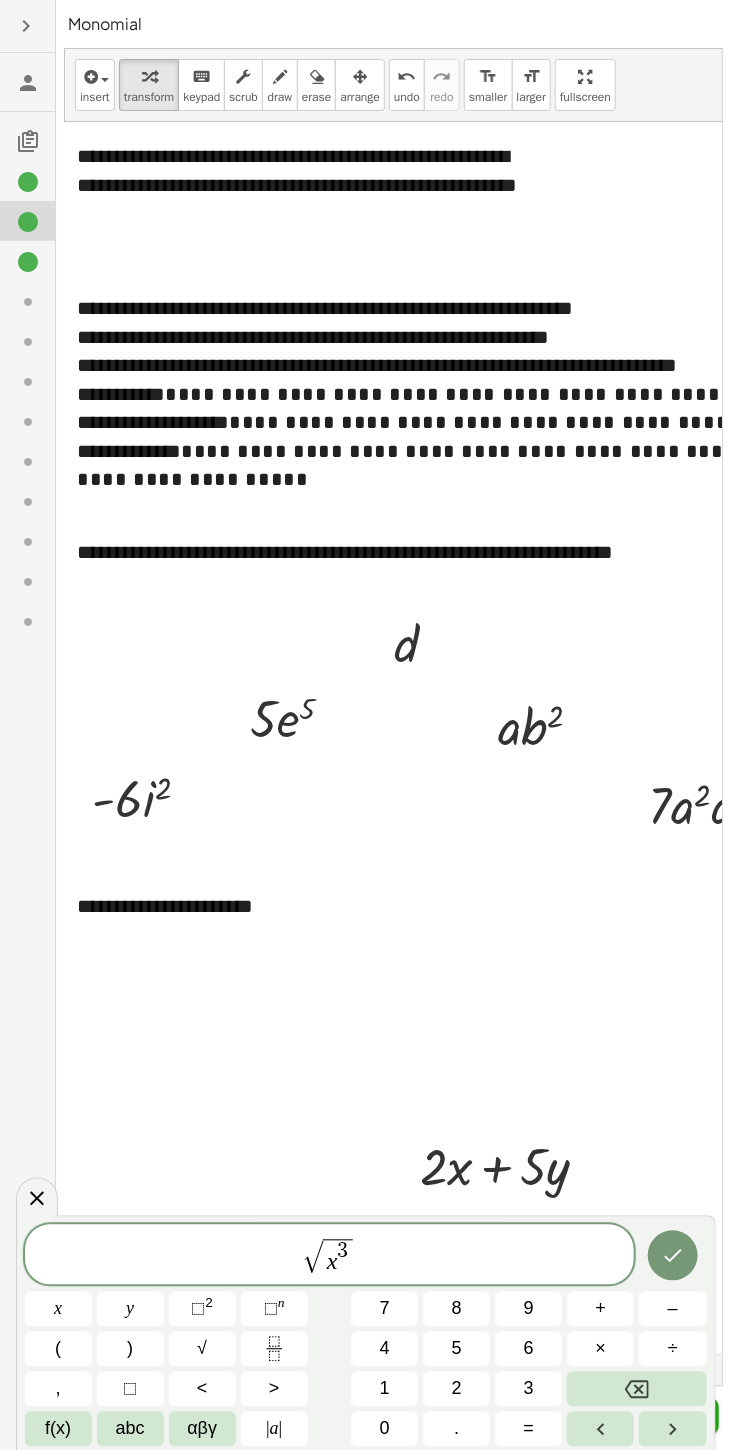 click on "​ √ x 3" at bounding box center [330, 1256] 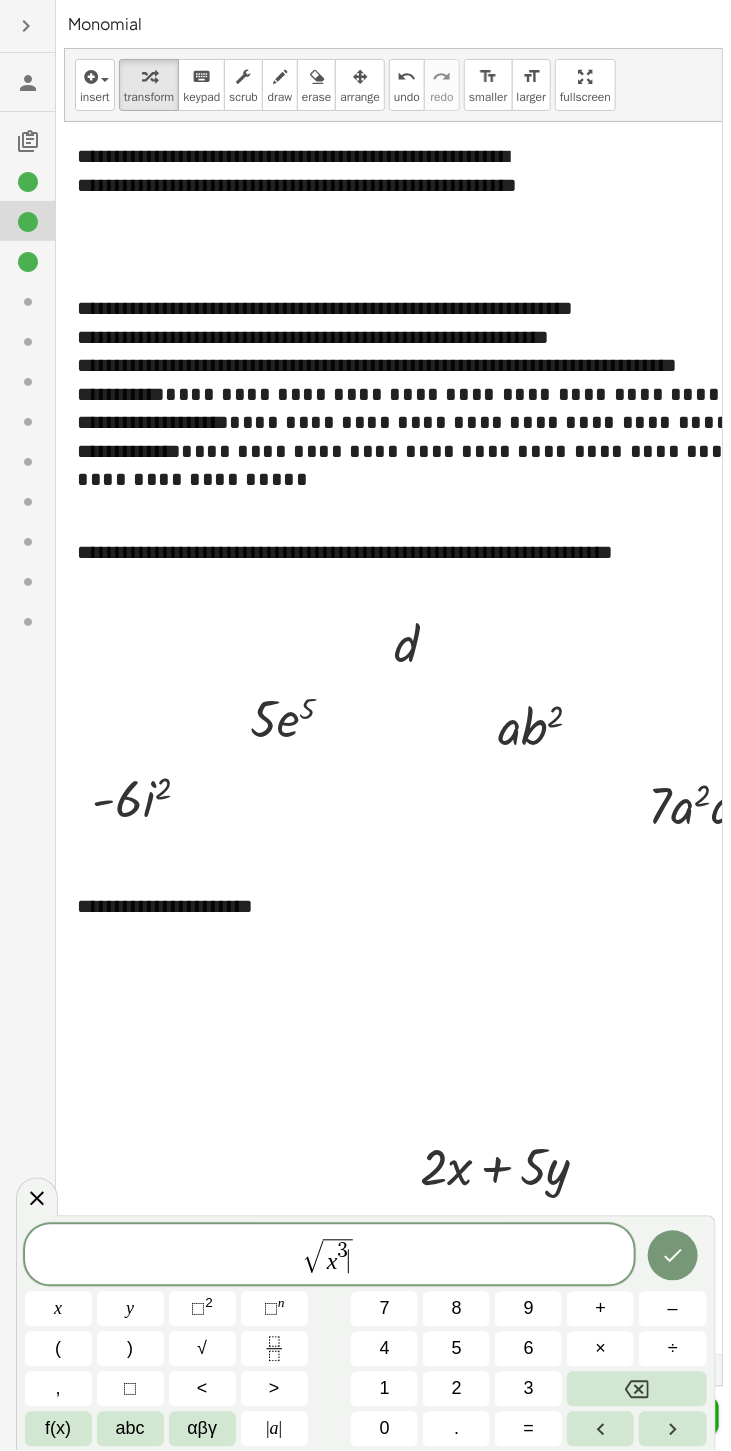 click 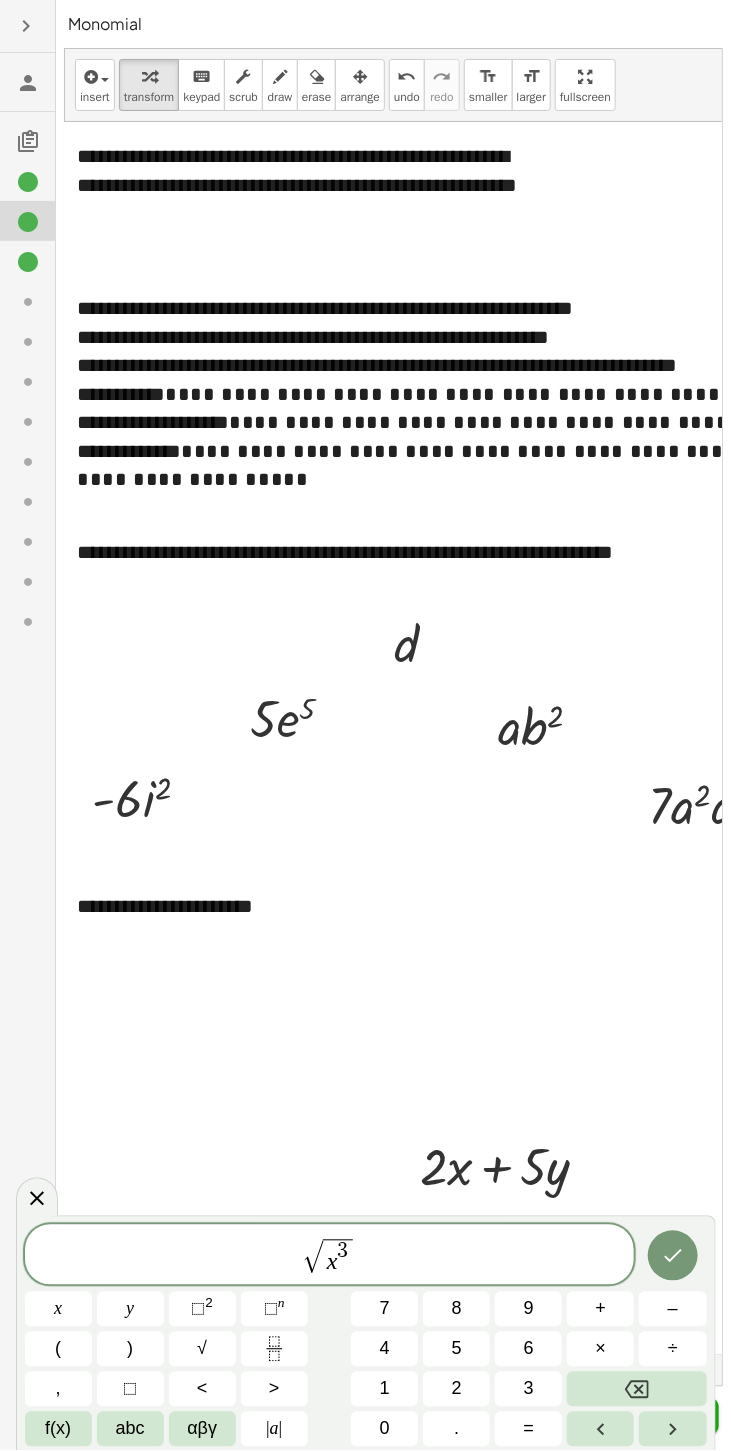 click 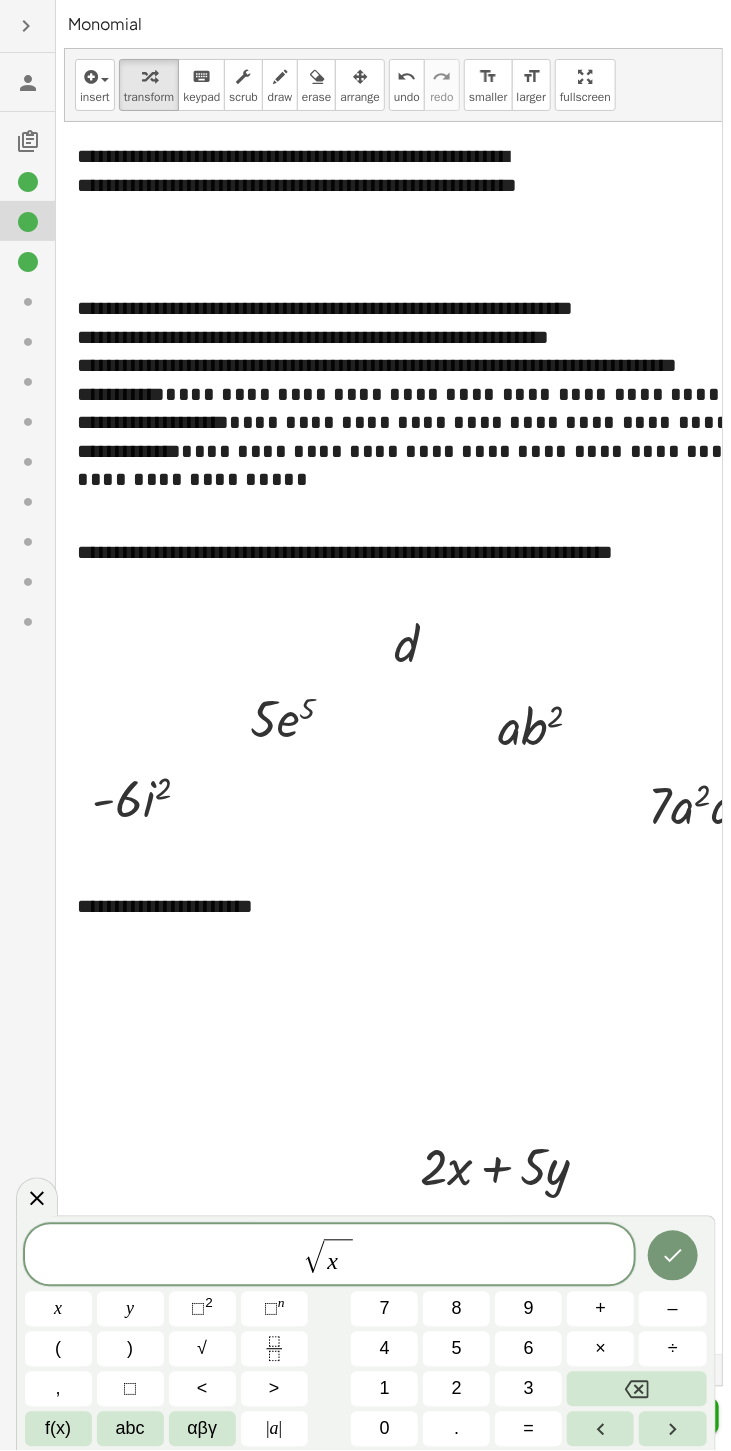 click 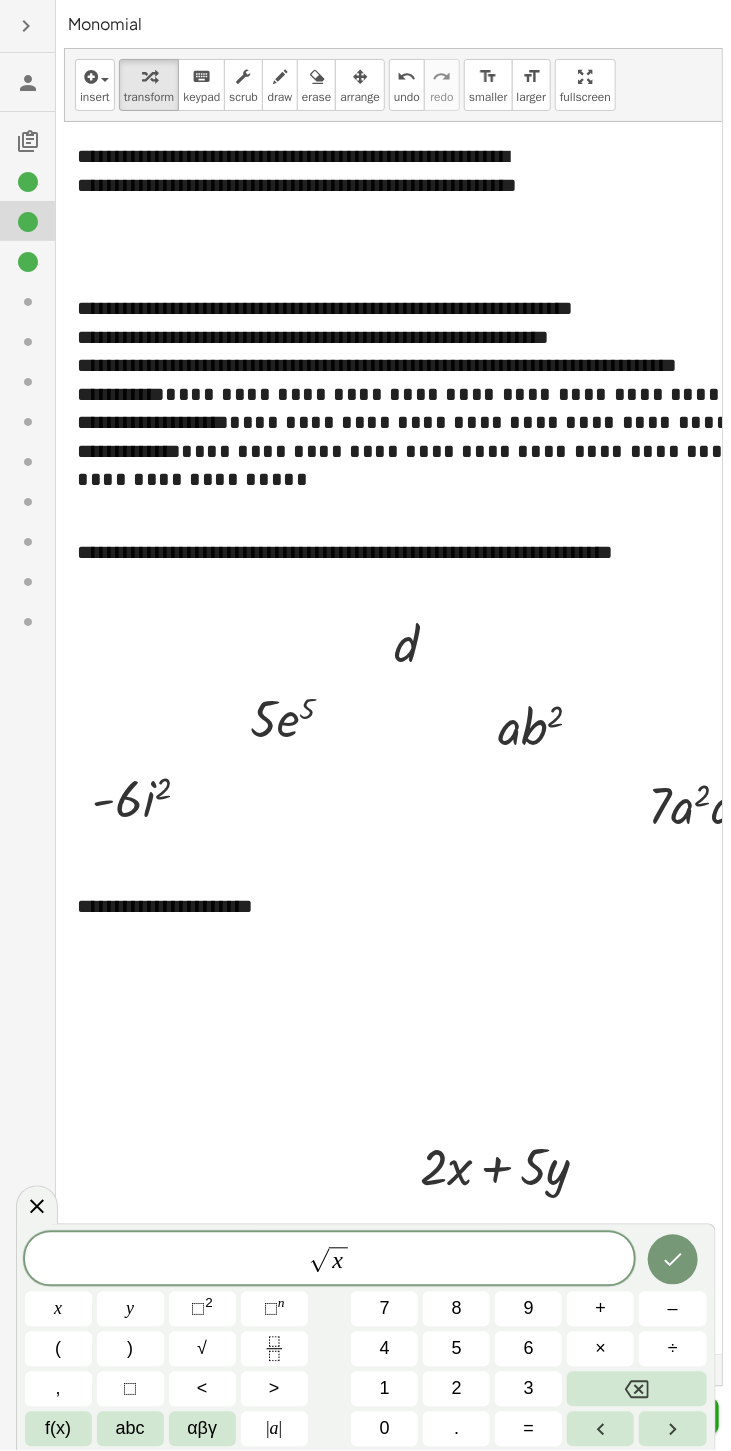 click 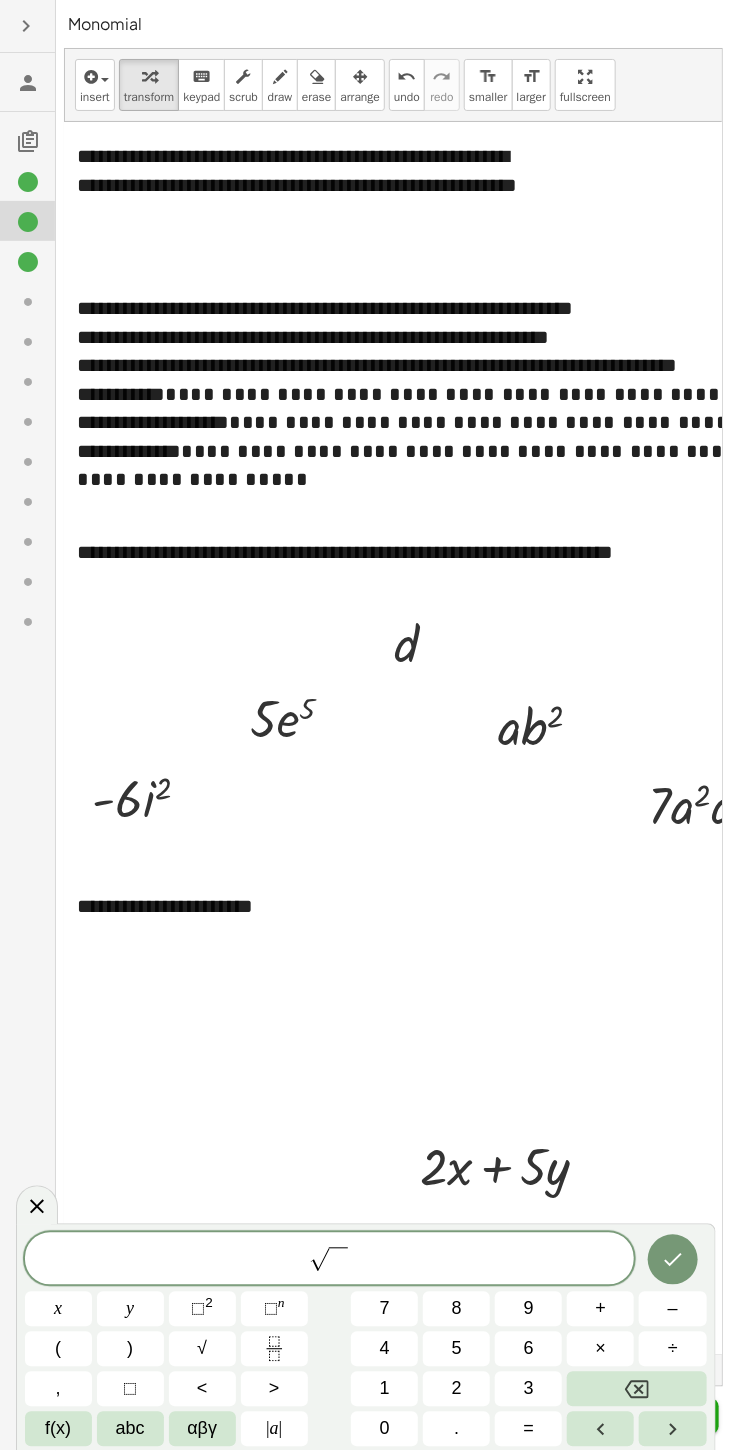 click on "abc" at bounding box center [130, 1429] 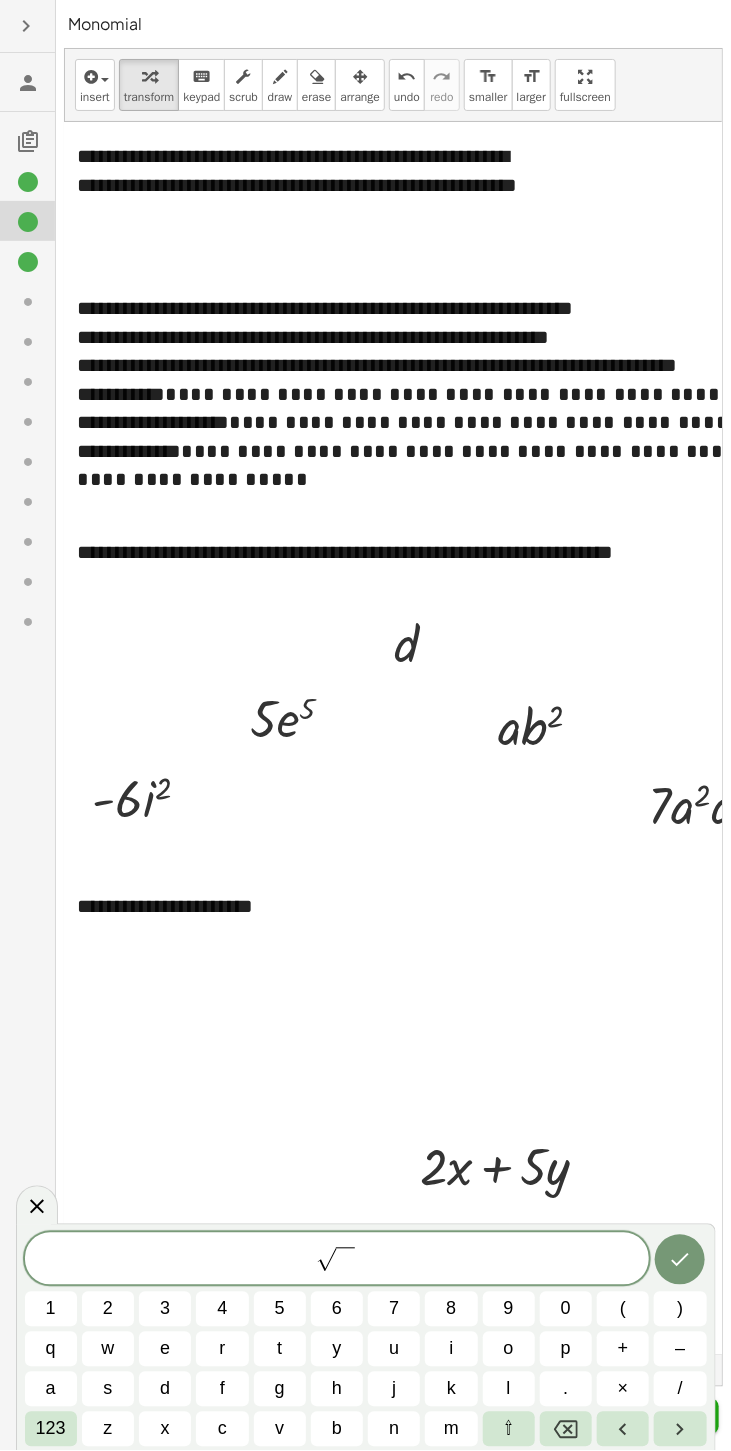 click on "3" at bounding box center (165, 1309) 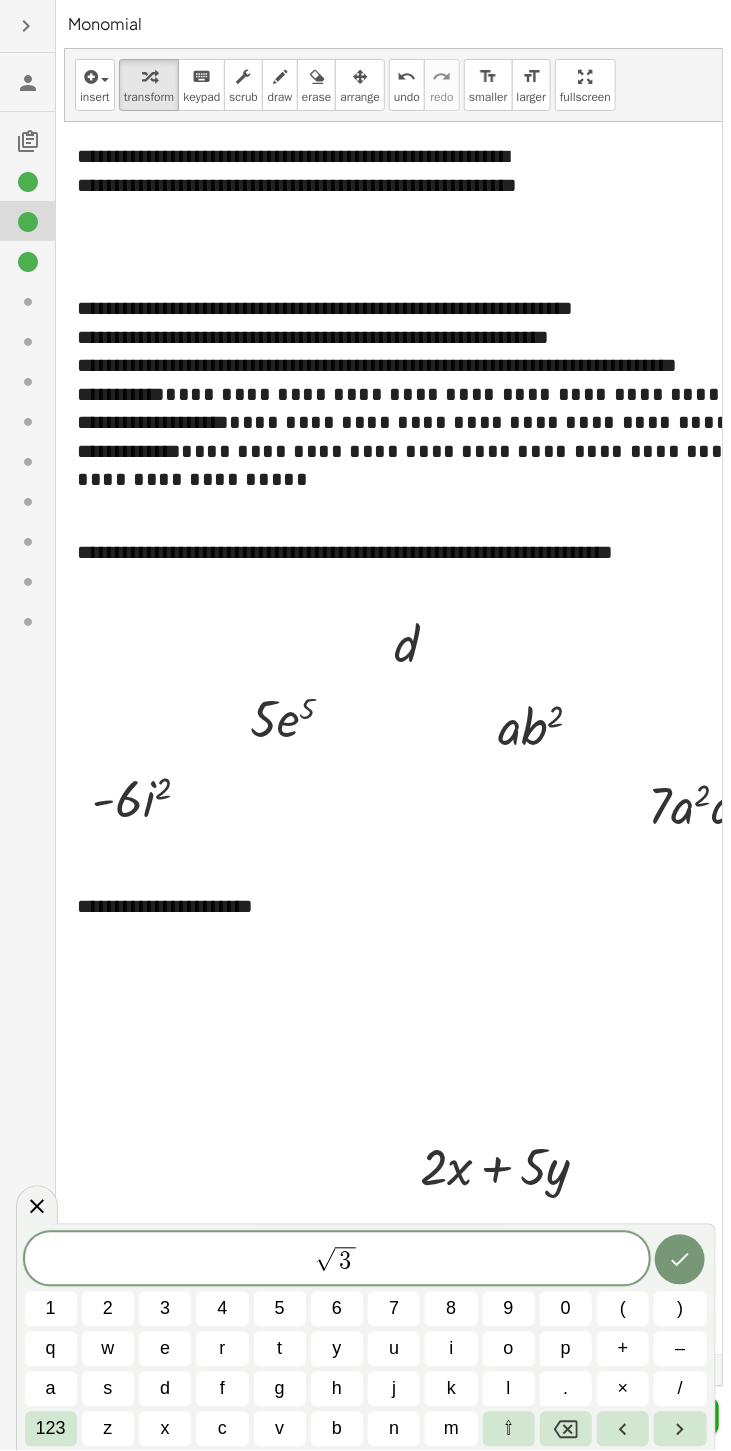 click on "123" at bounding box center (51, 1429) 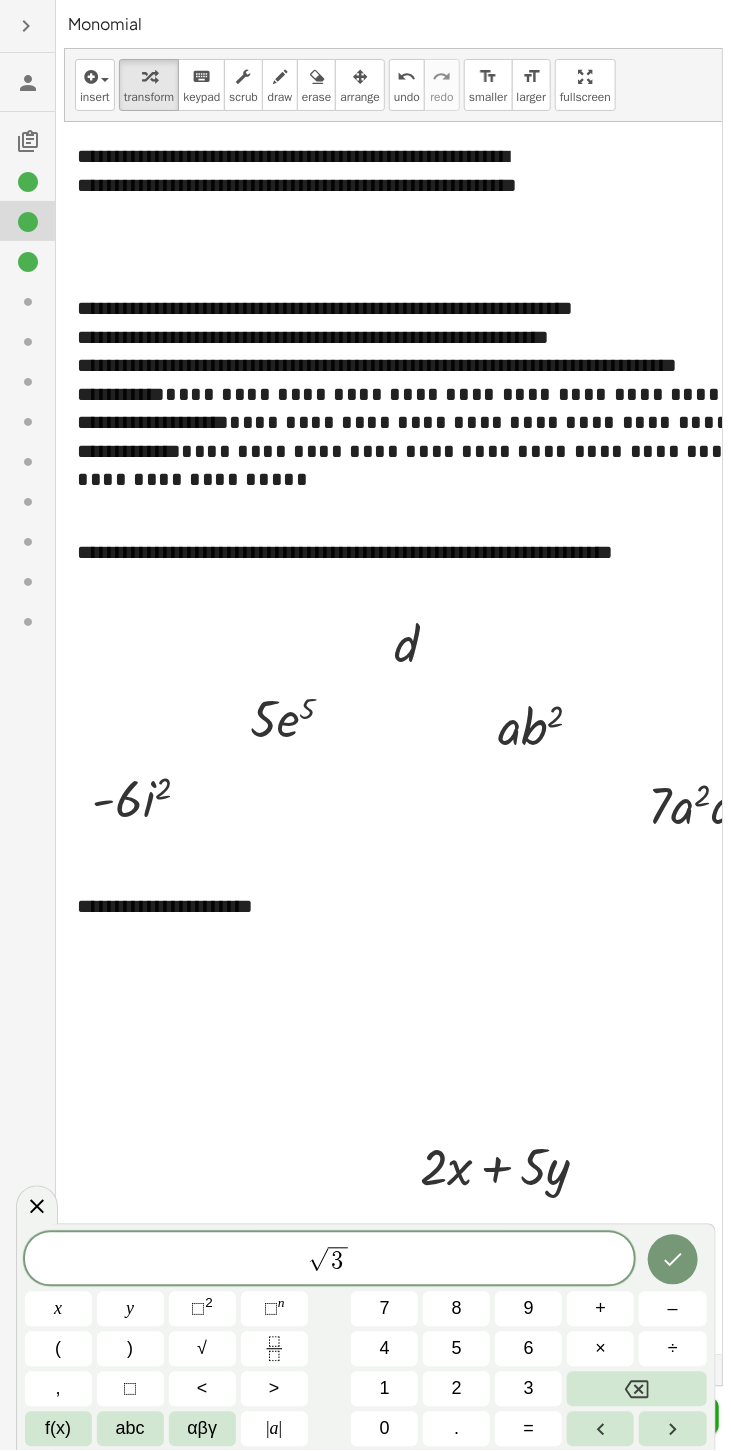 click on "x" at bounding box center [58, 1309] 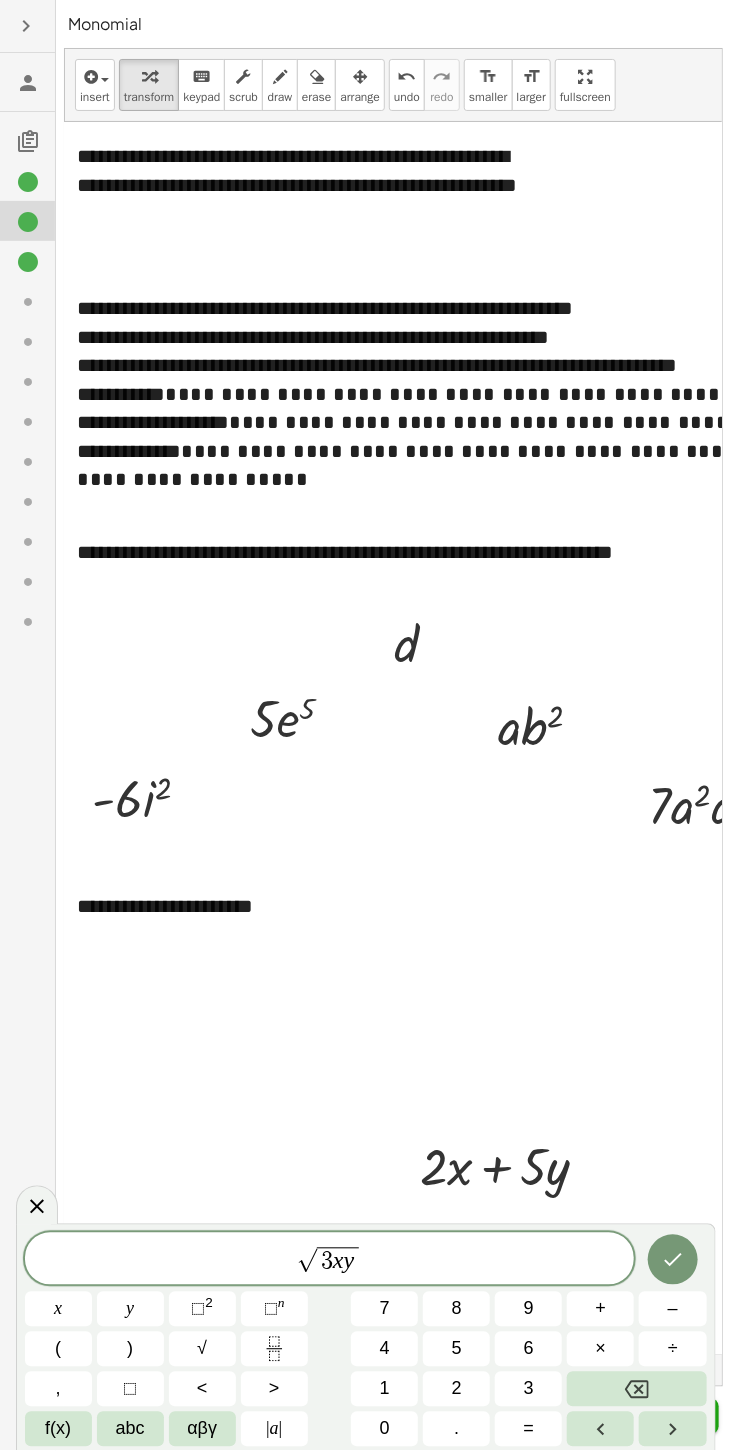 click at bounding box center [673, 1260] 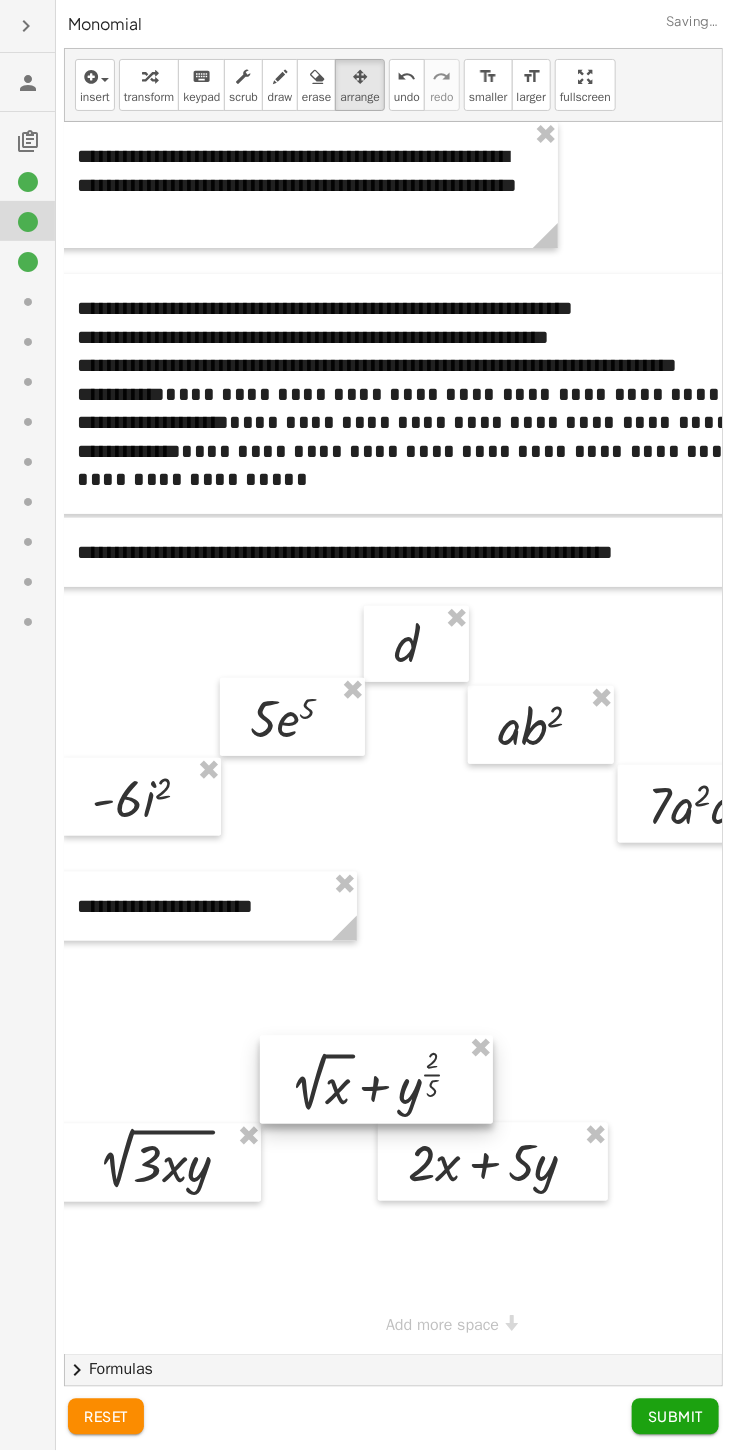 click at bounding box center [159, 1163] 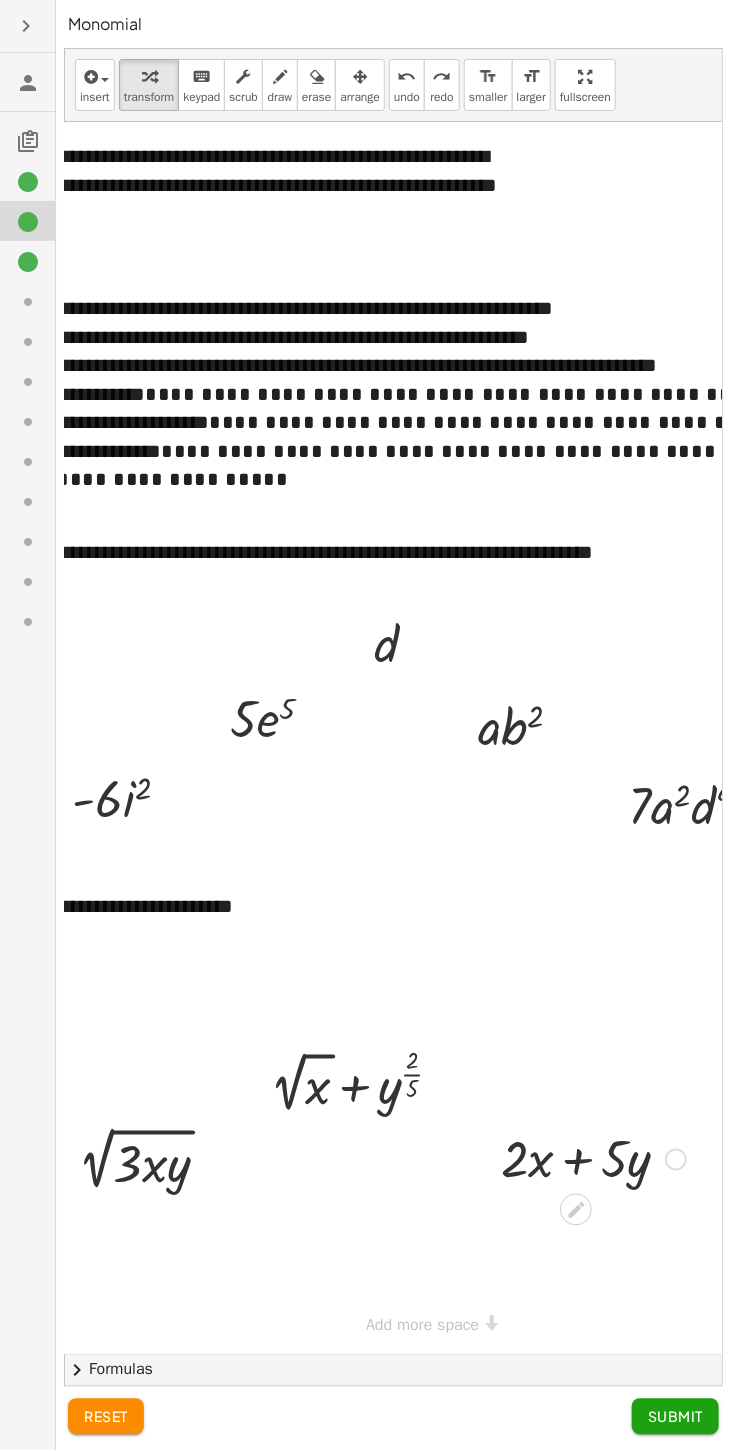scroll, scrollTop: 0, scrollLeft: 29, axis: horizontal 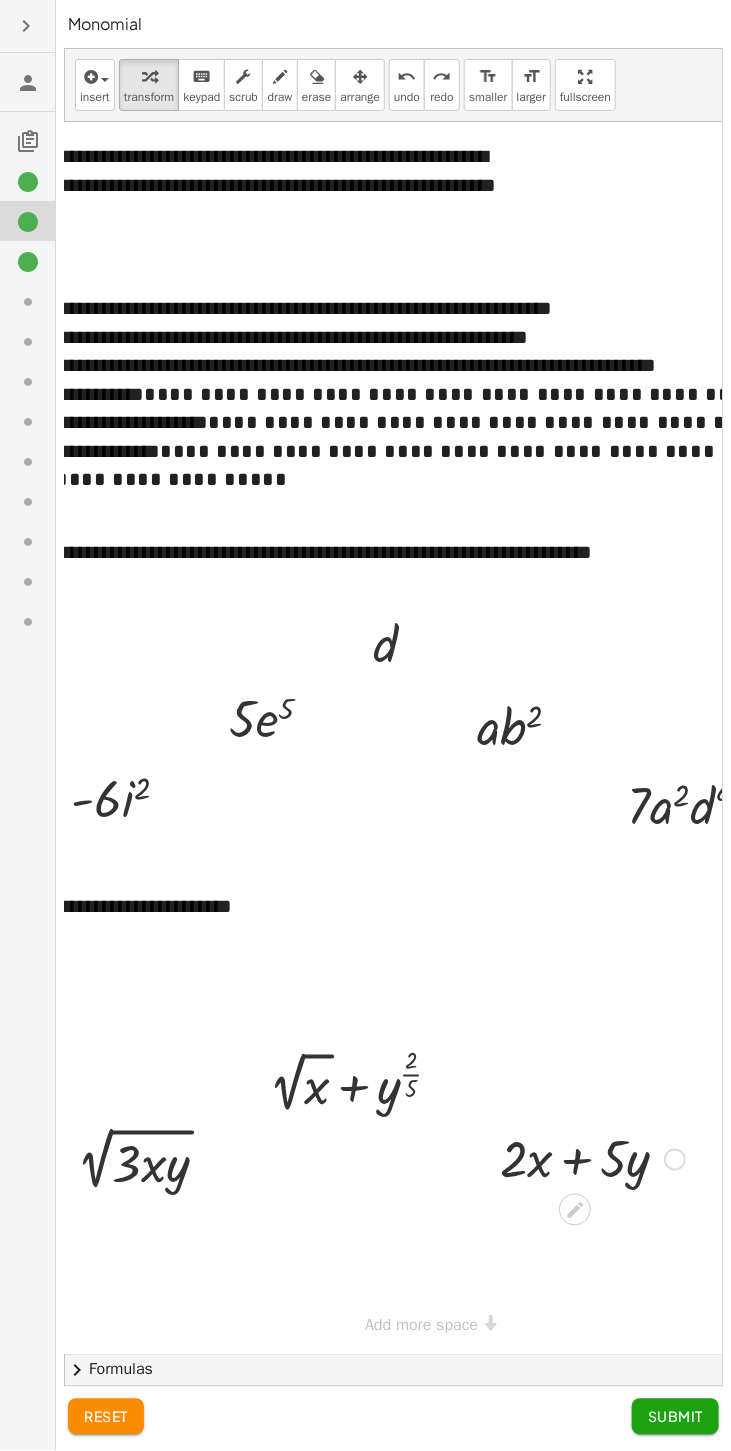 click on "Submit" 